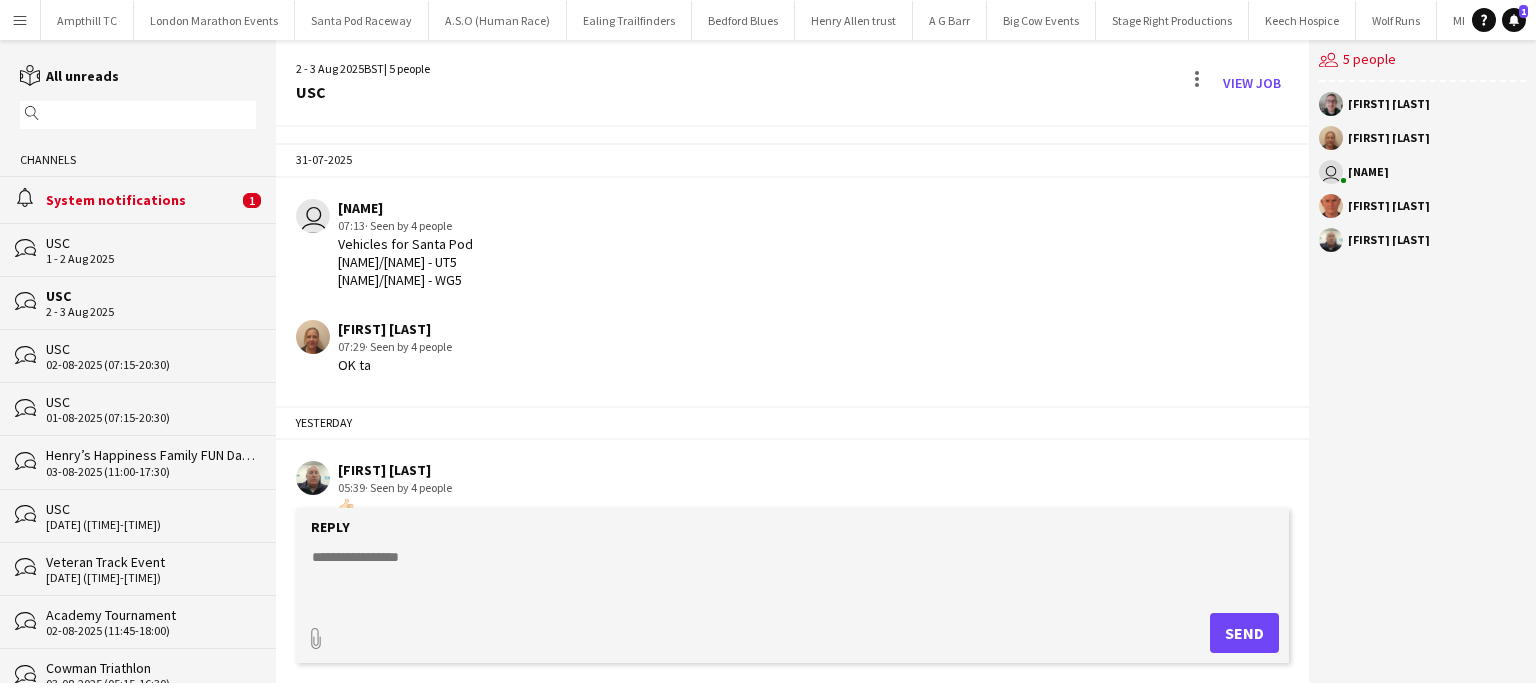 scroll, scrollTop: 0, scrollLeft: 0, axis: both 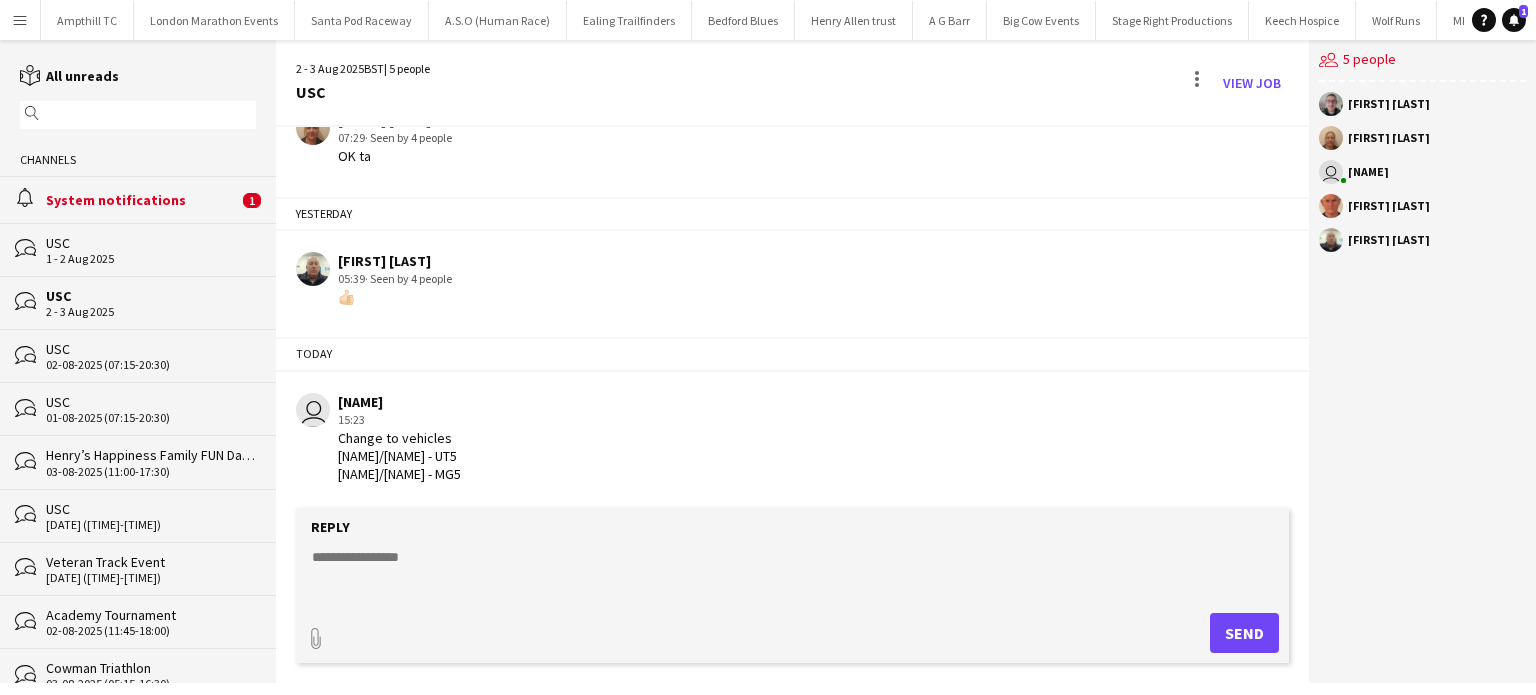 click on "alarm
System notifications   1" 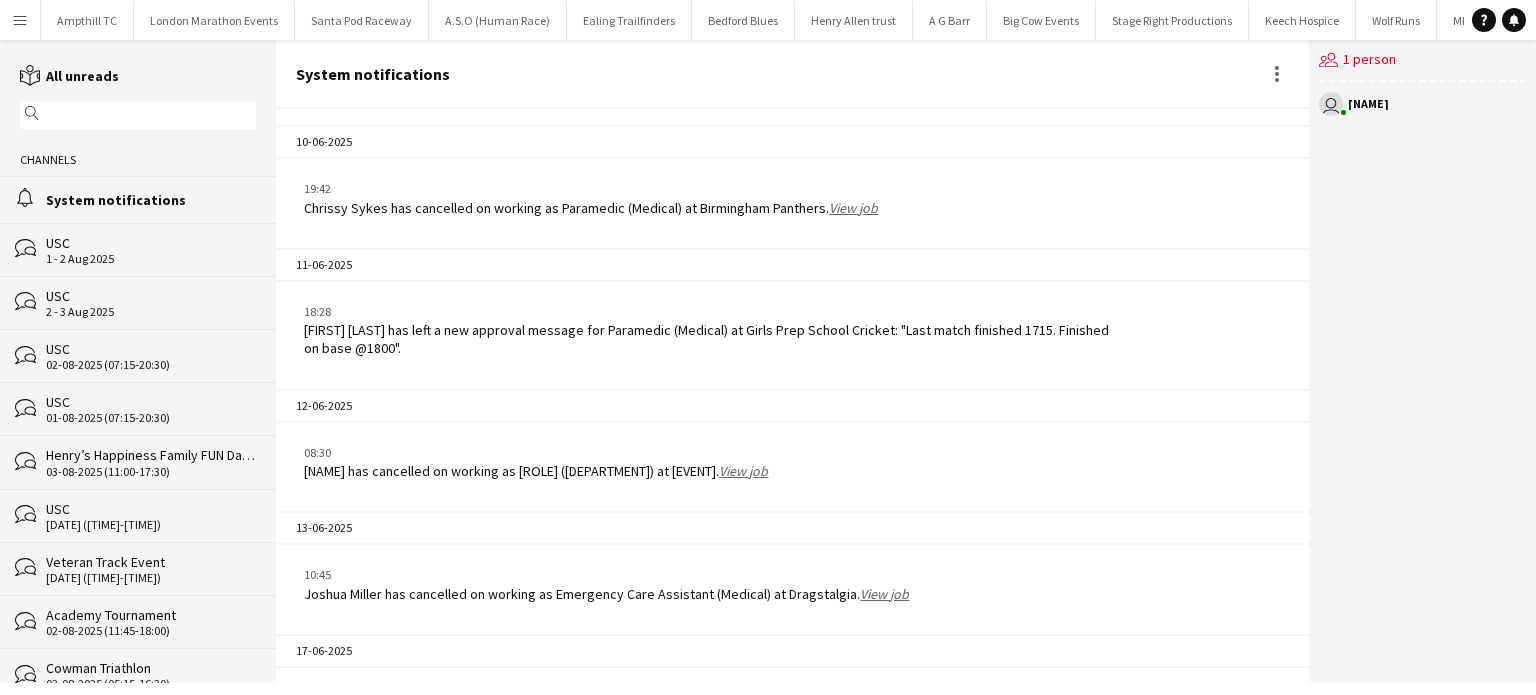 scroll, scrollTop: 2740, scrollLeft: 0, axis: vertical 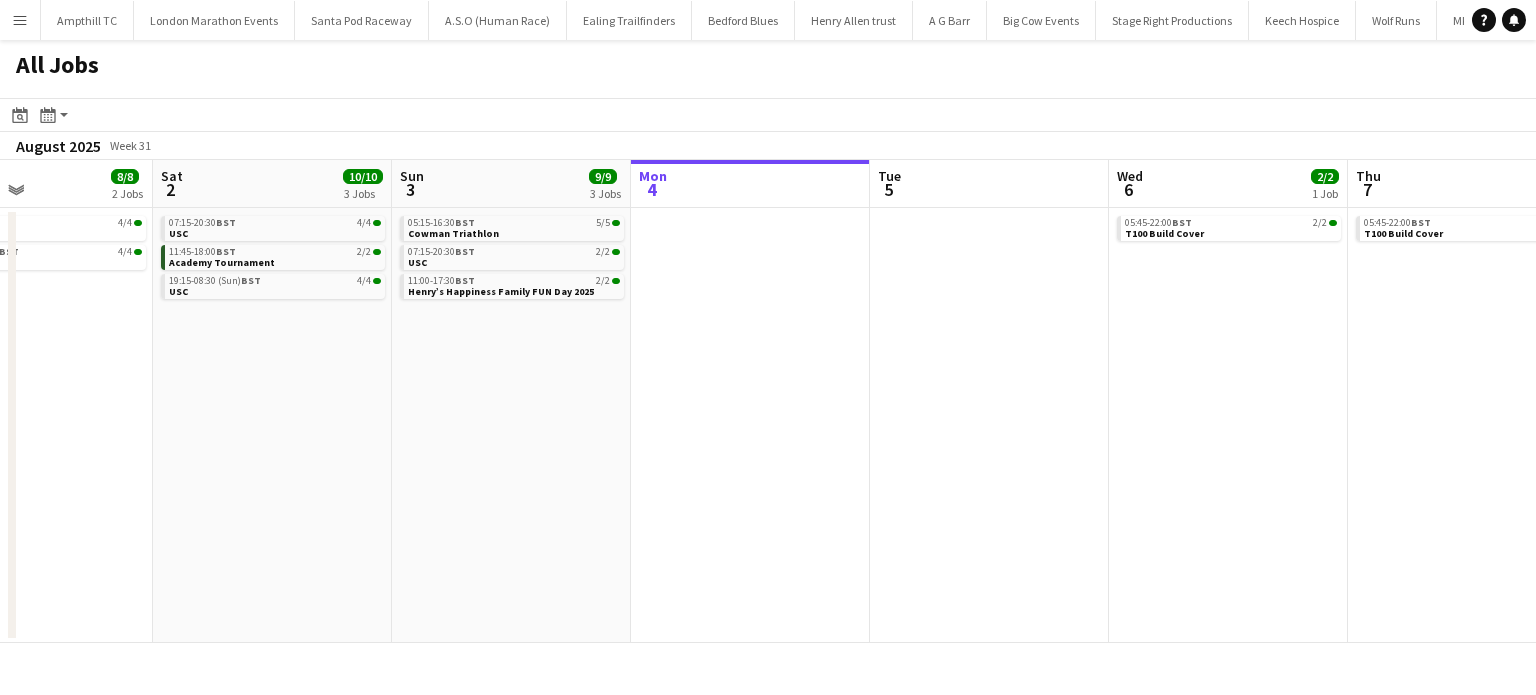drag, startPoint x: 923, startPoint y: 413, endPoint x: 424, endPoint y: 427, distance: 499.19635 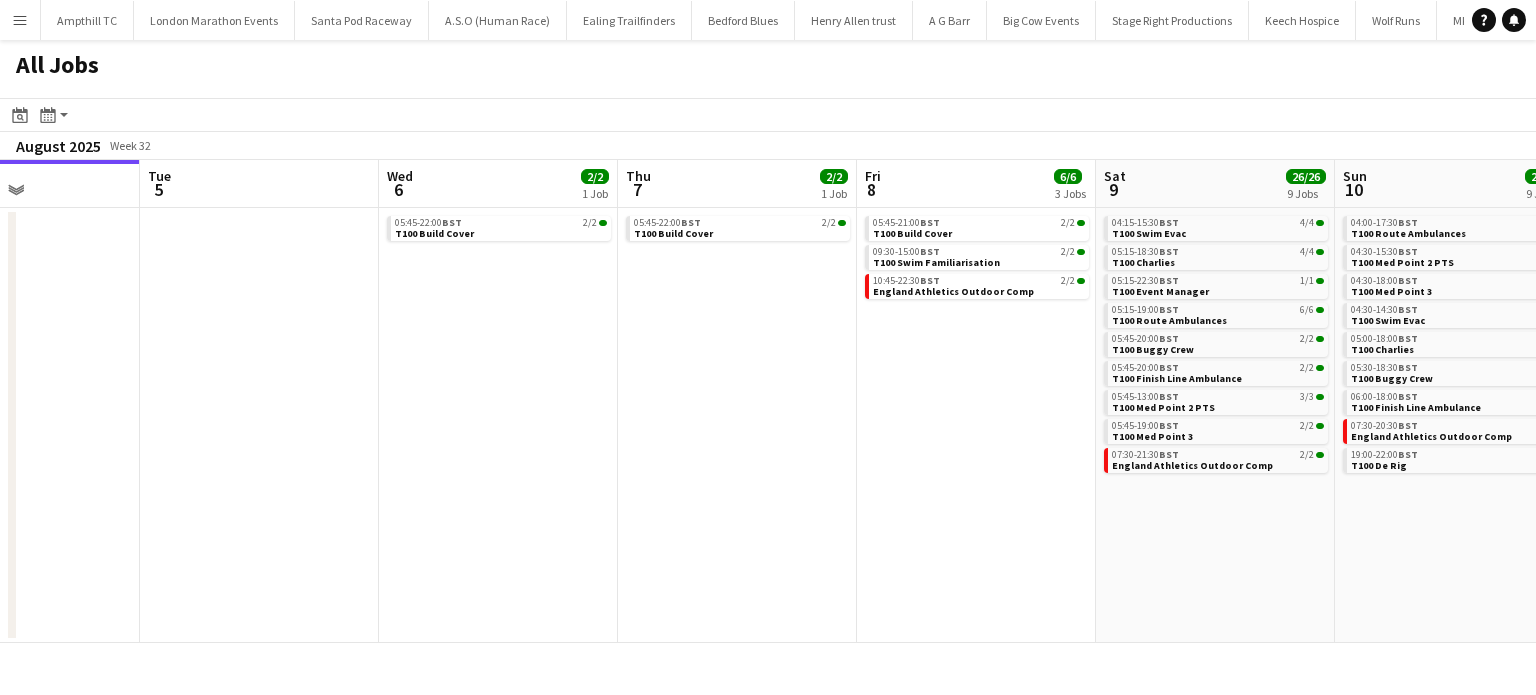 click on "All Jobs
Date picker
AUG 2025 AUG 2025 Monday M Tuesday T Wednesday W Thursday T Friday F Saturday S Sunday S  AUG   1   2   3   4   5   6   7   8   9   10   11   12   13   14   15   16   17   18   19   20   21   22   23   24   25   26   27   28   29   30   31
Comparison range
Comparison range
Today
Month view / Day view
Day view by Board Day view by Job Month view  August 2025   Week 31
Expand/collapse
Fri   1   8/8   2 Jobs   Sat   2   10/10   3 Jobs   Sun   3   9/9   3 Jobs   Mon   4   Tue   5   Wed   6   2/2   1 Job   Thu   7   2/2   1 Job   Fri   8   6/6   3 Jobs   Sat   9   26/26   9 Jobs   Sun   10   27/27   9 Jobs   Mon   11   2/2   1 Job   Tue   12   07:15-20:30    BST   4/4   USC   19:15-08:30 (Sat)   BST   4/4   USC   07:15-20:30    BST   4/4   USC   11:45-18:00    BST   2/2   Academy Tournament   19:15-08:30 (Sun)   BST" 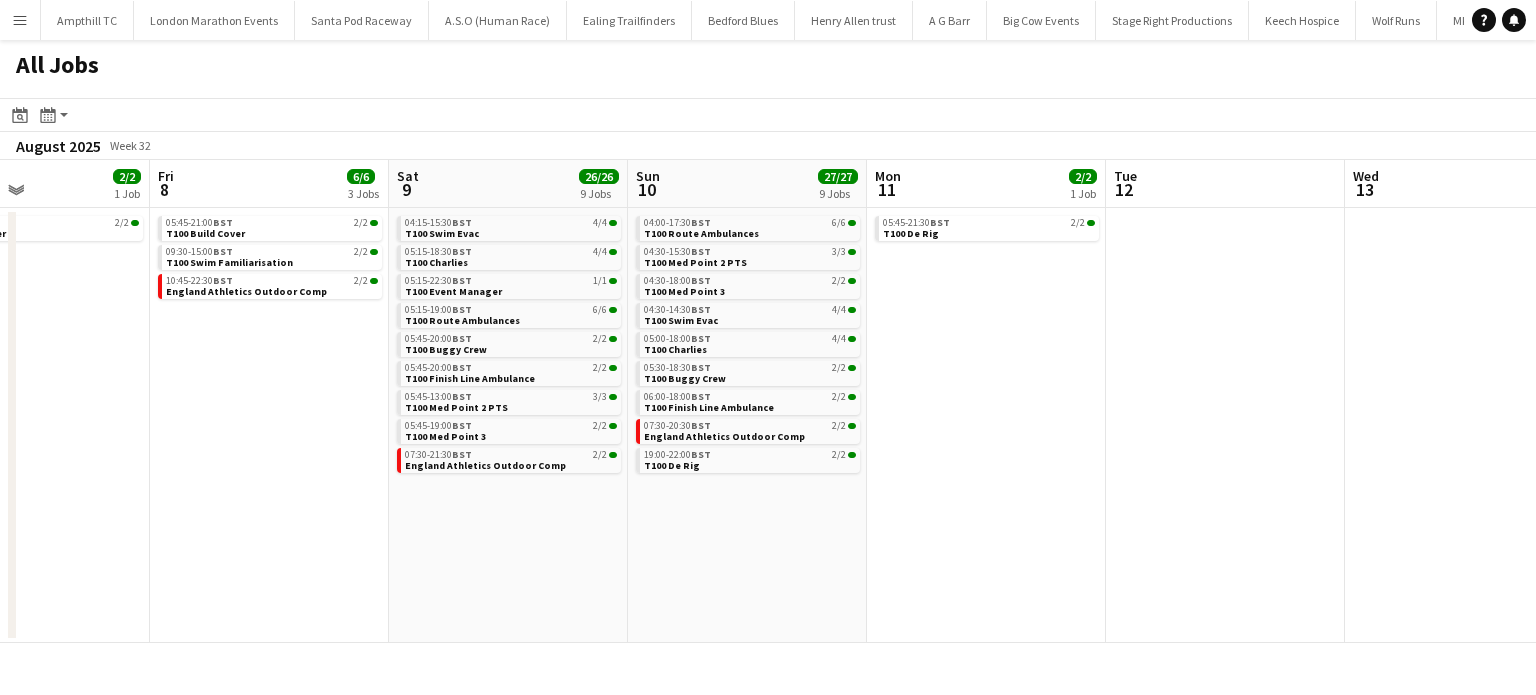 drag, startPoint x: 1256, startPoint y: 429, endPoint x: 683, endPoint y: 416, distance: 573.14746 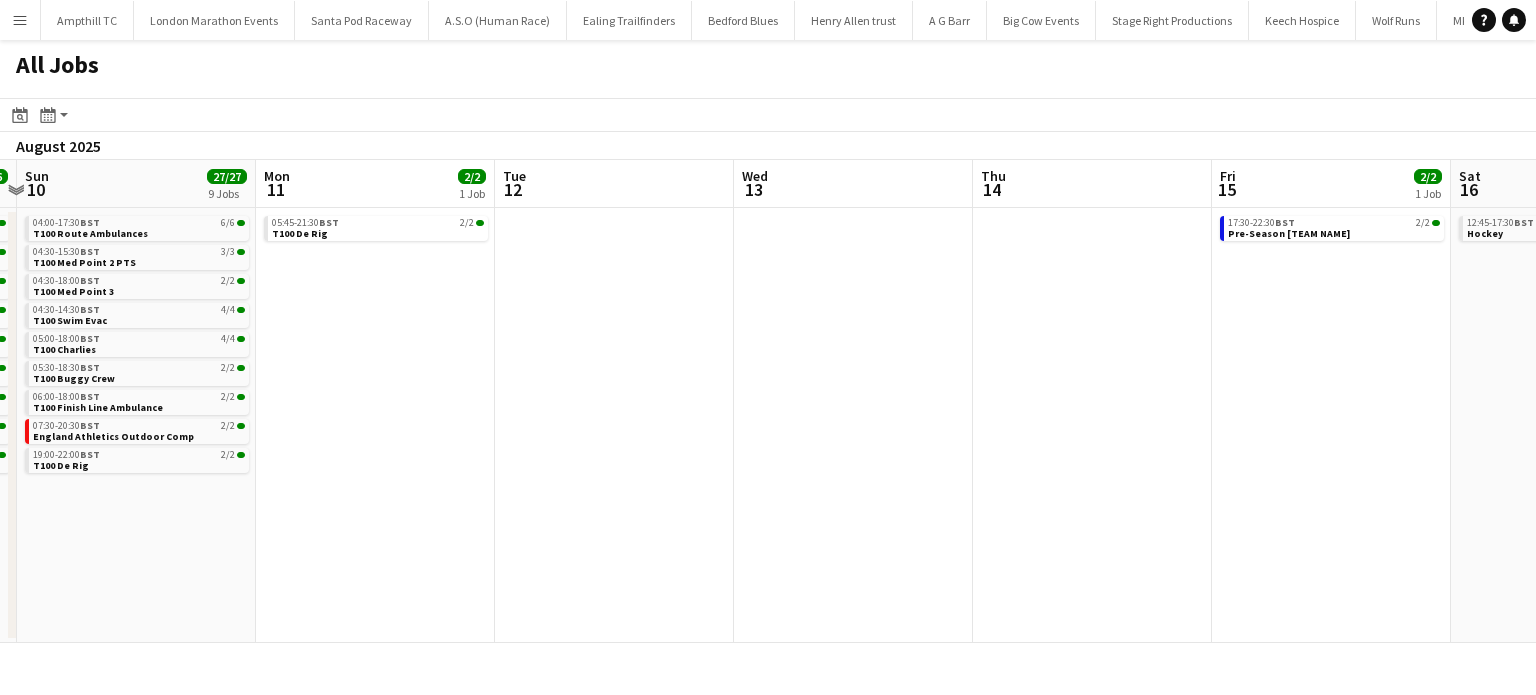 drag, startPoint x: 933, startPoint y: 419, endPoint x: 256, endPoint y: 407, distance: 677.1063 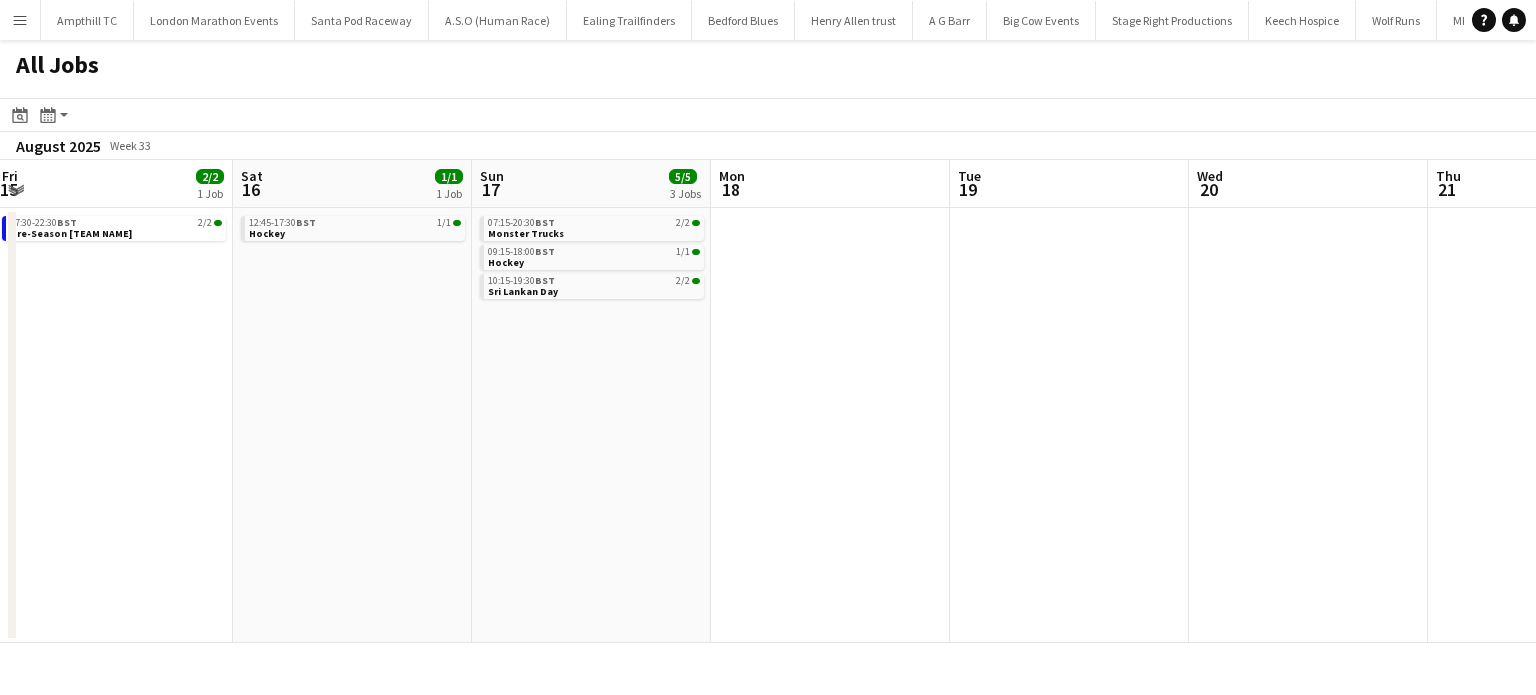 drag, startPoint x: 545, startPoint y: 400, endPoint x: 442, endPoint y: 383, distance: 104.393486 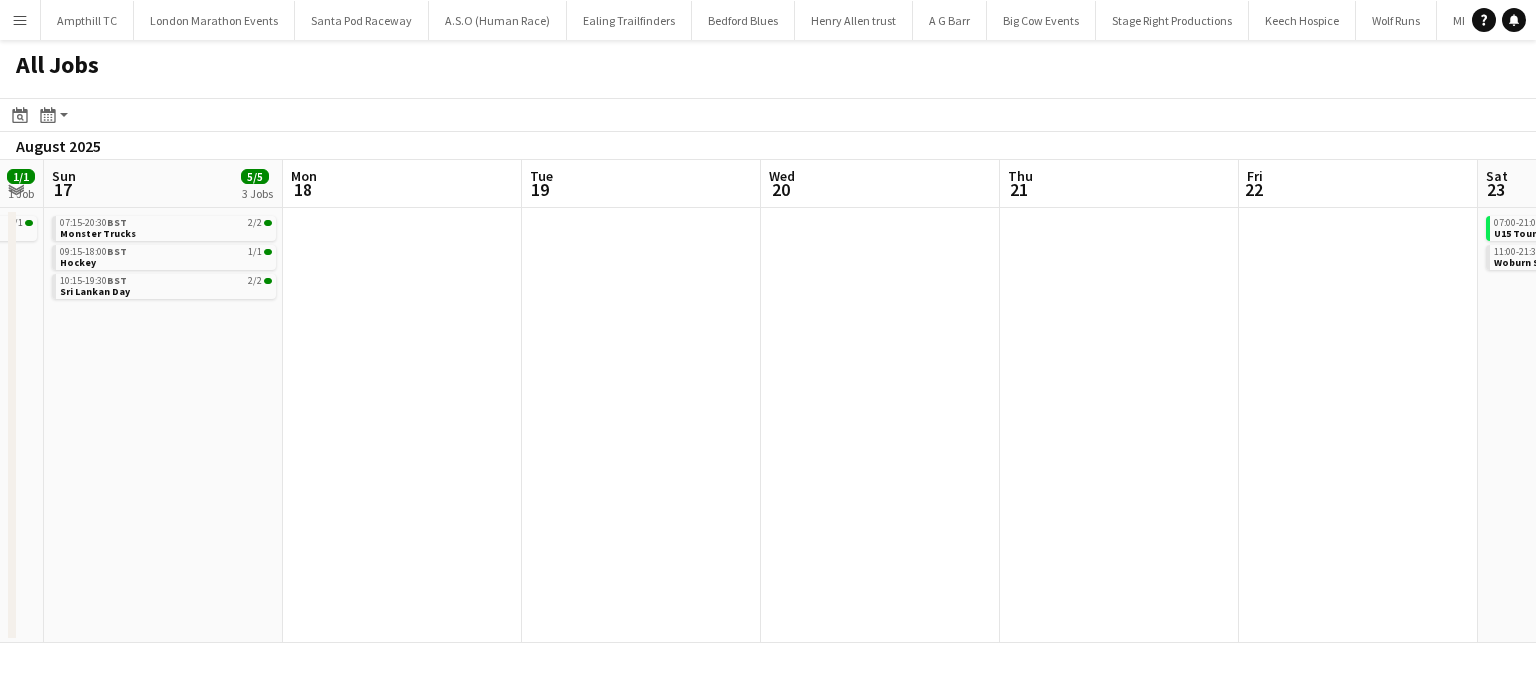 click on "All Jobs
Date picker
AUG 2025 AUG 2025 Monday M Tuesday T Wednesday W Thursday T Friday F Saturday S Sunday S  AUG   1   2   3   4   5   6   7   8   9   10   11   12   13   14   15   16   17   18   19   20   21   22   23   24   25   26   27   28   29   30   31
Comparison range
Comparison range
Today
Month view / Day view
Day view by Board Day view by Job Month view  August 2025   Week 33
Expand/collapse
Wed   13   Thu   14   Fri   15   2/2   1 Job   Sat   16   1/1   1 Job   Sun   17   5/5   3 Jobs   Mon   18   Tue   19   Wed   20   Thu   21   Fri   22   Sat   23   4/4   2 Jobs   Sun   24   25/28   4 Jobs   17:30-22:30    BST   2/2   Pre-Season Blackheath   12:45-17:30    BST   1/1   Hockey   07:15-20:30    BST   2/2   Monster Trucks   09:15-18:00    BST   1/1   Hockey   10:15-19:30    BST   2/2   Sri Lankan Day   07:00-21:00    BST   1A" 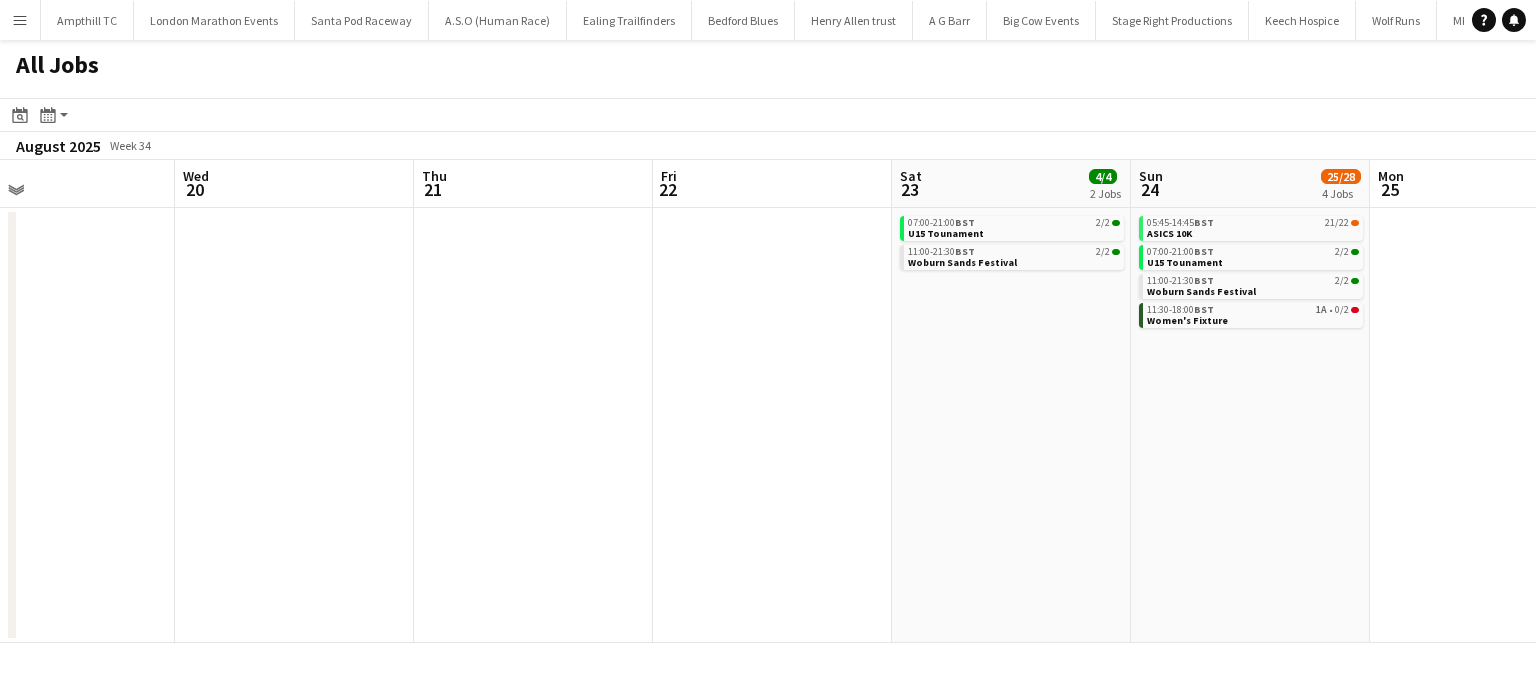 scroll, scrollTop: 0, scrollLeft: 721, axis: horizontal 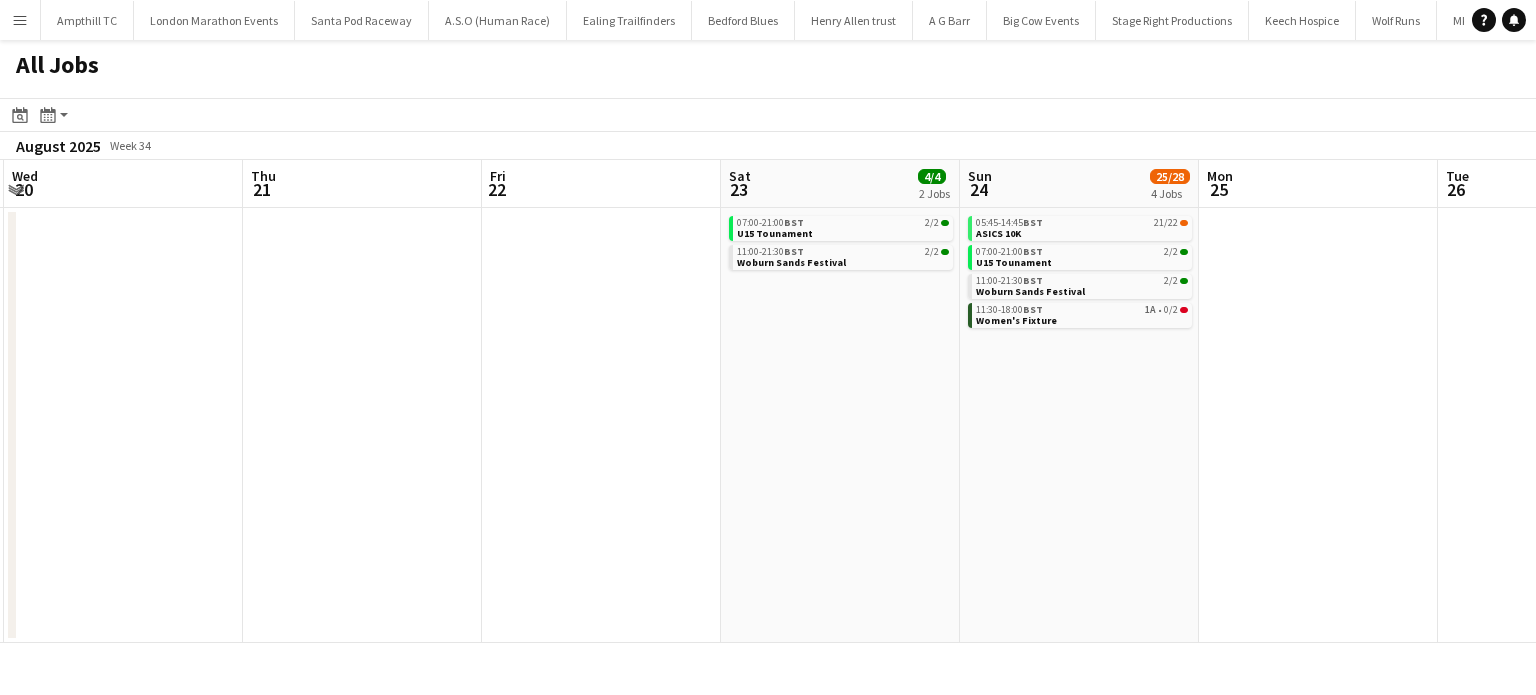 drag, startPoint x: 536, startPoint y: 356, endPoint x: 428, endPoint y: 351, distance: 108.11568 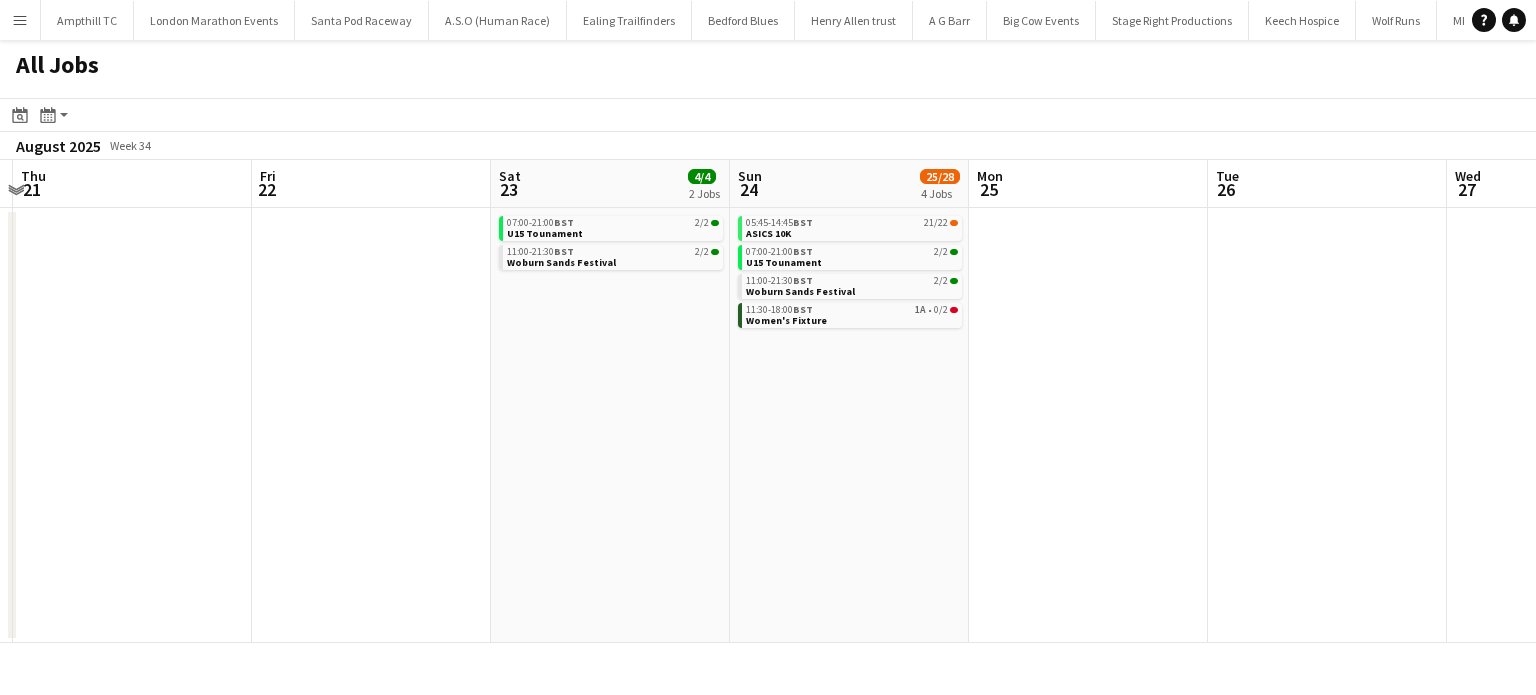 click on "All Jobs
Date picker
AUG 2025 AUG 2025 Monday M Tuesday T Wednesday W Thursday T Friday F Saturday S Sunday S  AUG   1   2   3   4   5   6   7   8   9   10   11   12   13   14   15   16   17   18   19   20   21   22   23   24   25   26   27   28   29   30   31
Comparison range
Comparison range
Today
Month view / Day view
Day view by Board Day view by Job Month view  August 2025   Week 34
Expand/collapse
Mon   18   Tue   19   Wed   20   Thu   21   Fri   22   Sat   23   4/4   2 Jobs   Sun   24   25/28   4 Jobs   Mon   25   Tue   26   Wed   27   Thu   28   Fri   29   07:00-21:00    BST   2/2   U15 Tounament   11:00-21:30    BST   2/2   Woburn Sands Festival   05:45-14:45    BST   21/22   ASICS 10K   07:00-21:00    BST   2/2   U15 Tounament   11:00-21:30    BST   2/2   Woburn Sands Festival   11:30-18:00    BST   1A   •   0/2" 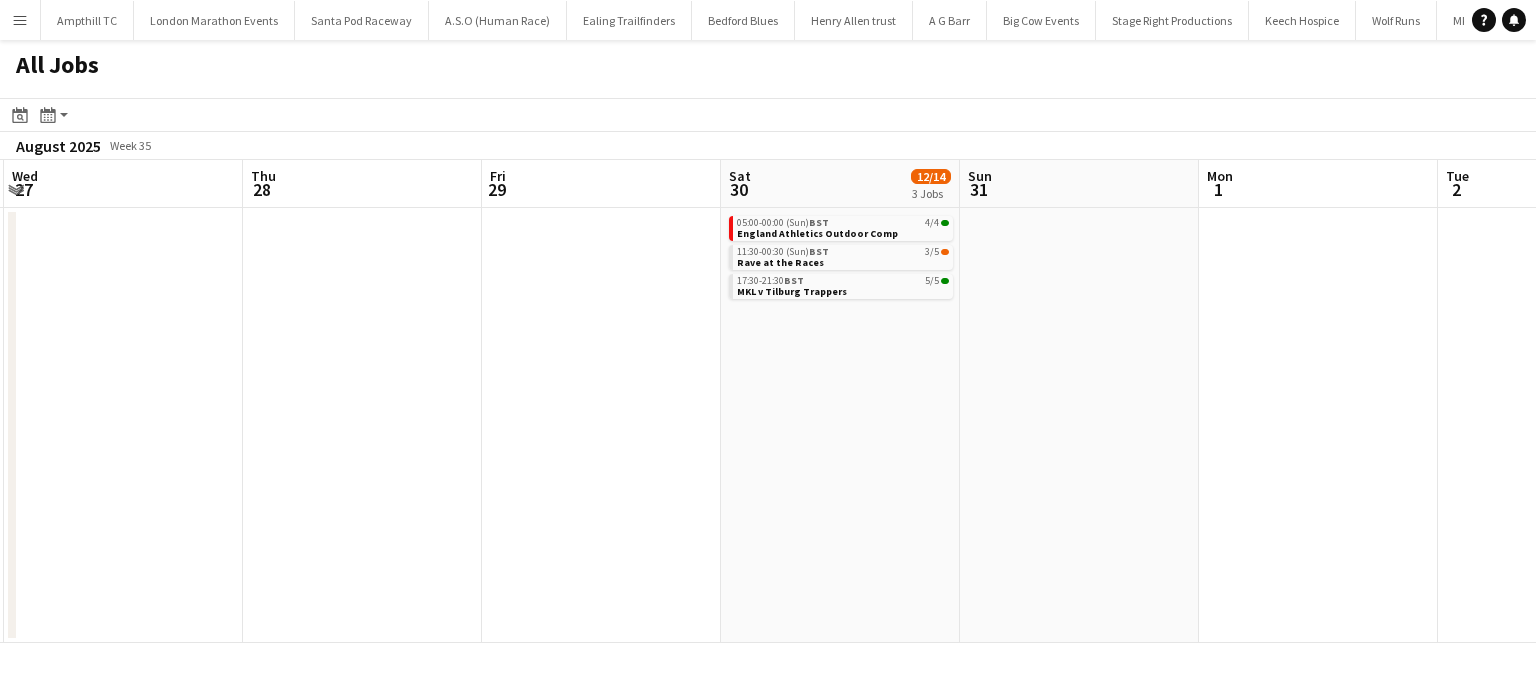 drag, startPoint x: 924, startPoint y: 354, endPoint x: 241, endPoint y: 353, distance: 683.00073 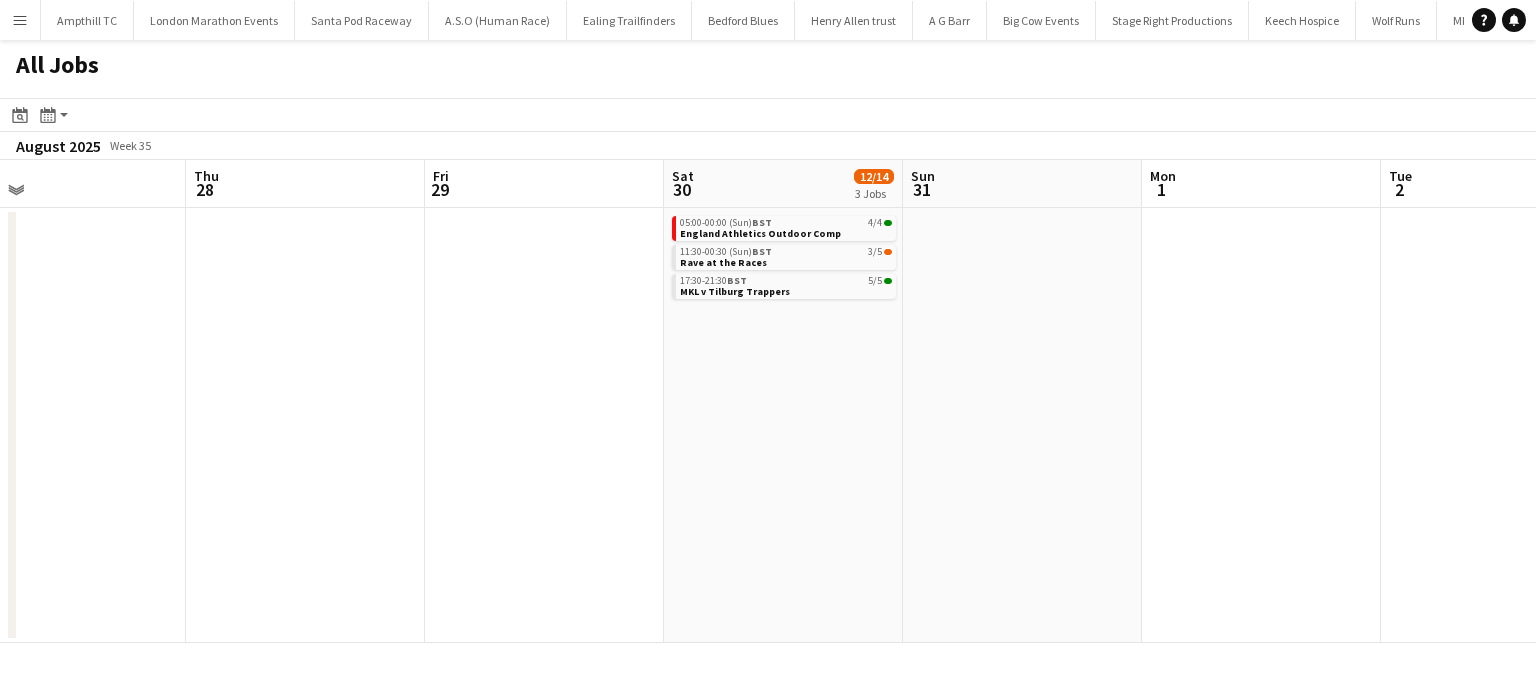 drag, startPoint x: 1026, startPoint y: 363, endPoint x: 671, endPoint y: 363, distance: 355 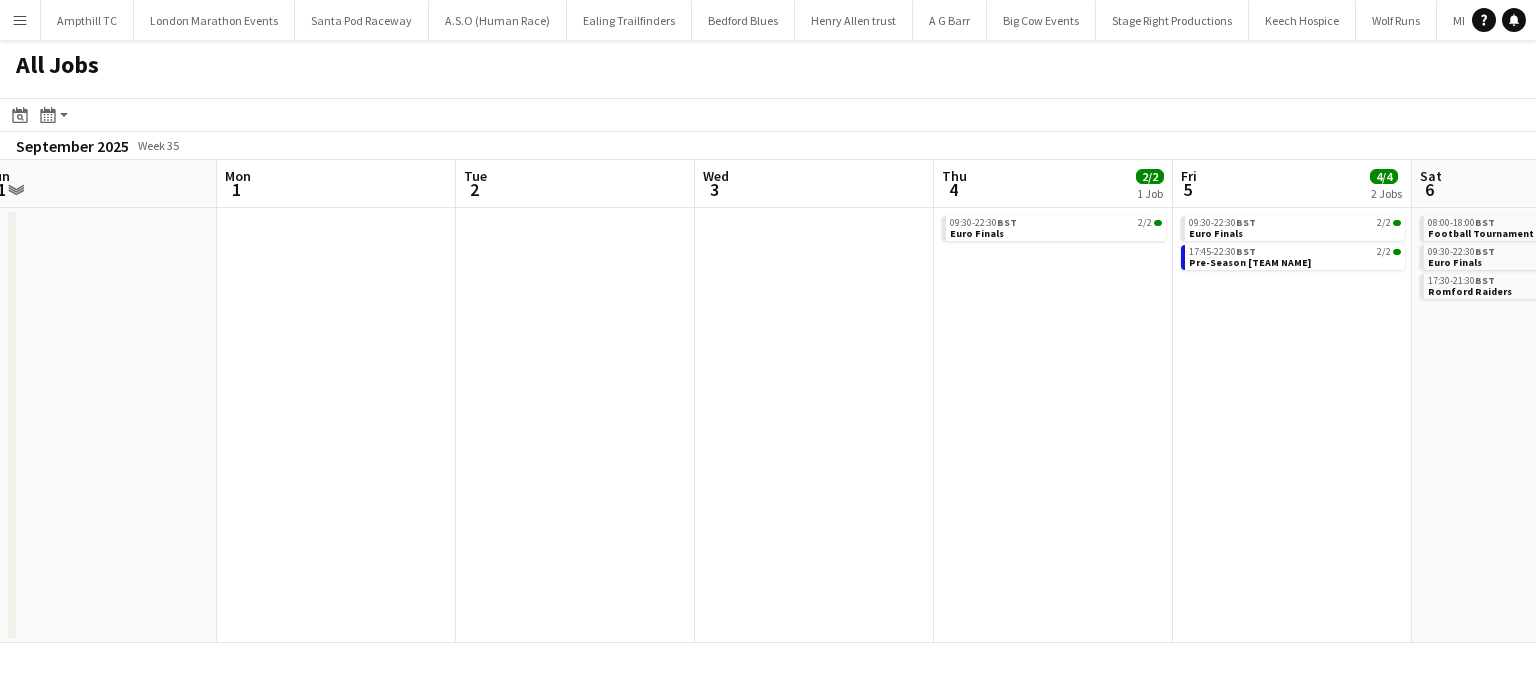 drag, startPoint x: 963, startPoint y: 365, endPoint x: 252, endPoint y: 365, distance: 711 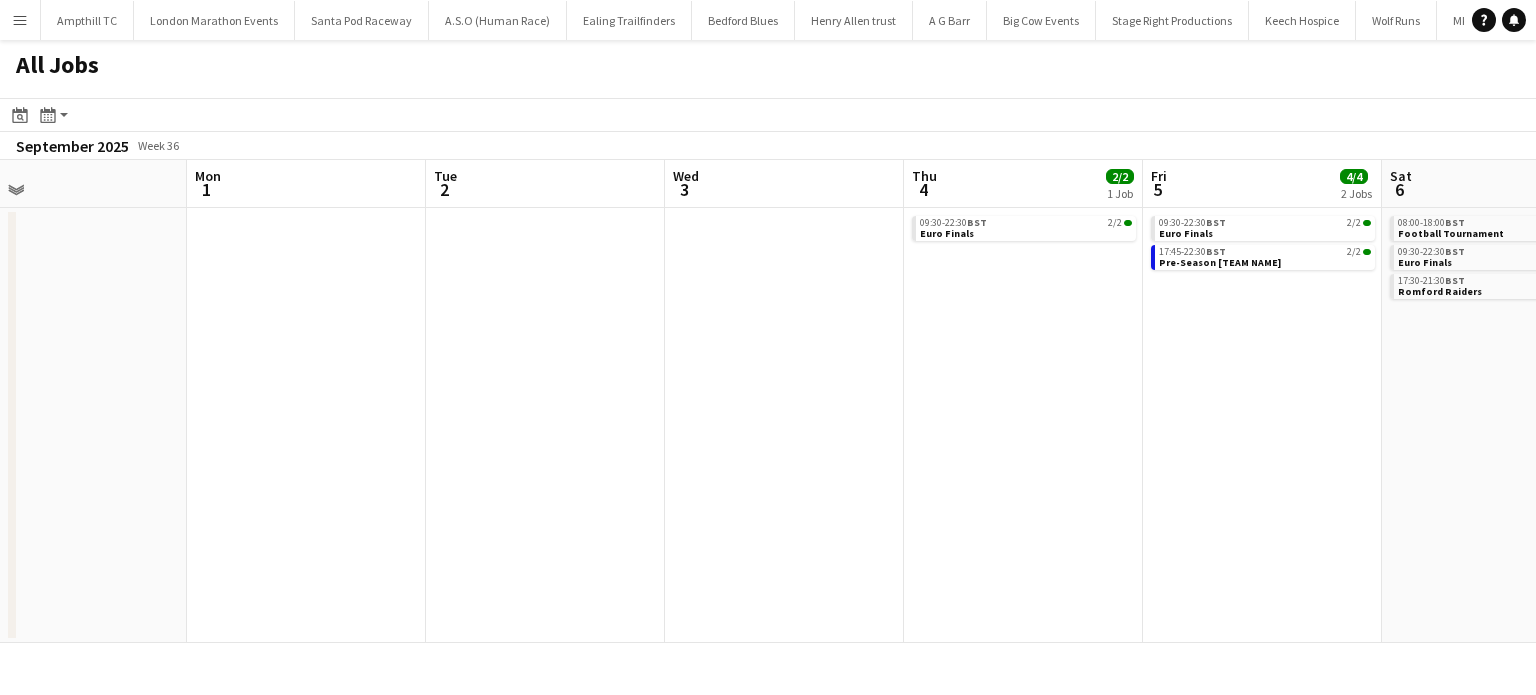 drag, startPoint x: 1052, startPoint y: 362, endPoint x: 600, endPoint y: 367, distance: 452.02765 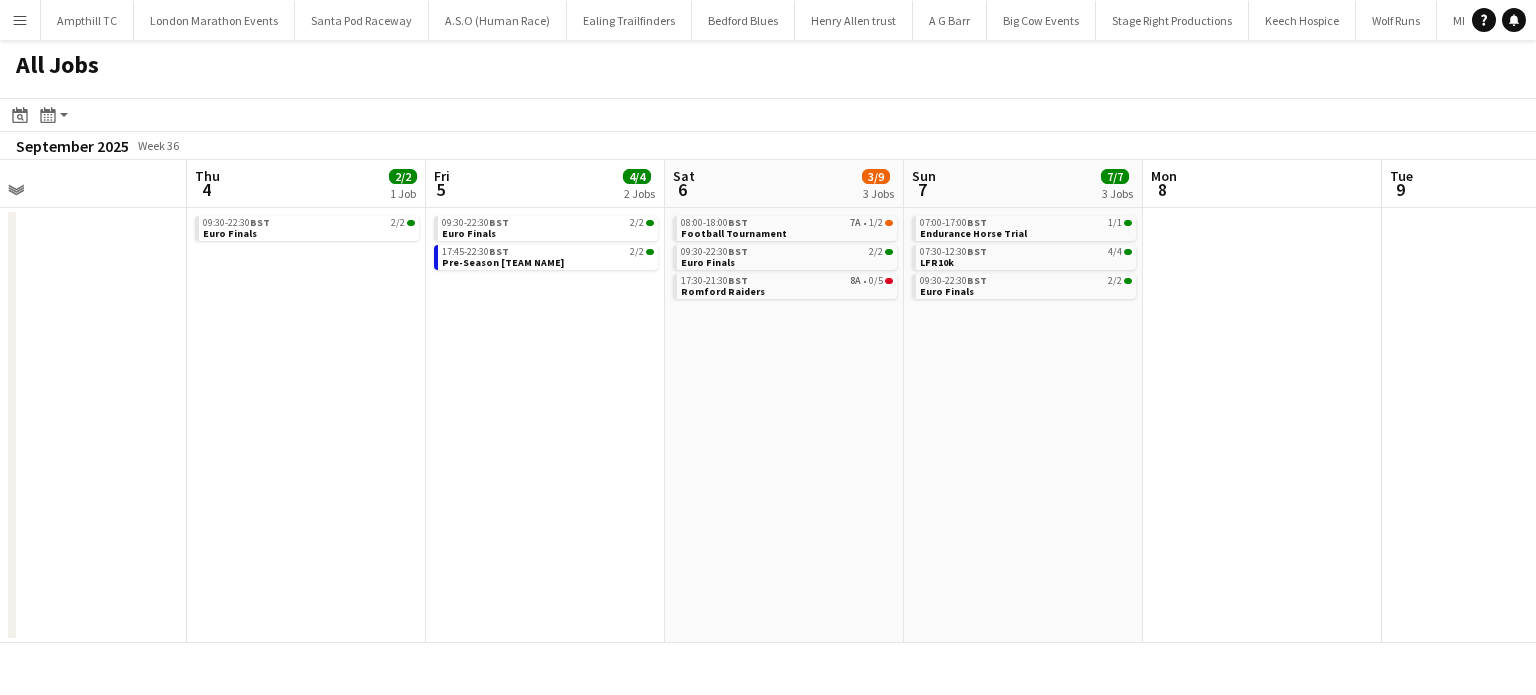 scroll, scrollTop: 0, scrollLeft: 538, axis: horizontal 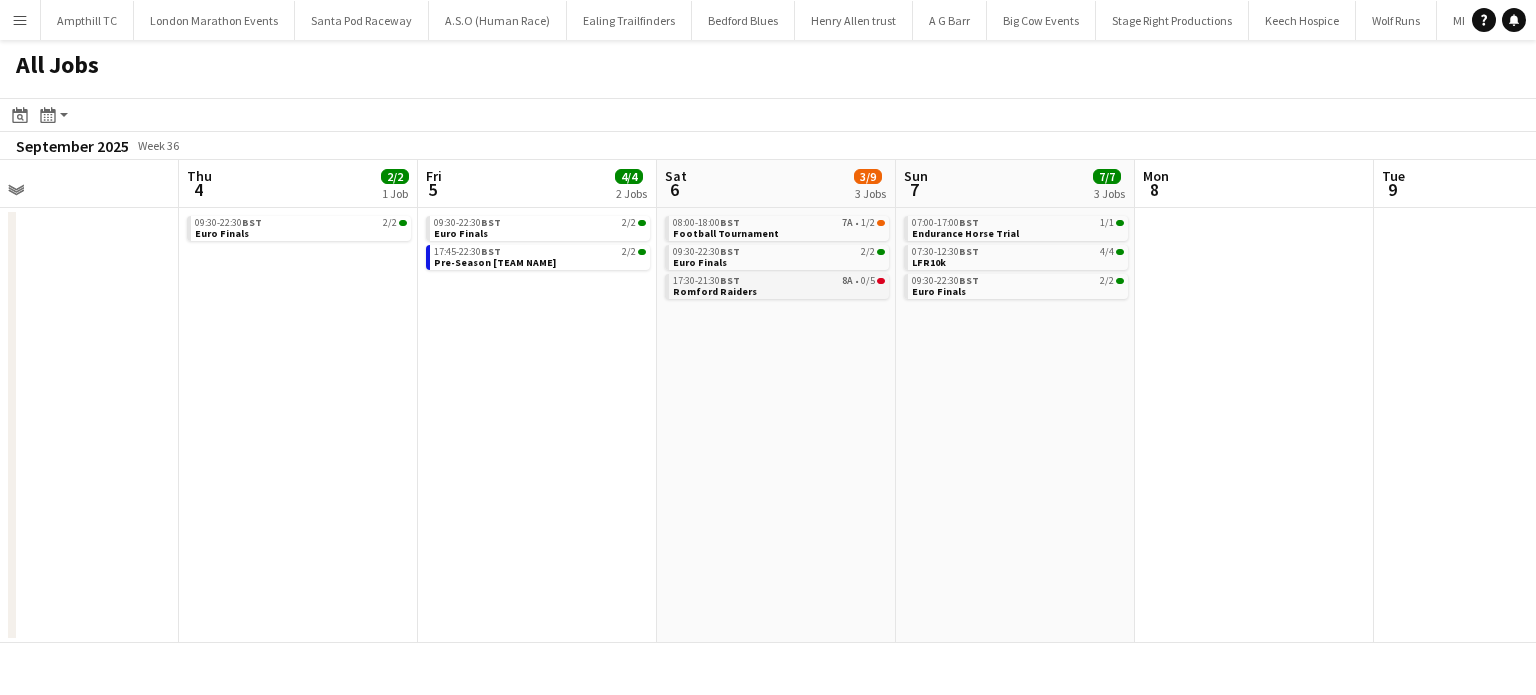 click on "17:30-21:30    BST   8A   •   0/5   Romford Raiders" at bounding box center [779, 285] 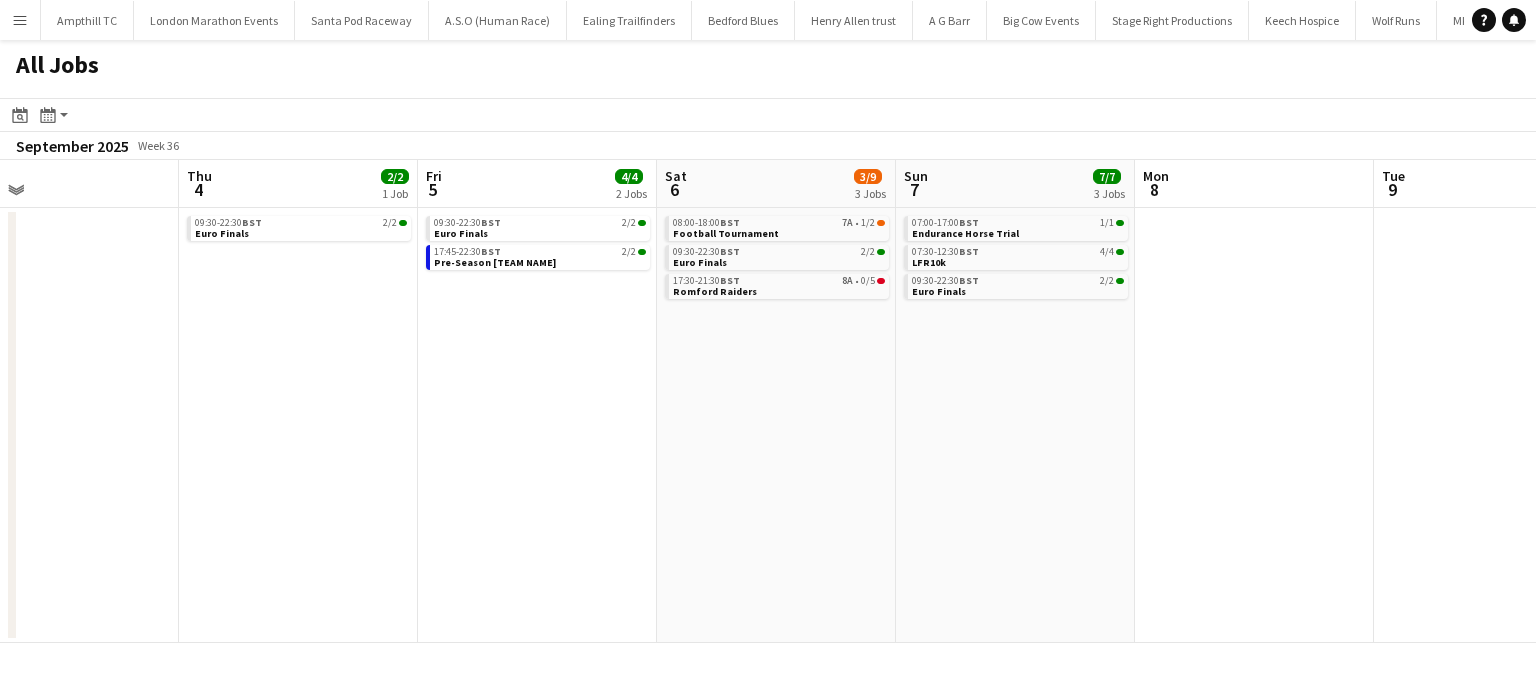 click on "All Jobs
Date picker
AUG 2025 AUG 2025 Monday M Tuesday T Wednesday W Thursday T Friday F Saturday S Sunday S  AUG   1   2   3   4   5   6   7   8   9   10   11   12   13   14   15   16   17   18   19   20   21   22   23   24   25   26   27   28   29   30   31
Comparison range
Comparison range
Today
Month view / Day view
Day view by Board Day view by Job Month view  September 2025   Week 36
Expand/collapse
Mon   1   Tue   2   Wed   3   Thu   4   2/2   1 Job   Fri   5   4/4   2 Jobs   Sat   6   3/9   3 Jobs   Sun   7   7/7   3 Jobs   Mon   8   Tue   9   Wed   10   Thu   11   Fri   12   09:30-22:30    BST   2/2   Euro Finals   09:30-22:30    BST   2/2   Euro Finals   17:45-22:30    BST   2/2   Pre-Season Northampton Saints   08:00-18:00    BST   7A   •   1/2   Football Tournament   09:30-22:30    BST   2/2   Euro Finals   17:30-21:30" 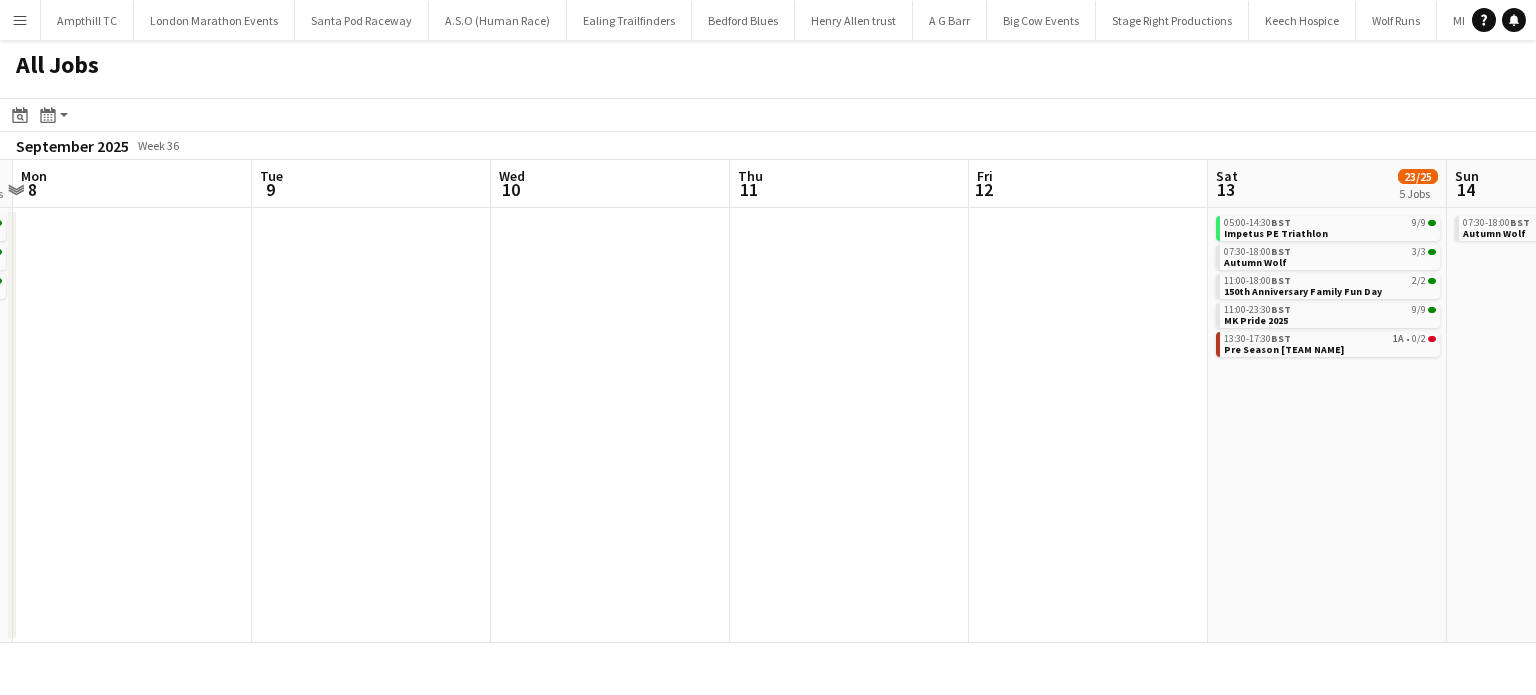 drag, startPoint x: 1012, startPoint y: 374, endPoint x: 400, endPoint y: 375, distance: 612.0008 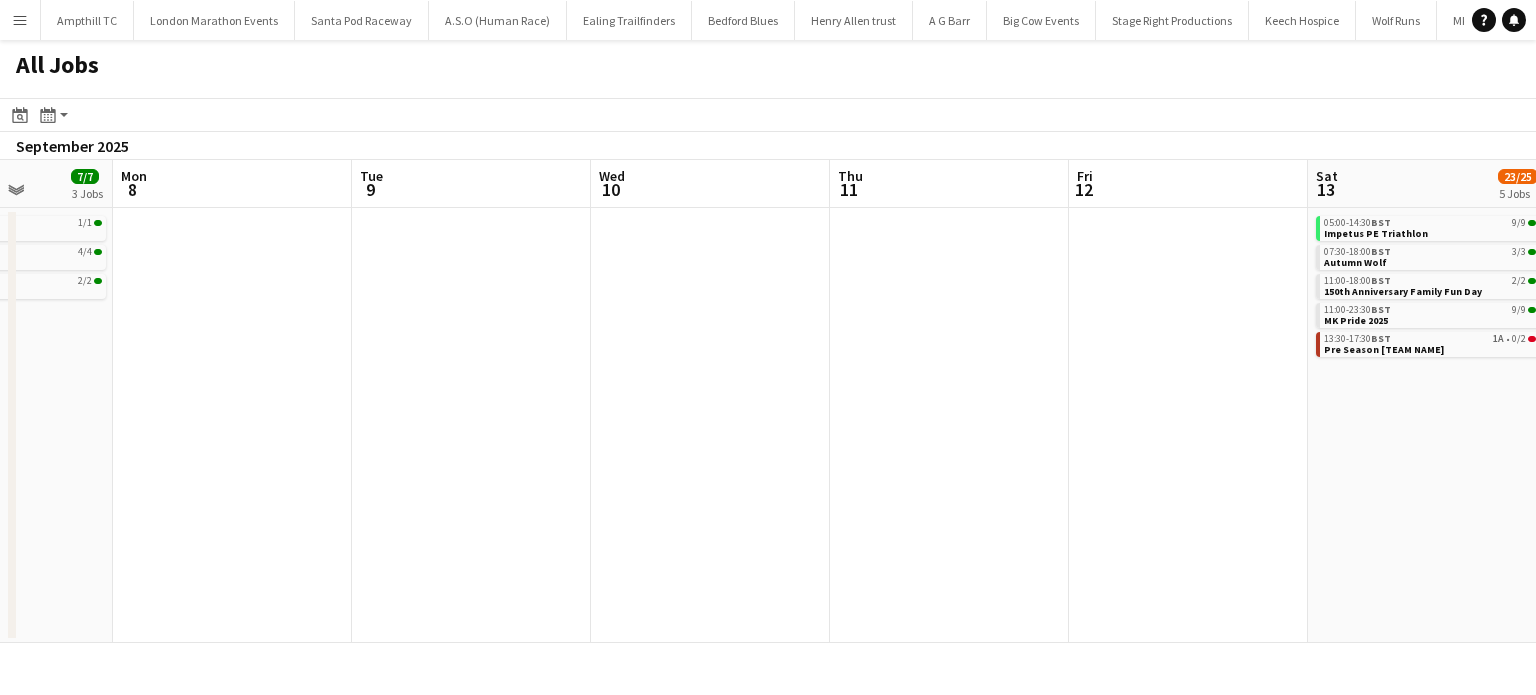 click on "All Jobs
Date picker
AUG 2025 AUG 2025 Monday M Tuesday T Wednesday W Thursday T Friday F Saturday S Sunday S  AUG   1   2   3   4   5   6   7   8   9   10   11   12   13   14   15   16   17   18   19   20   21   22   23   24   25   26   27   28   29   30   31
Comparison range
Comparison range
Today
Month view / Day view
Day view by Board Day view by Job Month view  September 2025   Week 36
Expand/collapse
Fri   5   4/4   2 Jobs   Sat   6   3/9   3 Jobs   Sun   7   7/7   3 Jobs   Mon   8   Tue   9   Wed   10   Thu   11   Fri   12   Sat   13   23/25   5 Jobs   Sun   14   3/3   1 Job   Mon   15   Tue   16   09:30-22:30    BST   2/2   Euro Finals   17:45-22:30    BST   2/2   Pre-Season Northampton Saints   08:00-18:00    BST   7A   •   1/2   Football Tournament   09:30-22:30    BST   2/2   Euro Finals   17:30-21:30    BST   8A   •   1A" 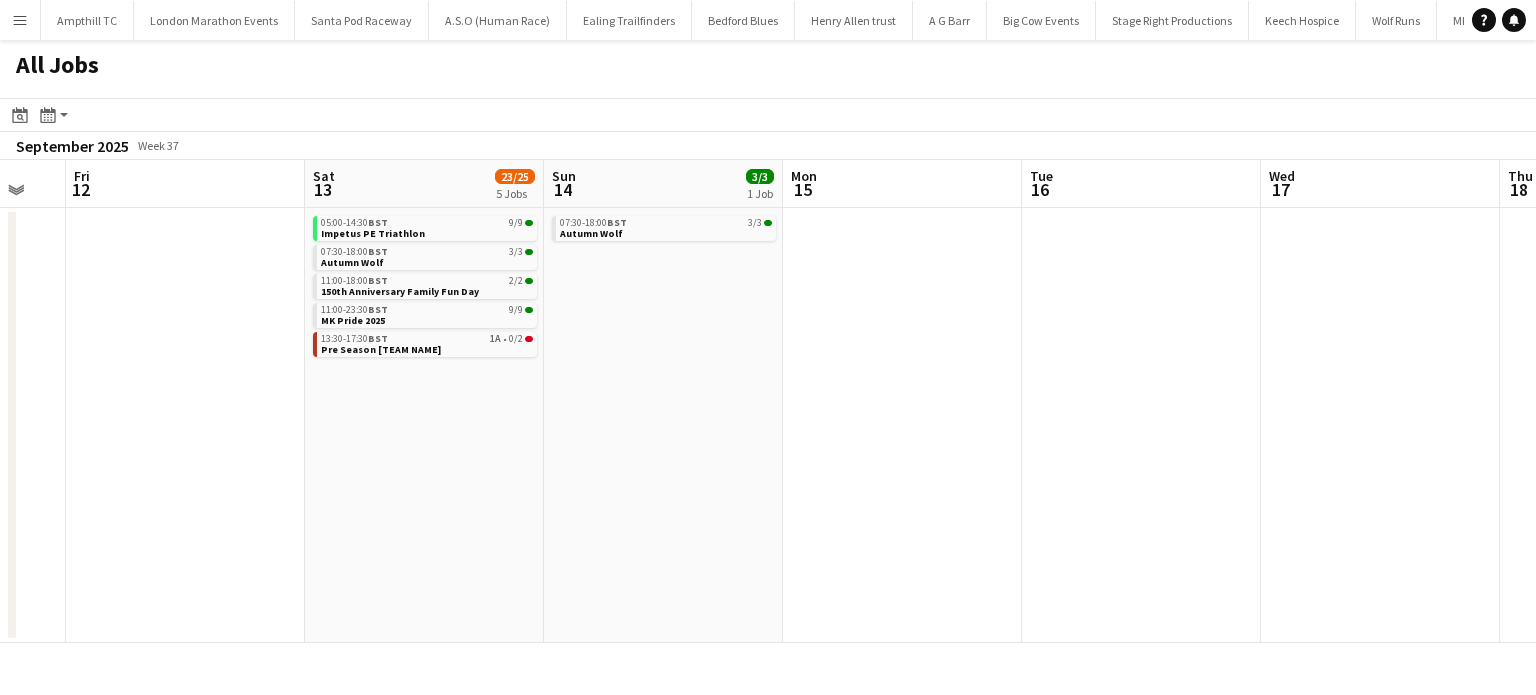 click on "All Jobs
Date picker
AUG 2025 AUG 2025 Monday M Tuesday T Wednesday W Thursday T Friday F Saturday S Sunday S  AUG   1   2   3   4   5   6   7   8   9   10   11   12   13   14   15   16   17   18   19   20   21   22   23   24   25   26   27   28   29   30   31
Comparison range
Comparison range
Today
Month view / Day view
Day view by Board Day view by Job Month view  September 2025   Week 37
Expand/collapse
Tue   9   Wed   10   Thu   11   Fri   12   Sat   13   23/25   5 Jobs   Sun   14   3/3   1 Job   Mon   15   Tue   16   Wed   17   Thu   18   Fri   19   Sat   20   4/9   3 Jobs   05:00-14:30    BST   9/9   Impetus PE Triathlon   07:30-18:00    BST   3/3   Autumn Wolf   11:00-18:00    BST   2/2   150th Anniversary Family Fun Day   11:00-23:30    BST   9/9   MK Pride 2025   13:30-17:30    BST   1A   •   0/2   07:30-18:00    BST   3/3" 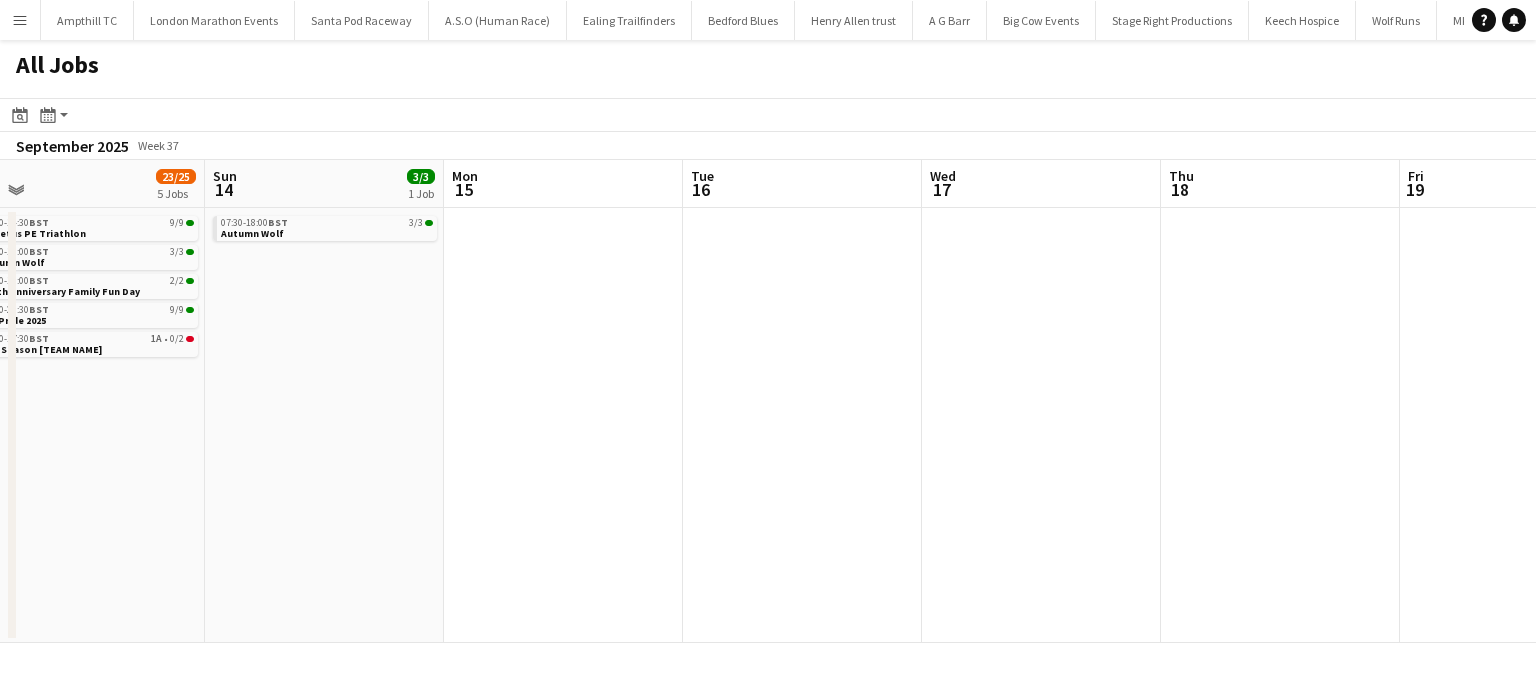 click on "Thu   11   Fri   12   Sat   13   23/25   5 Jobs   Sun   14   3/3   1 Job   Mon   15   Tue   16   Wed   17   Thu   18   Fri   19   Sat   20   4/9   3 Jobs   Sun   21   Mon   22   05:00-14:30    BST   9/9   Impetus PE Triathlon   07:30-18:00    BST   3/3   Autumn Wolf   11:00-18:00    BST   2/2   150th Anniversary Family Fun Day   11:00-23:30    BST   9/9   MK Pride 2025   13:30-17:30    BST   1A   •   0/2   Pre Season Worcester Warriors   07:30-18:00    BST   3/3   Autumn Wolf   11:00-17:30    BST   2/2   Great Linford Heritage Show   12:45-17:30    BST   2/2   Pre-Season Ampthill   17:30-21:30    BST   1A   •   0/5   Bristol Pitbulls" at bounding box center [768, 401] 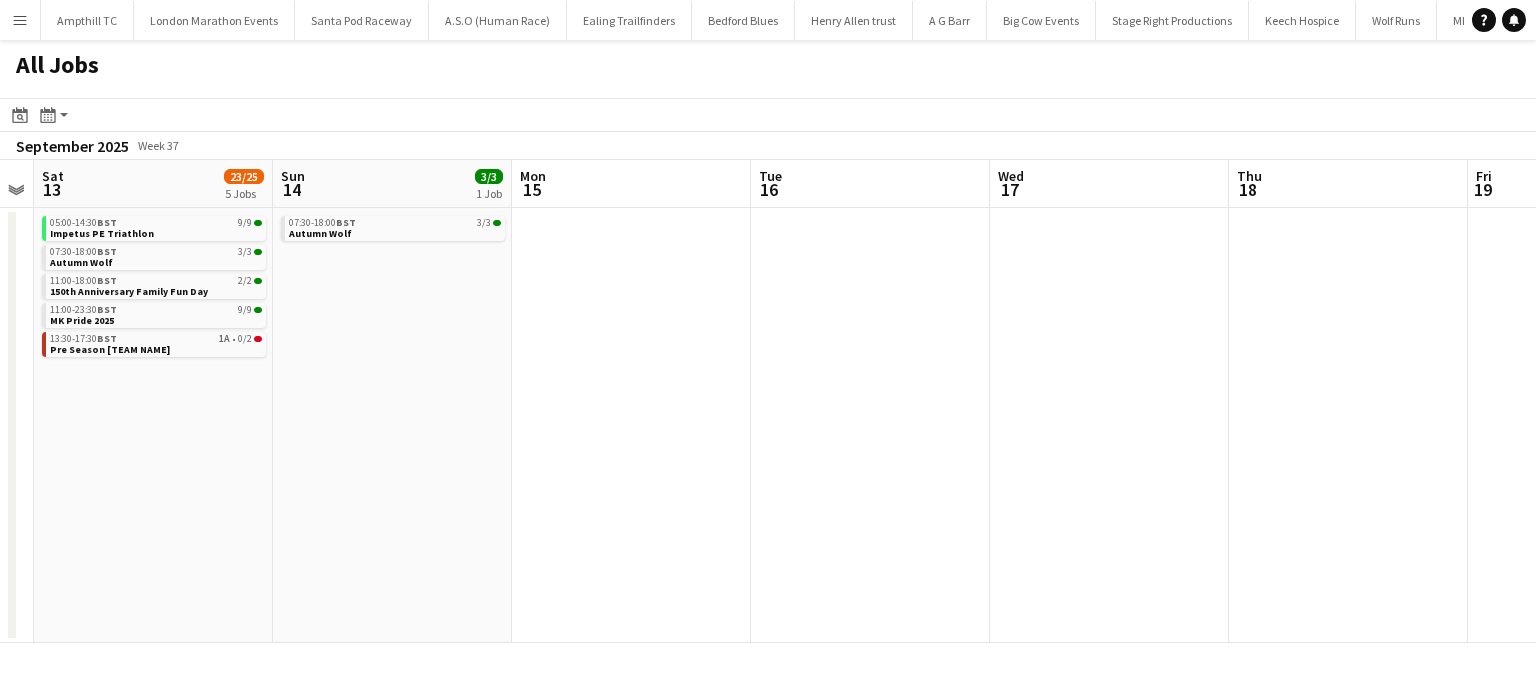 scroll, scrollTop: 0, scrollLeft: 425, axis: horizontal 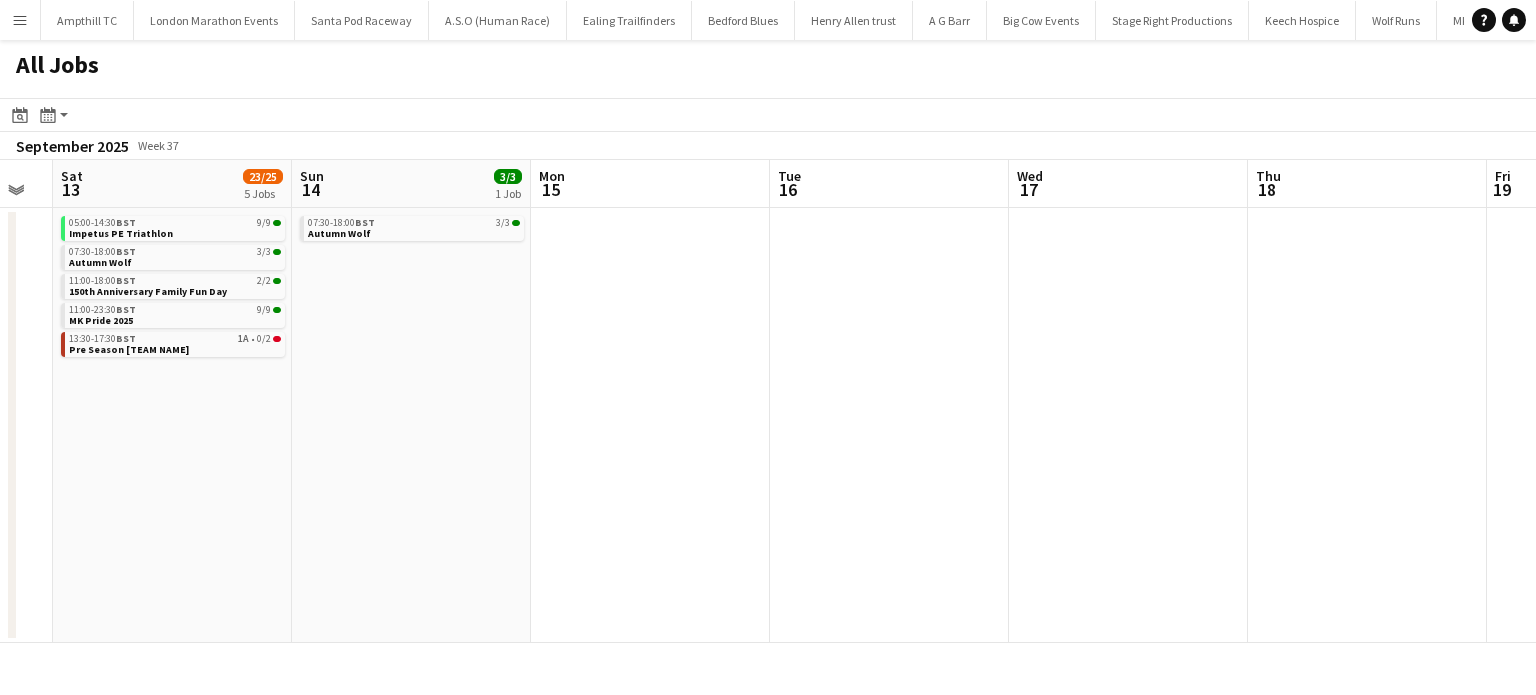 drag, startPoint x: 531, startPoint y: 395, endPoint x: 877, endPoint y: 396, distance: 346.00143 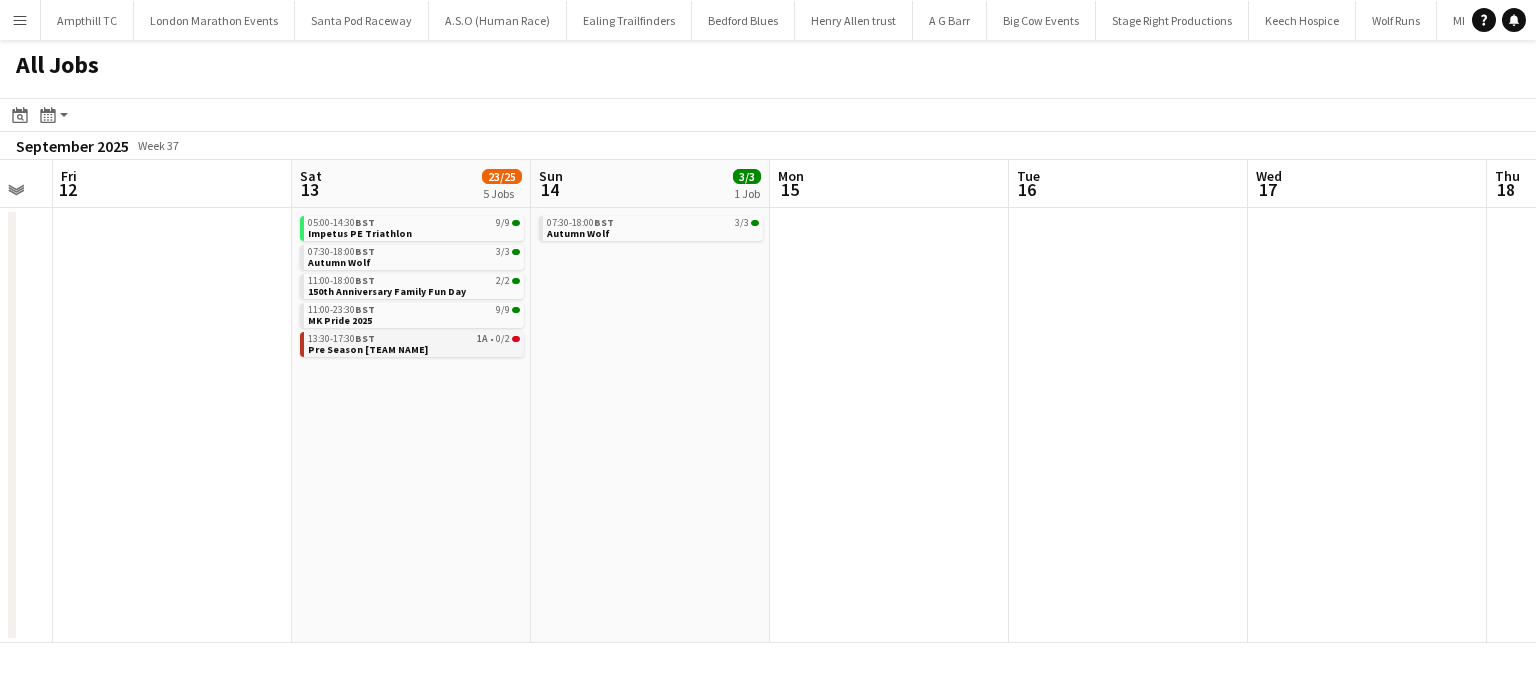 click on "Pre Season Worcester Warriors" at bounding box center [368, 349] 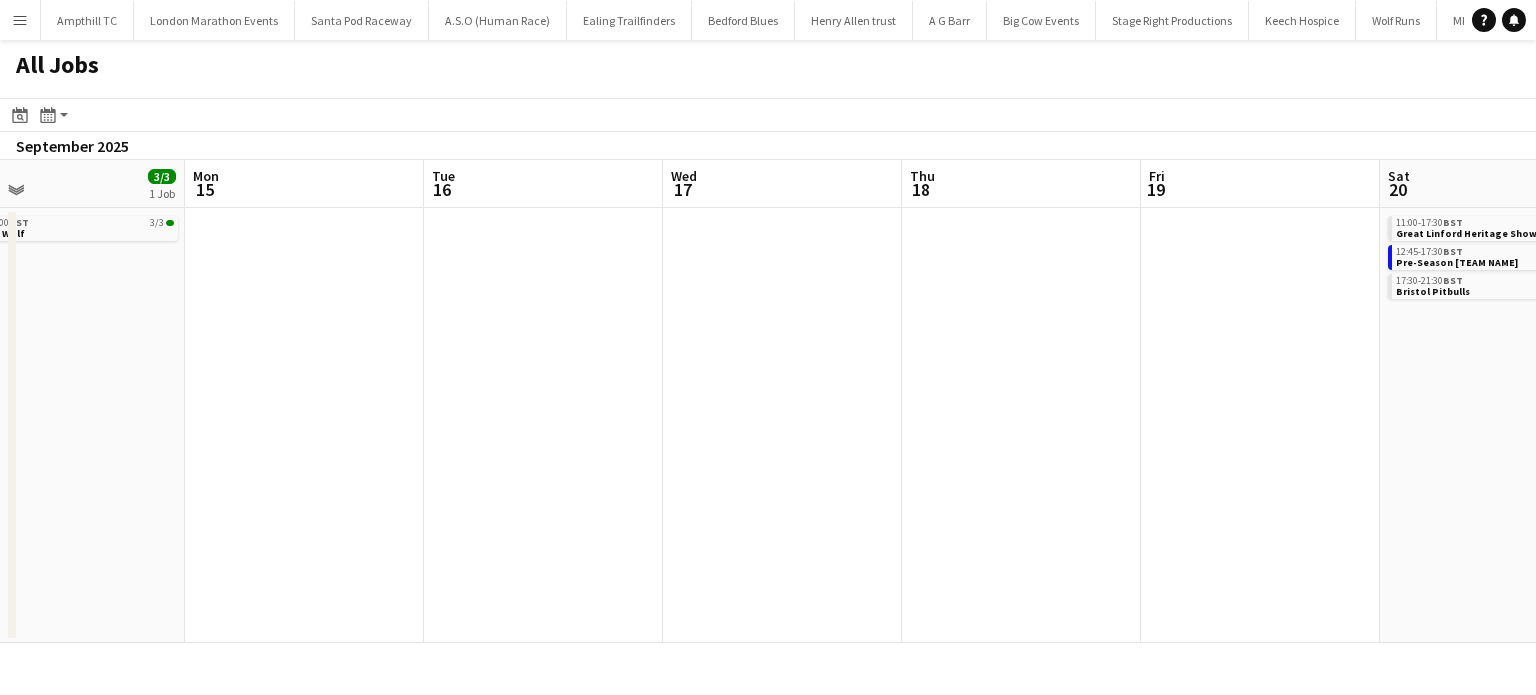 drag, startPoint x: 1051, startPoint y: 425, endPoint x: 282, endPoint y: 425, distance: 769 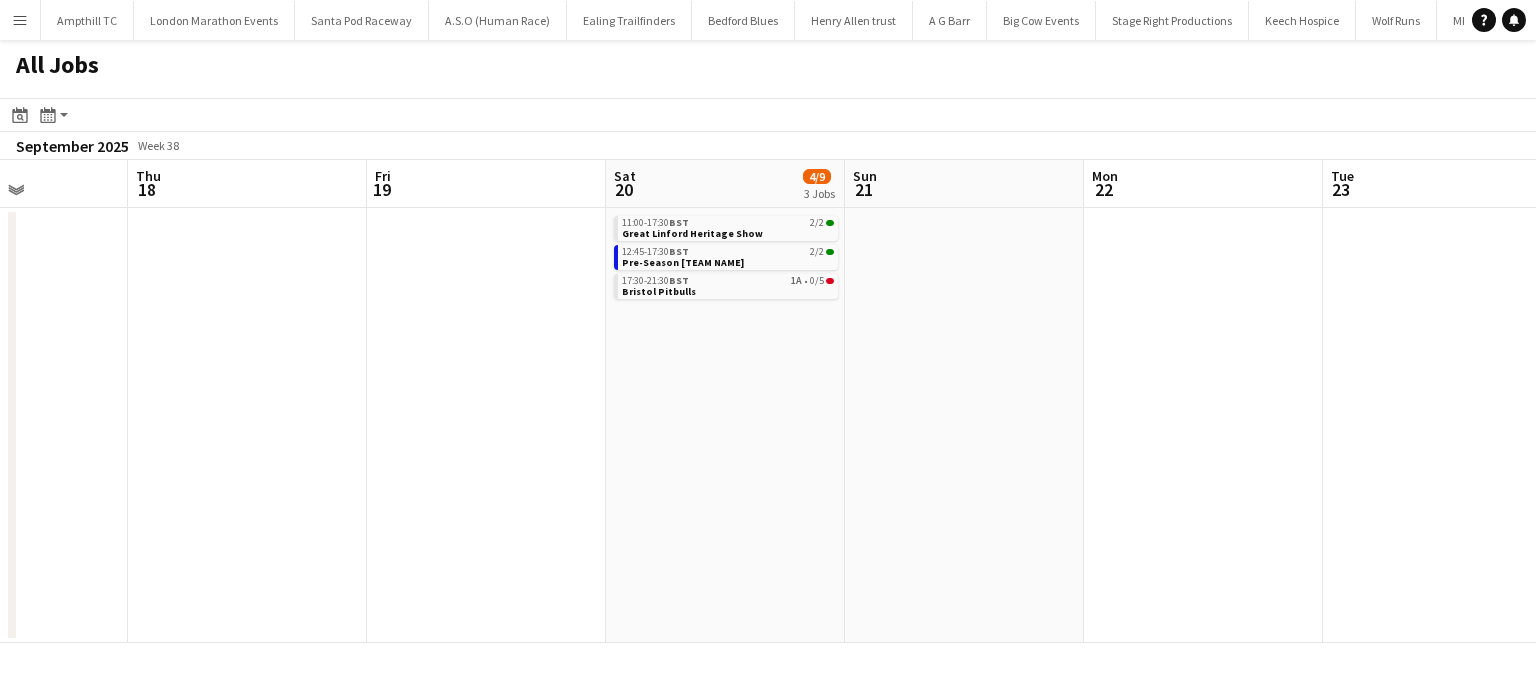 drag, startPoint x: 643, startPoint y: 423, endPoint x: 795, endPoint y: 413, distance: 152.3286 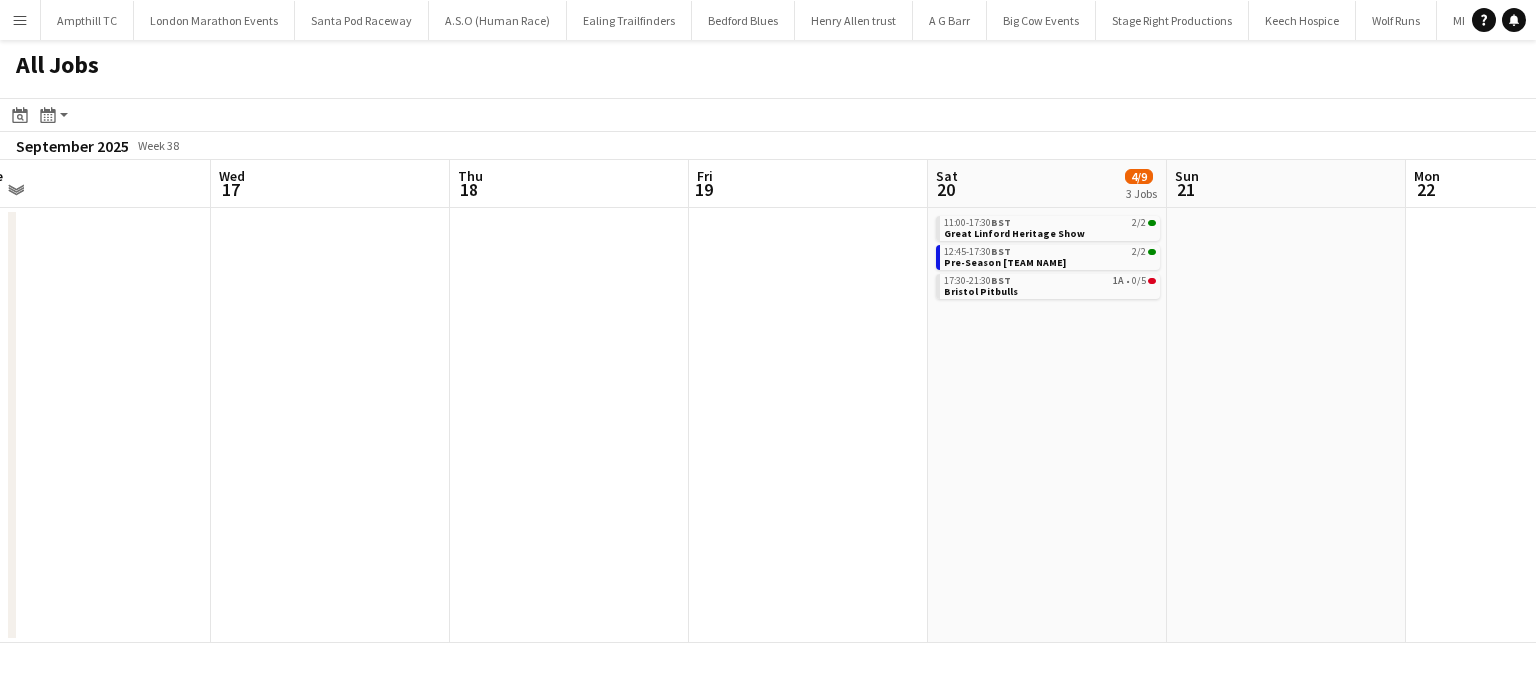 drag, startPoint x: 885, startPoint y: 410, endPoint x: 372, endPoint y: 410, distance: 513 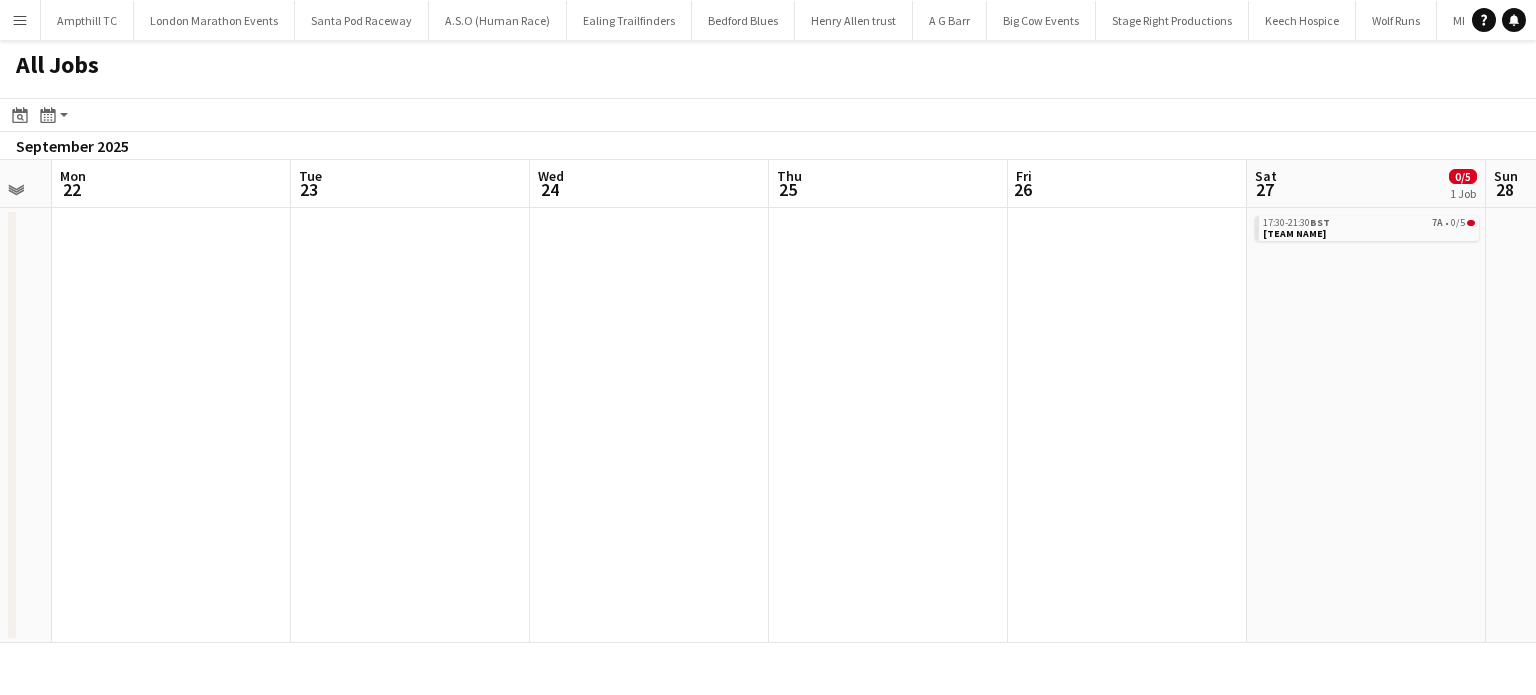 drag, startPoint x: 332, startPoint y: 399, endPoint x: 376, endPoint y: 397, distance: 44.04543 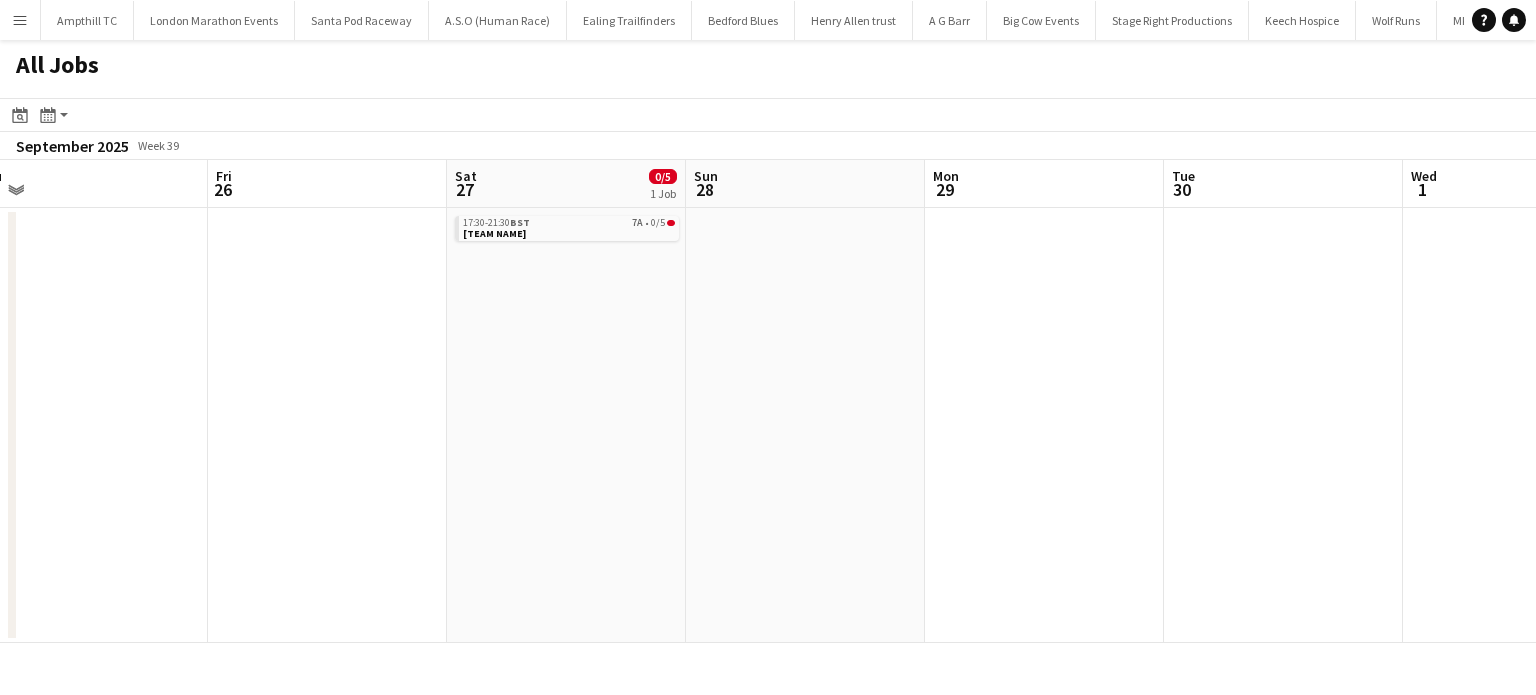 drag, startPoint x: 491, startPoint y: 399, endPoint x: 324, endPoint y: 399, distance: 167 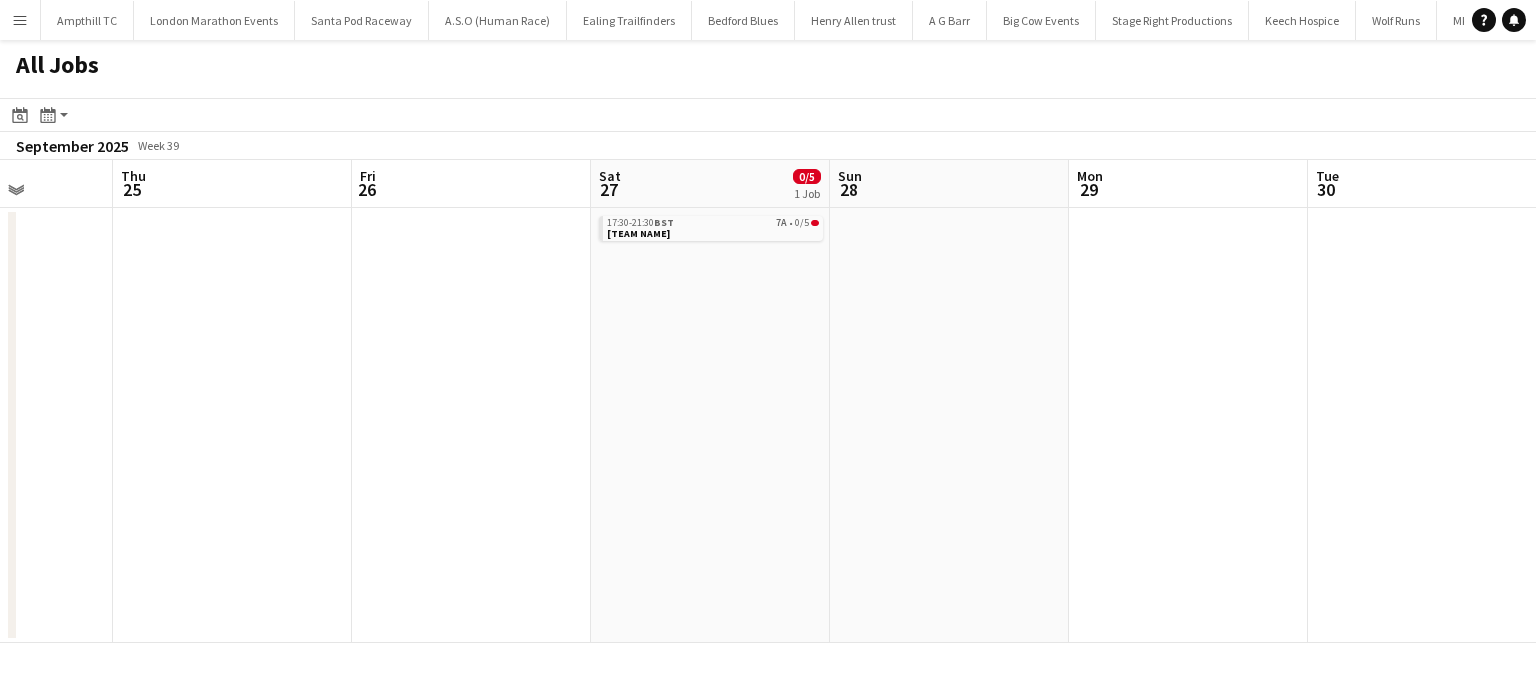 drag, startPoint x: 931, startPoint y: 397, endPoint x: 364, endPoint y: 397, distance: 567 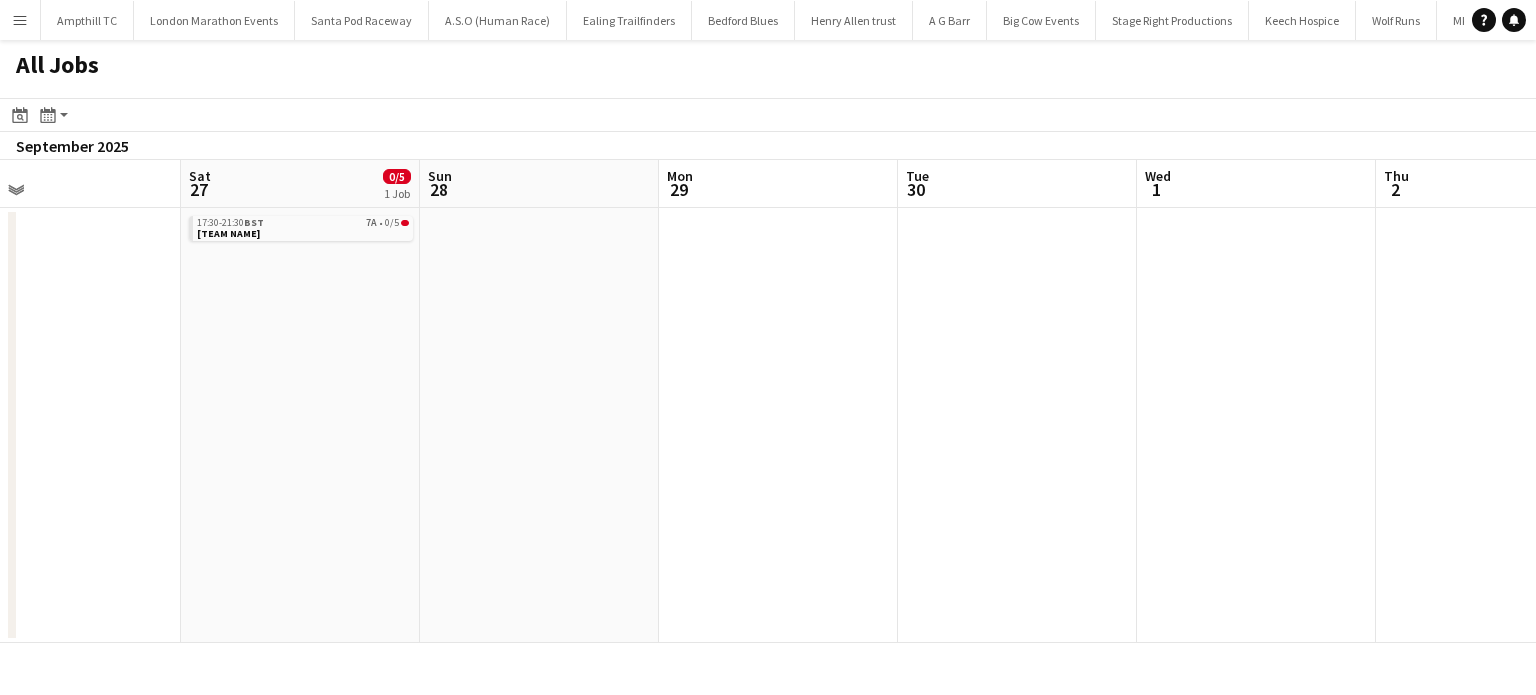 drag, startPoint x: 1144, startPoint y: 393, endPoint x: 384, endPoint y: 393, distance: 760 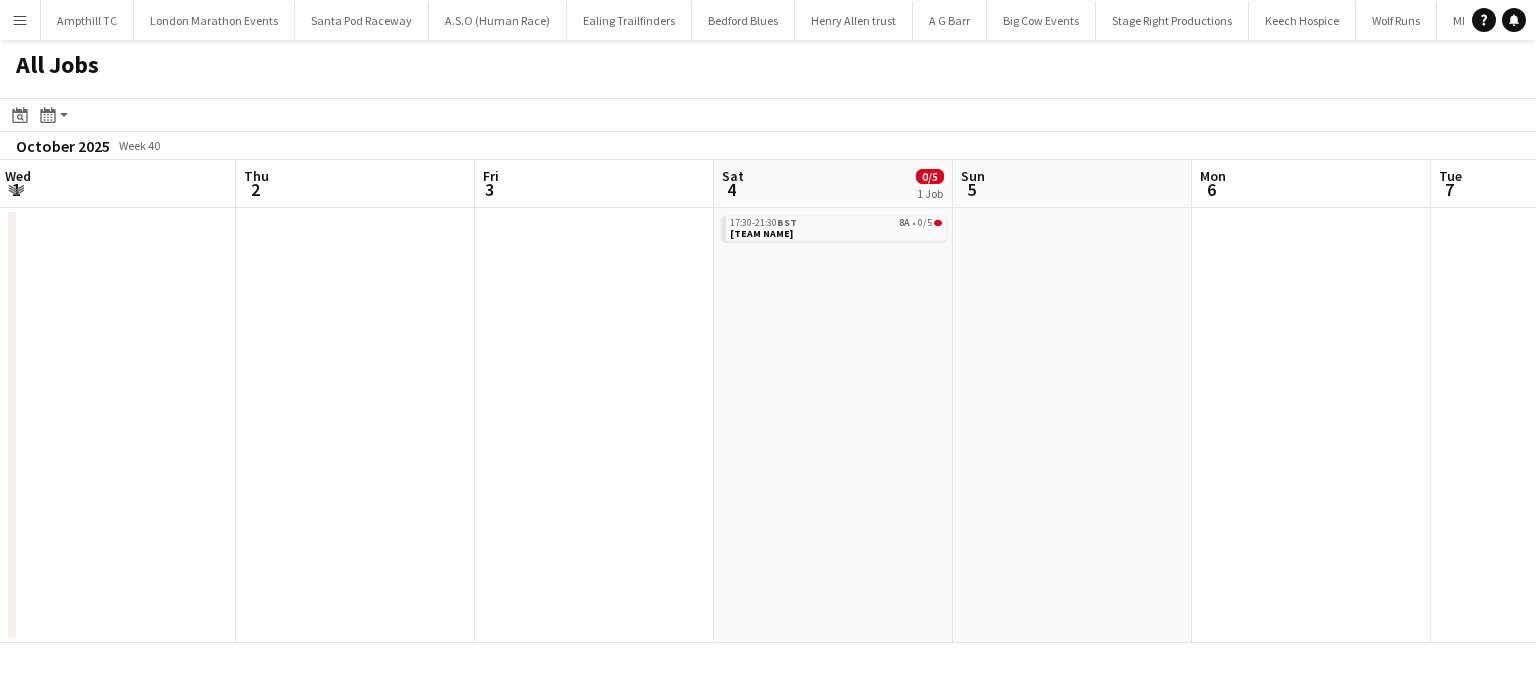 drag, startPoint x: 748, startPoint y: 394, endPoint x: 338, endPoint y: 394, distance: 410 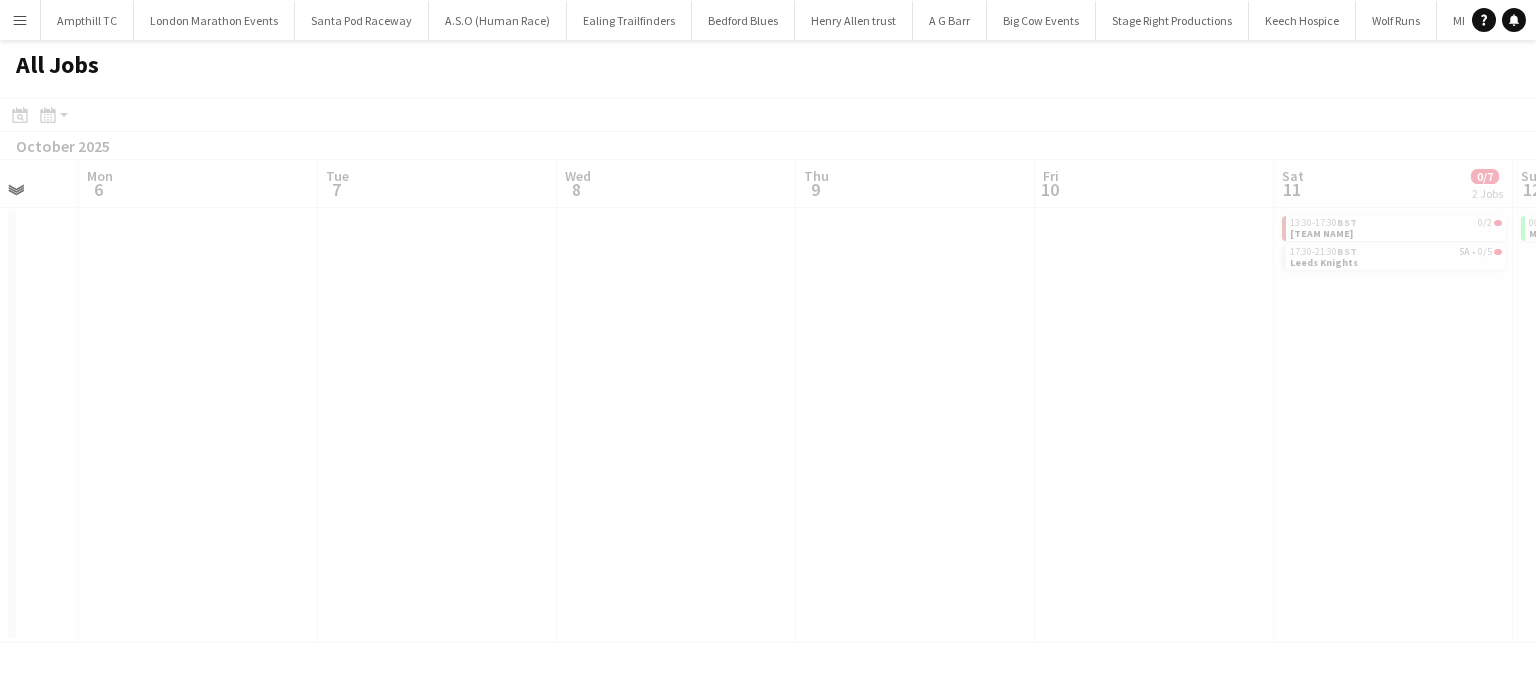 drag, startPoint x: 552, startPoint y: 394, endPoint x: 435, endPoint y: 394, distance: 117 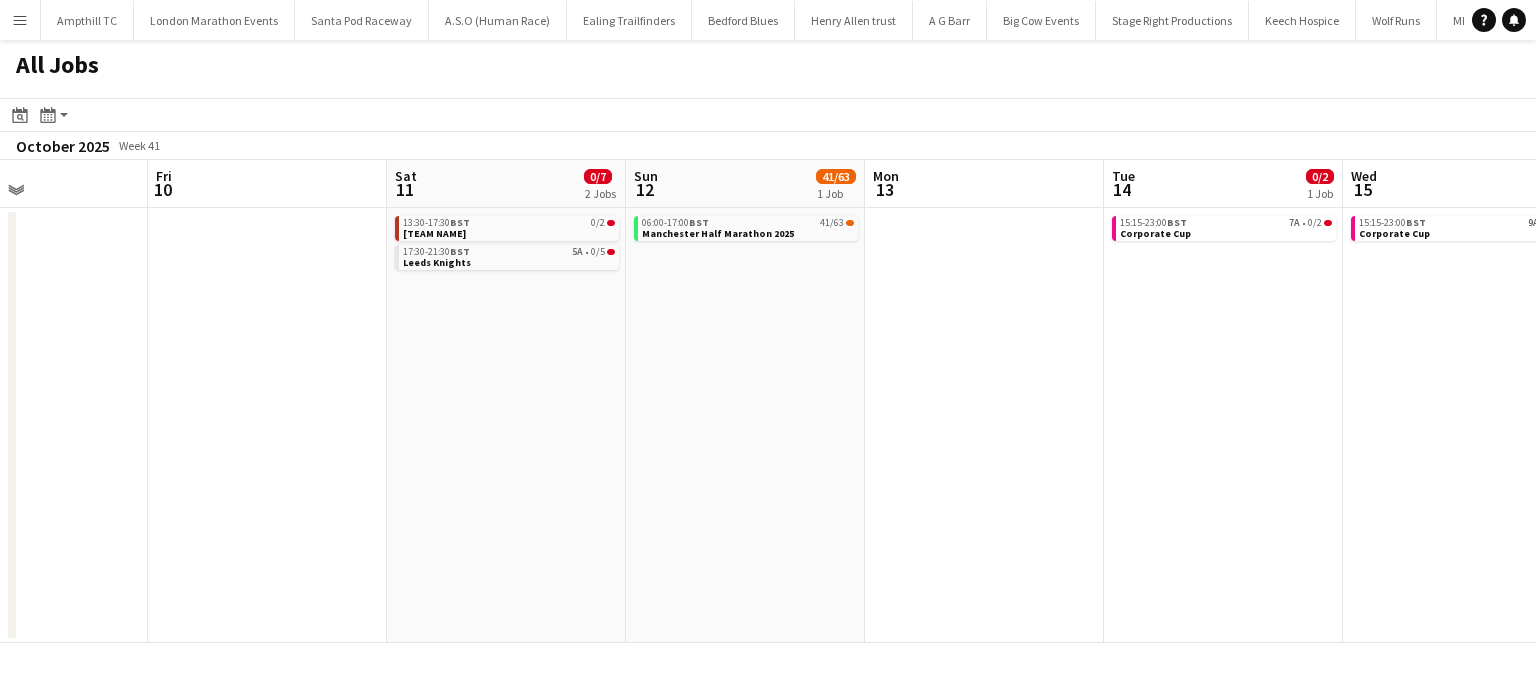 drag, startPoint x: 892, startPoint y: 394, endPoint x: 645, endPoint y: 395, distance: 247.00203 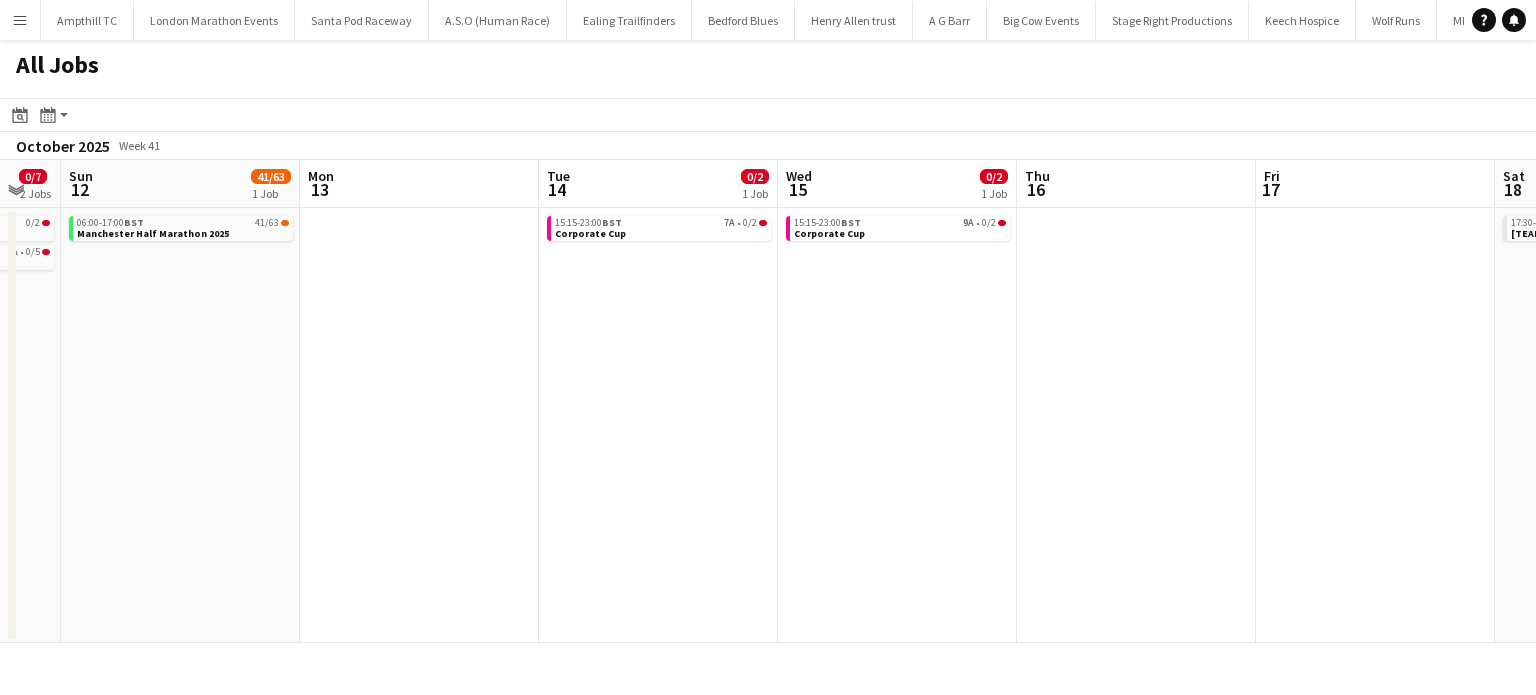 drag, startPoint x: 1160, startPoint y: 387, endPoint x: 729, endPoint y: 388, distance: 431.00116 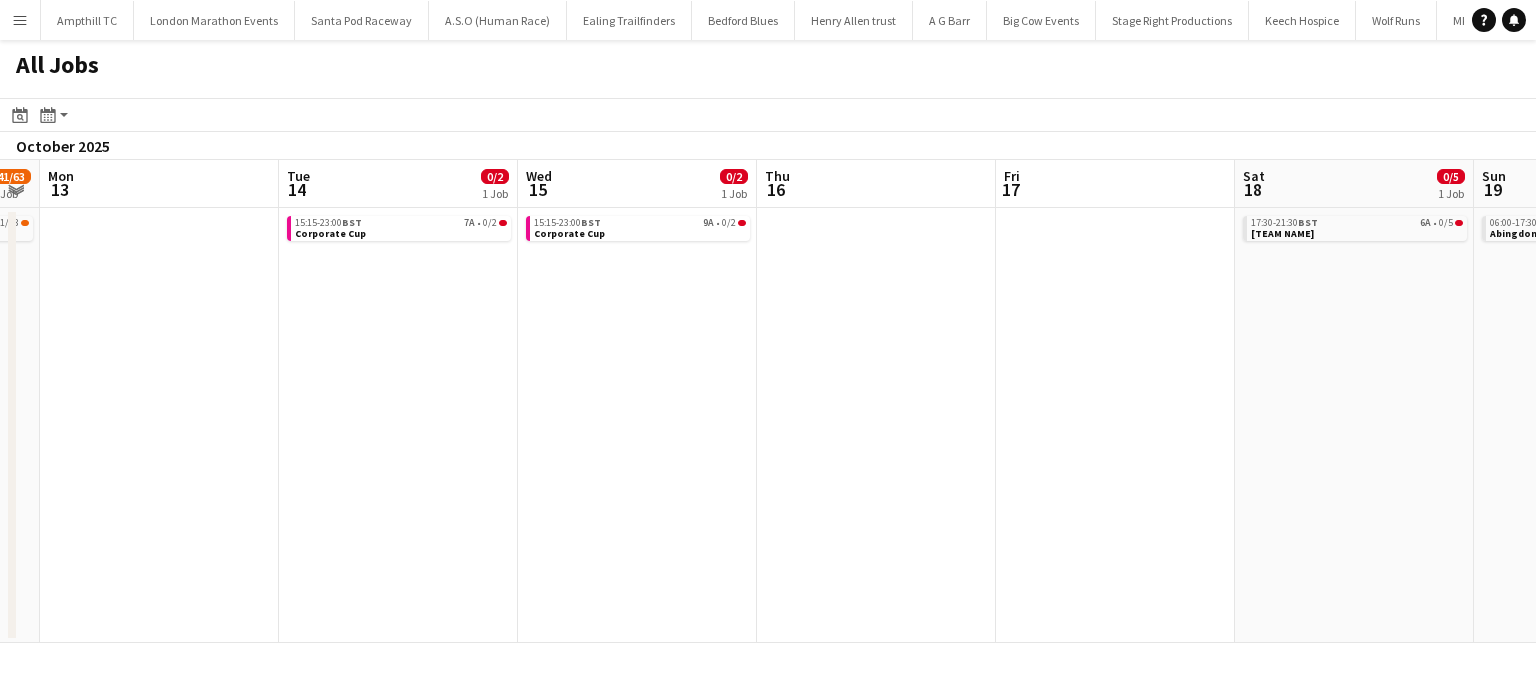 scroll, scrollTop: 0, scrollLeft: 842, axis: horizontal 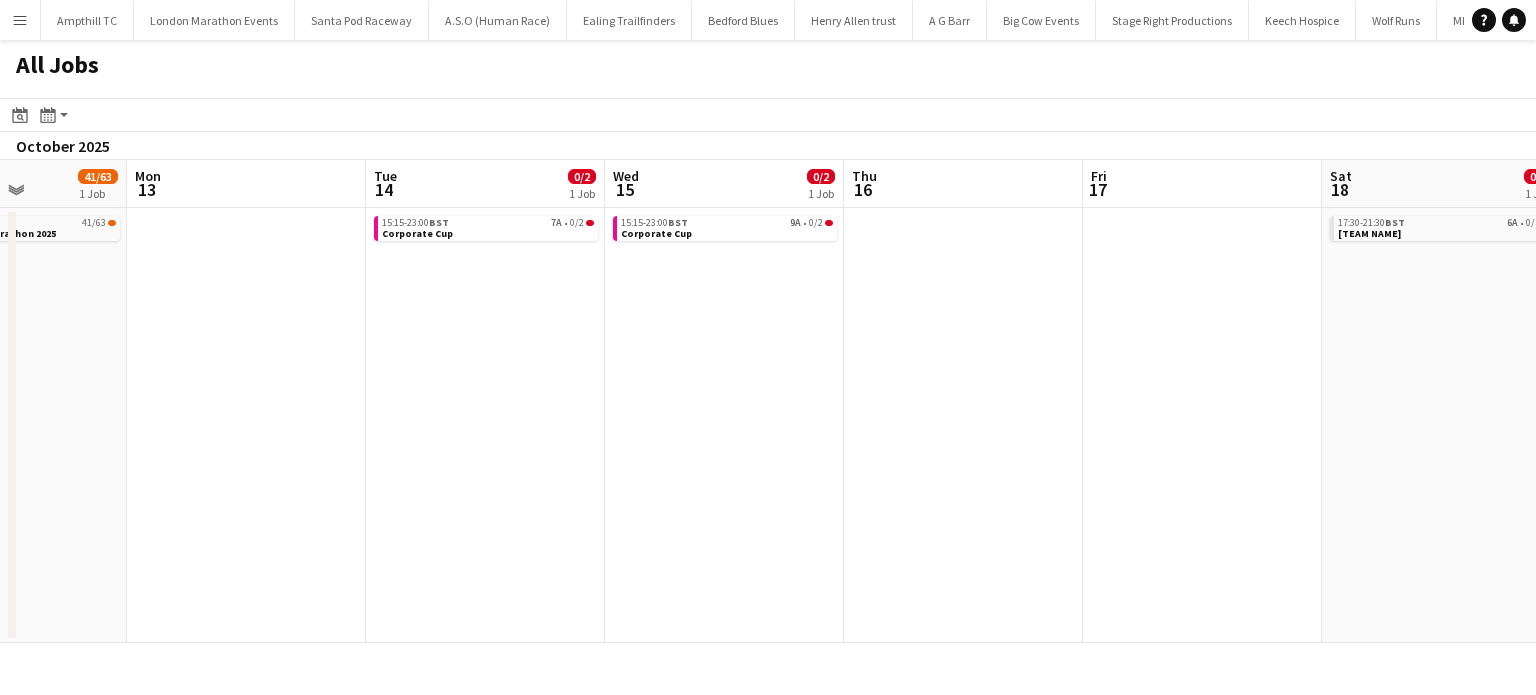 drag, startPoint x: 1024, startPoint y: 324, endPoint x: 464, endPoint y: 358, distance: 561.0312 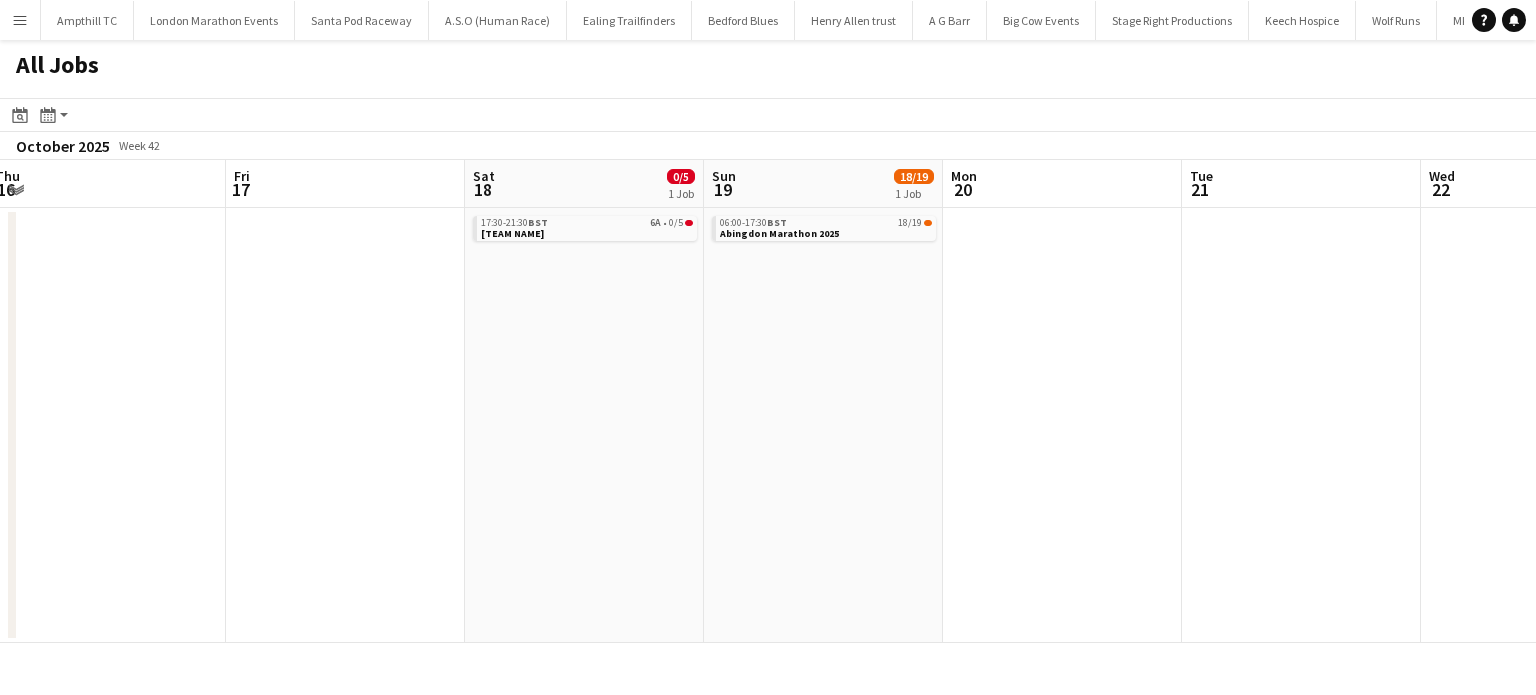 scroll, scrollTop: 0, scrollLeft: 567, axis: horizontal 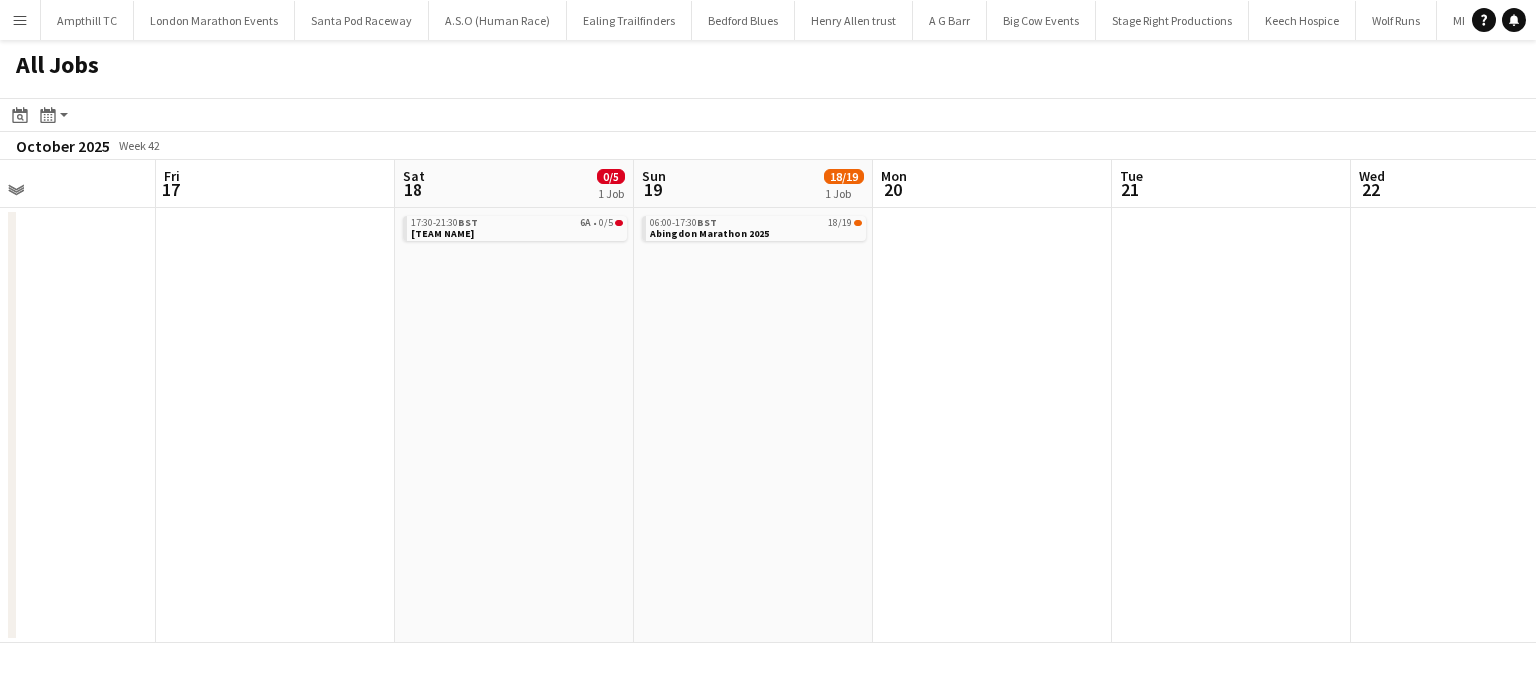 drag, startPoint x: 1079, startPoint y: 338, endPoint x: 956, endPoint y: 367, distance: 126.37247 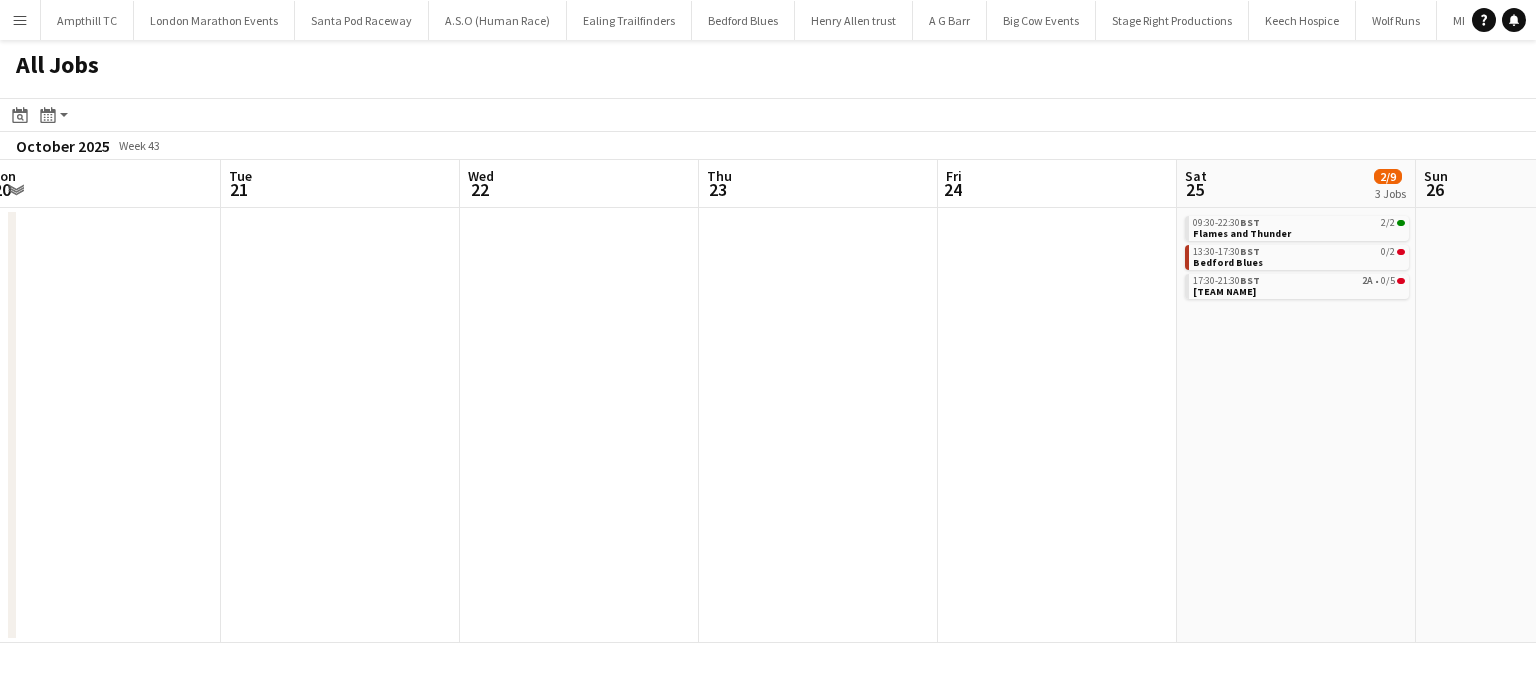 drag, startPoint x: 1161, startPoint y: 347, endPoint x: 640, endPoint y: 468, distance: 534.86633 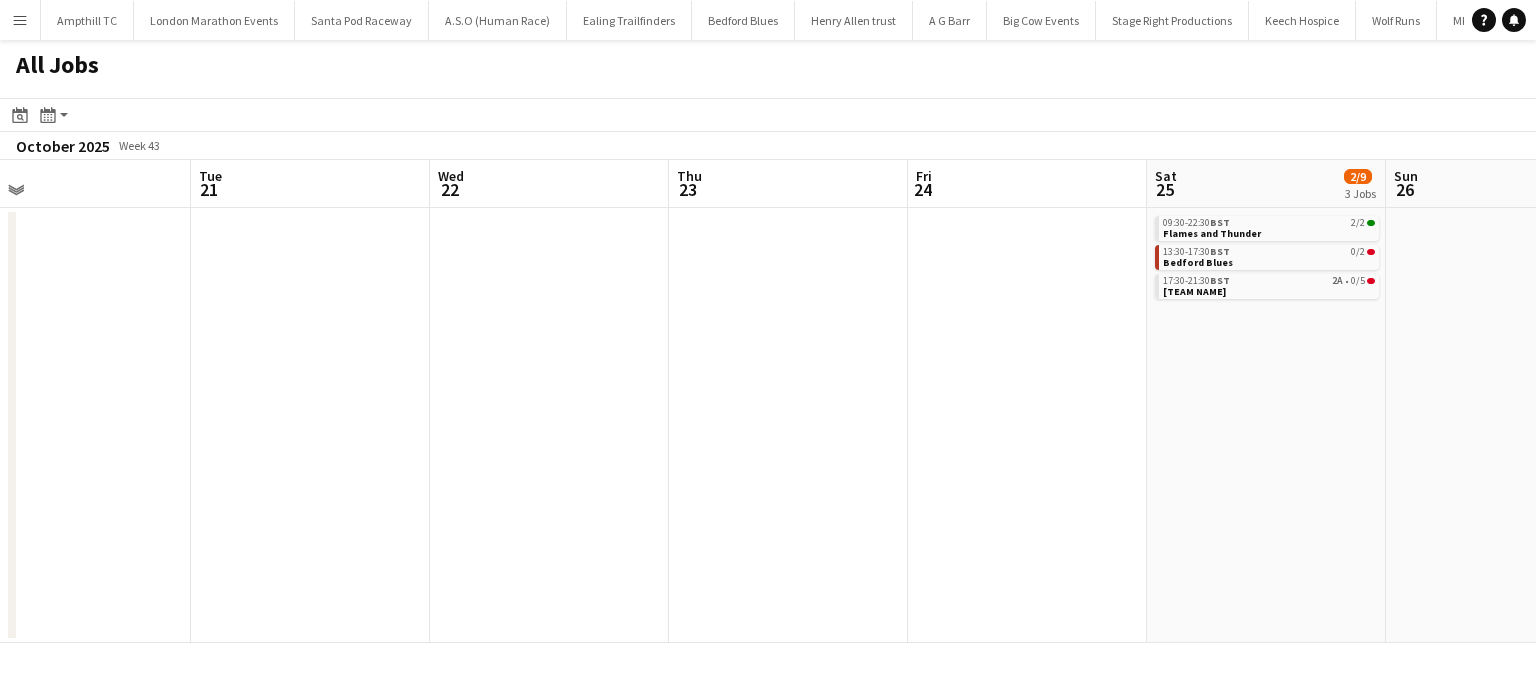 scroll, scrollTop: 0, scrollLeft: 859, axis: horizontal 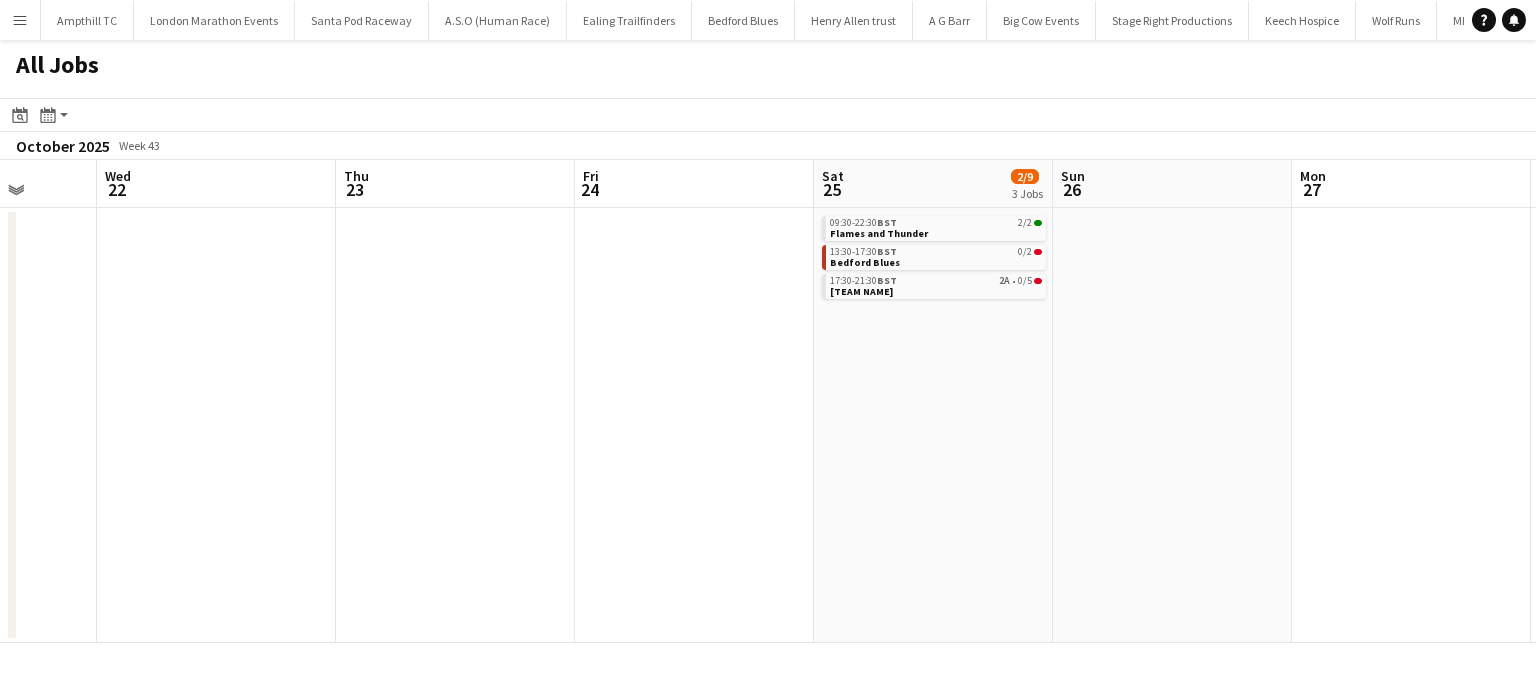 drag, startPoint x: 1057, startPoint y: 451, endPoint x: 669, endPoint y: 451, distance: 388 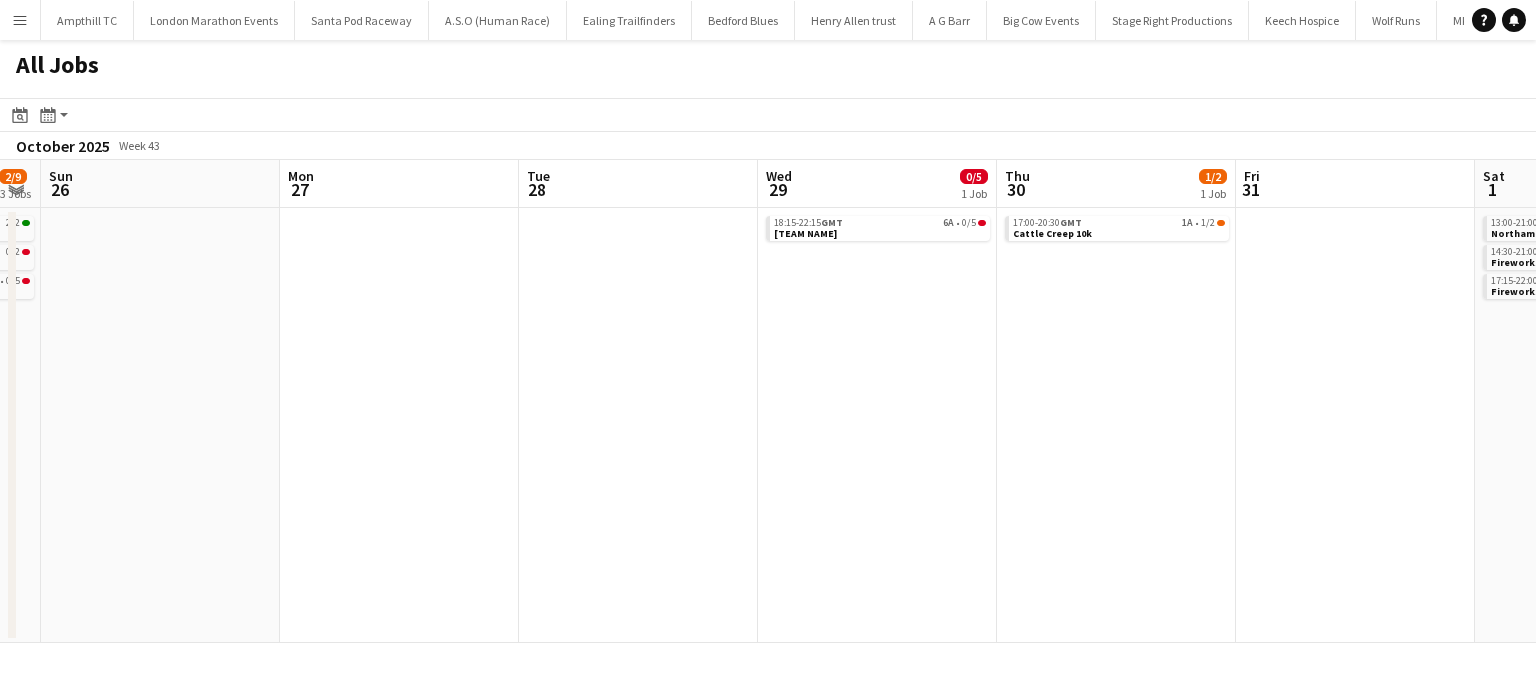 drag, startPoint x: 1216, startPoint y: 375, endPoint x: 728, endPoint y: 423, distance: 490.35498 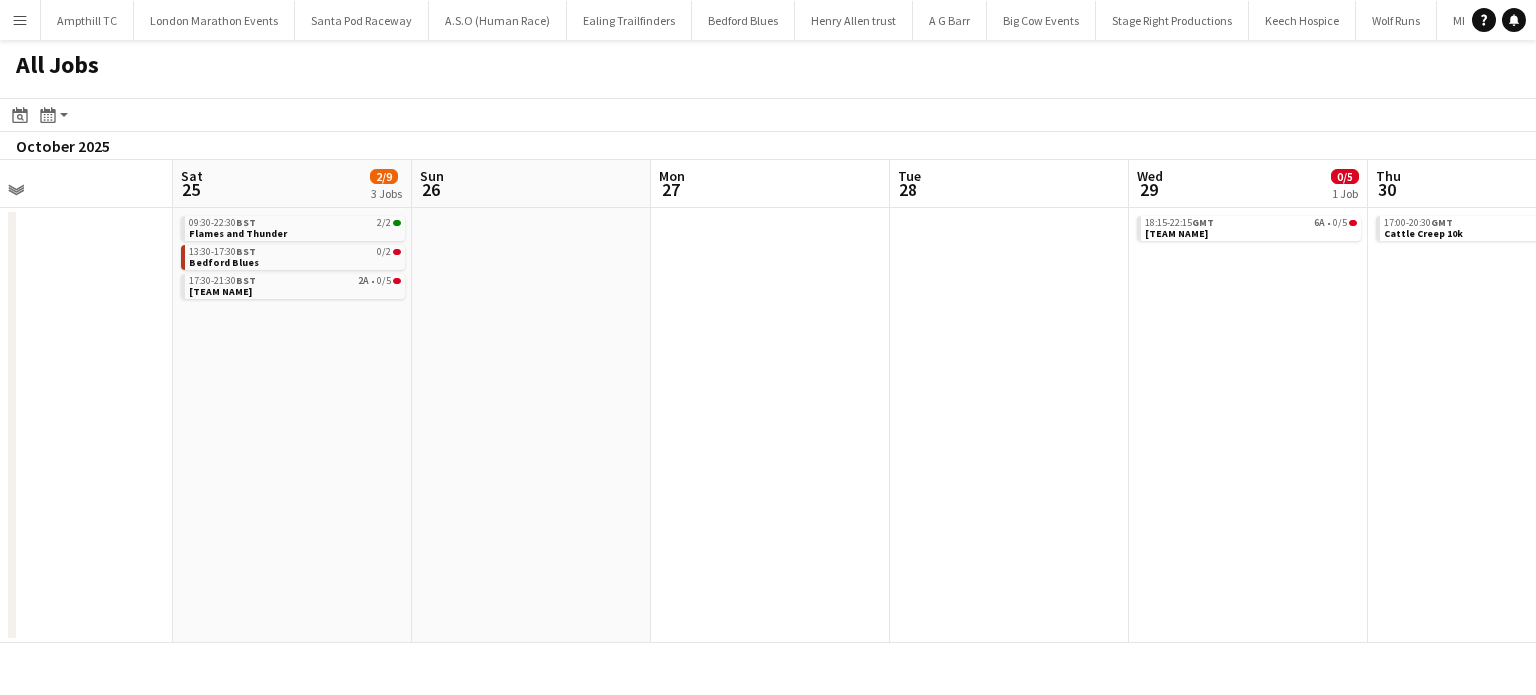 drag, startPoint x: 822, startPoint y: 423, endPoint x: 404, endPoint y: 423, distance: 418 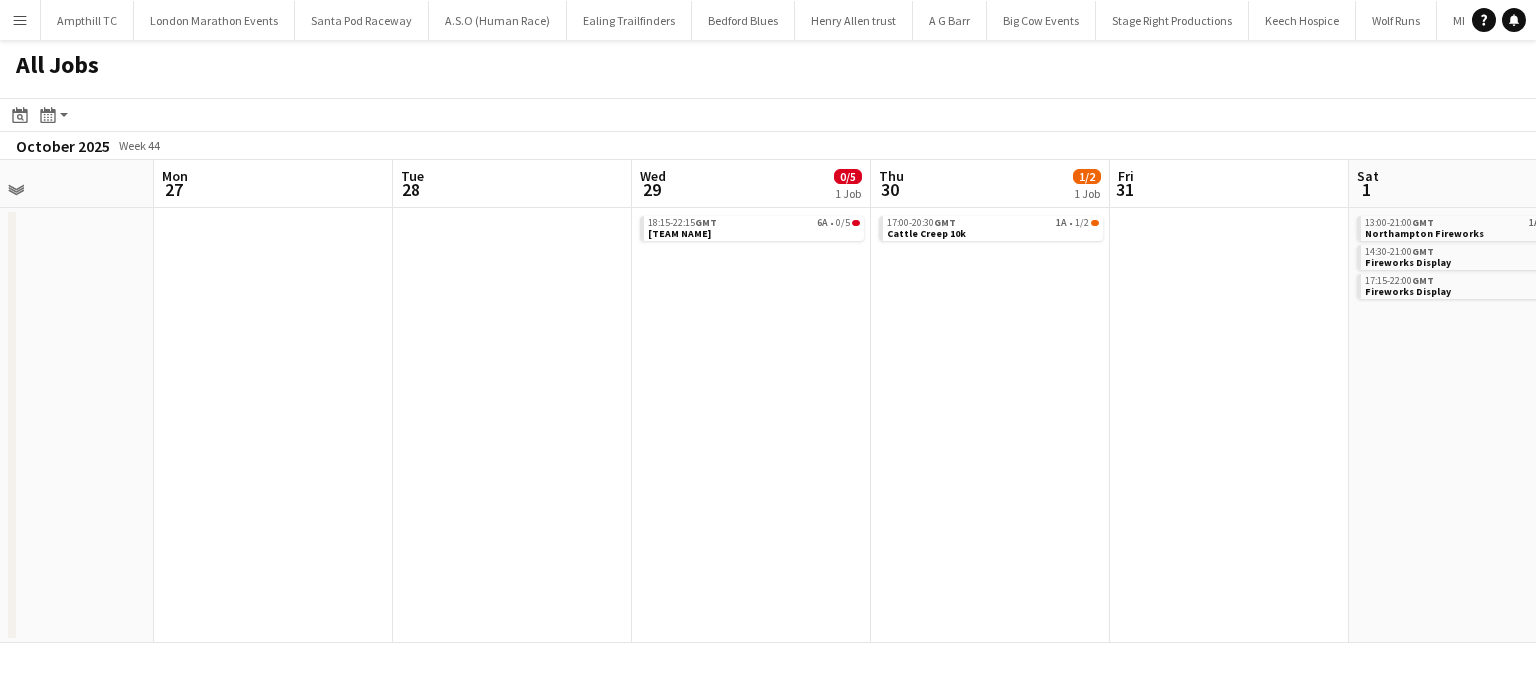 scroll, scrollTop: 0, scrollLeft: 900, axis: horizontal 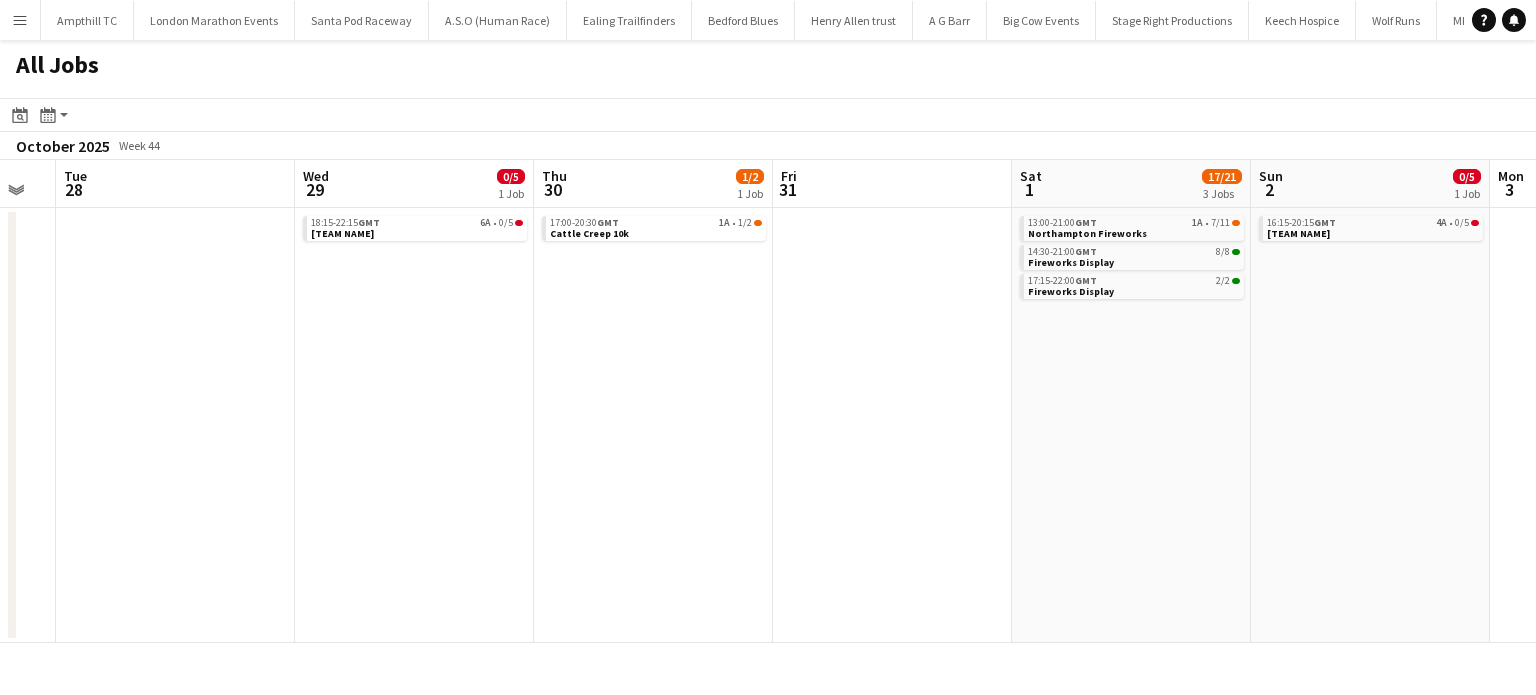 drag, startPoint x: 932, startPoint y: 379, endPoint x: 456, endPoint y: 379, distance: 476 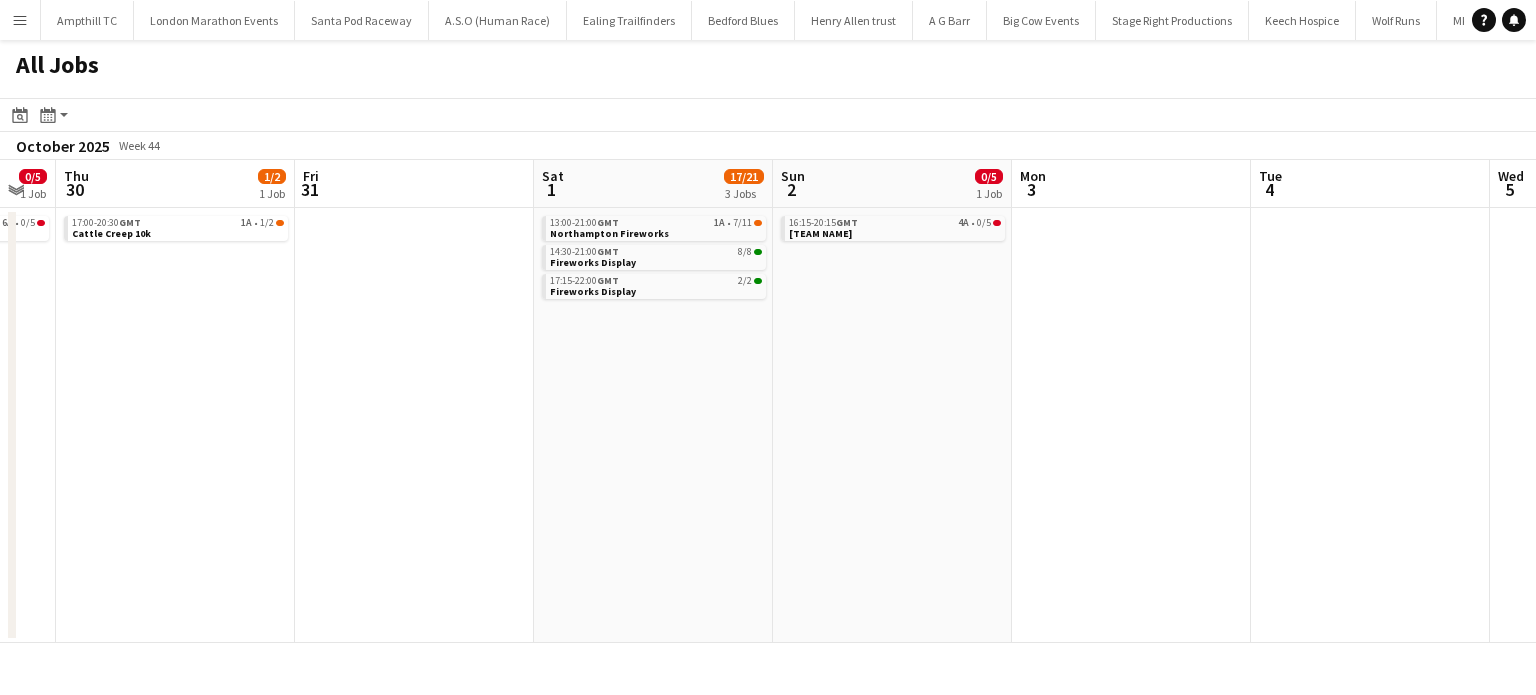 click on "16:15-20:15    GMT   4A   •   0/5   Sheffield Steelers" at bounding box center (892, 425) 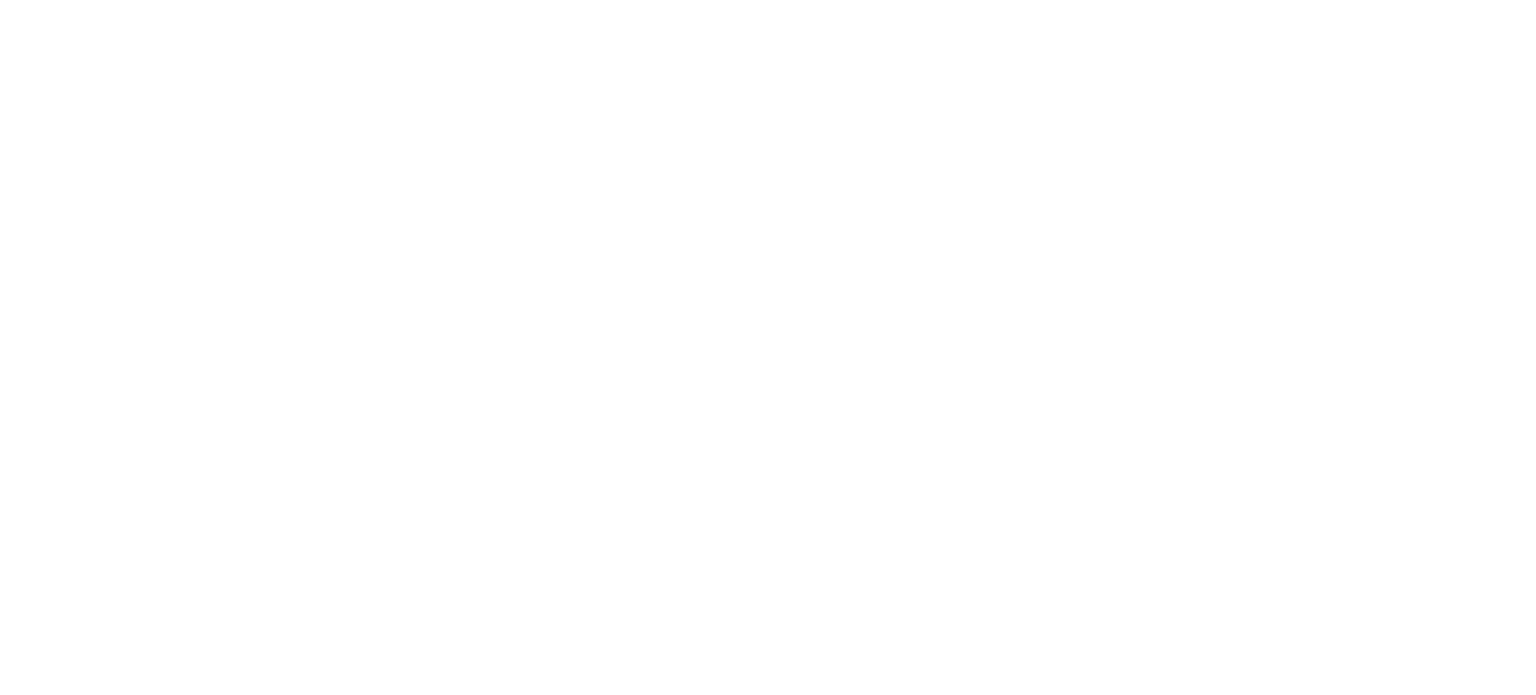 scroll, scrollTop: 0, scrollLeft: 0, axis: both 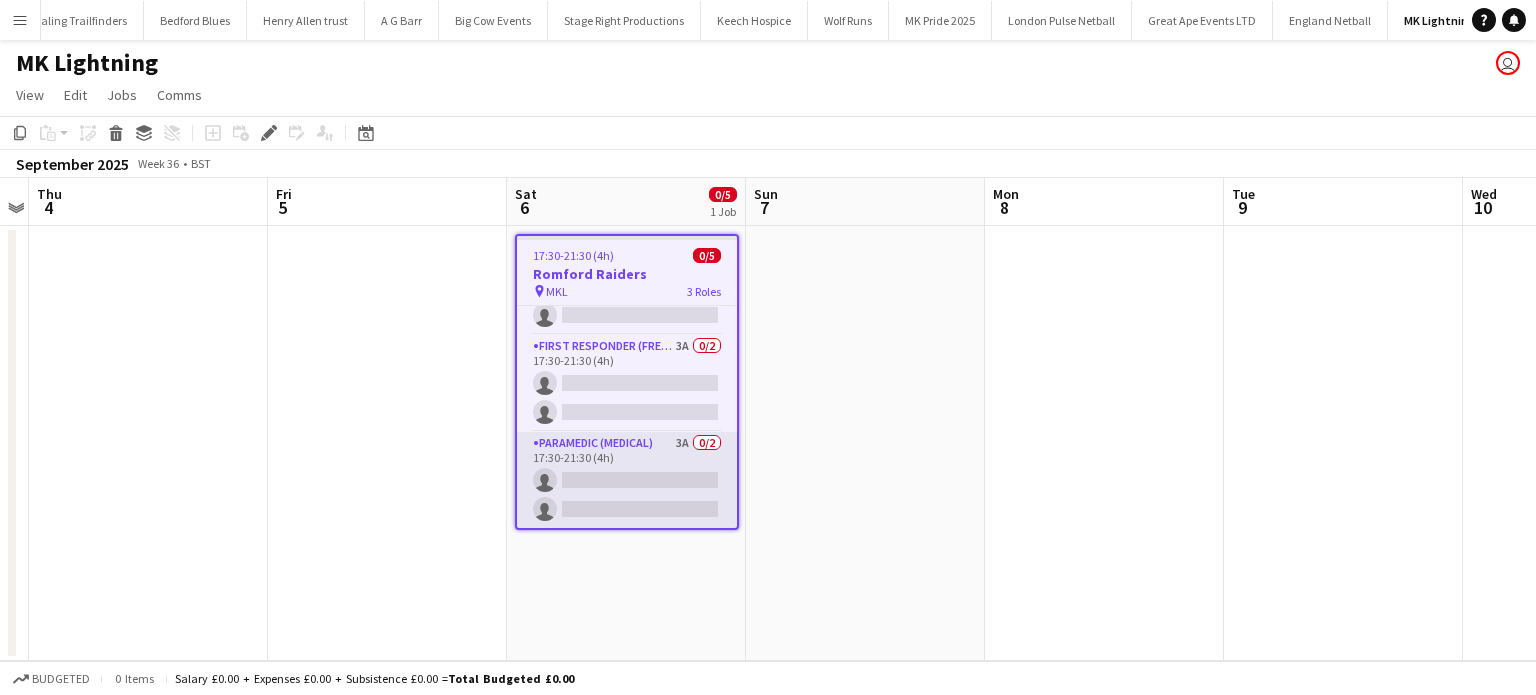 click on "Paramedic (Medical)   3A   0/2   17:30-21:30 (4h)
single-neutral-actions
single-neutral-actions" at bounding box center [627, 480] 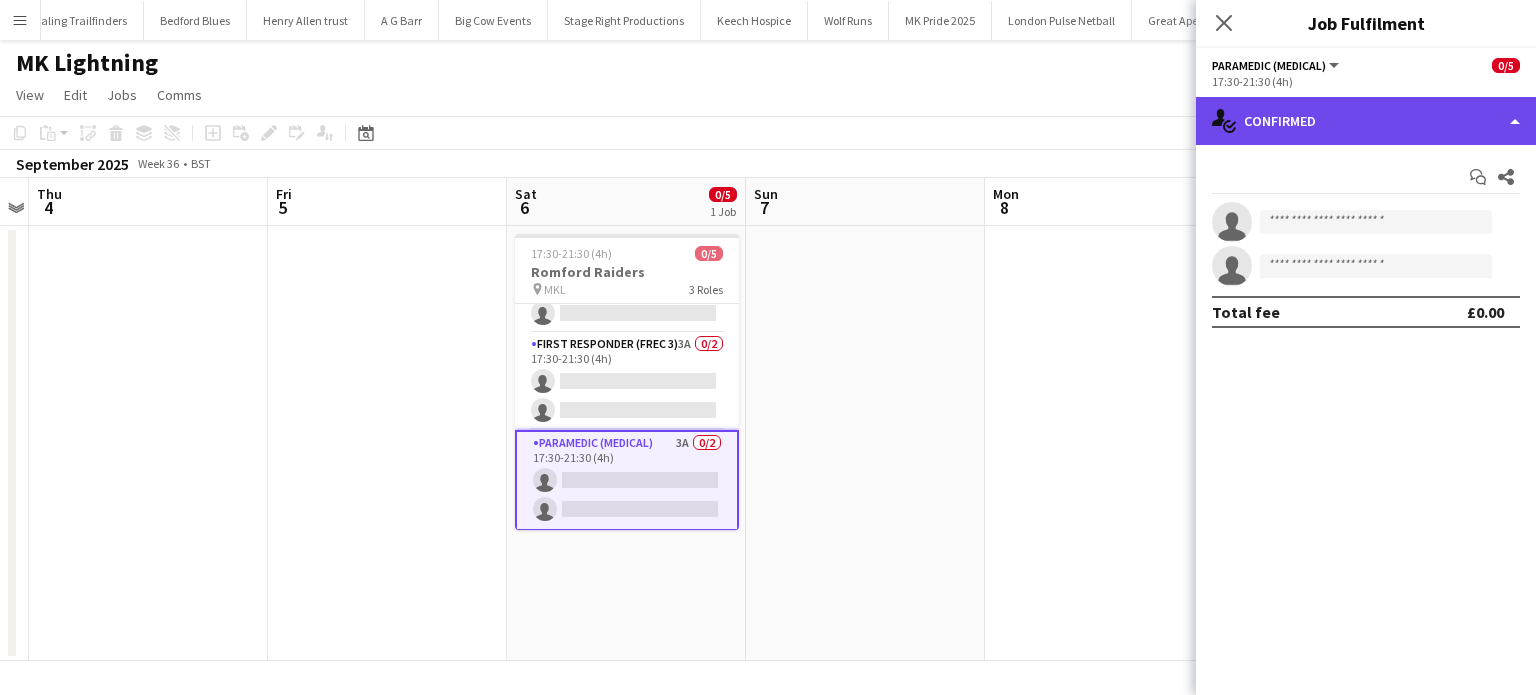 click on "single-neutral-actions-check-2
Confirmed" 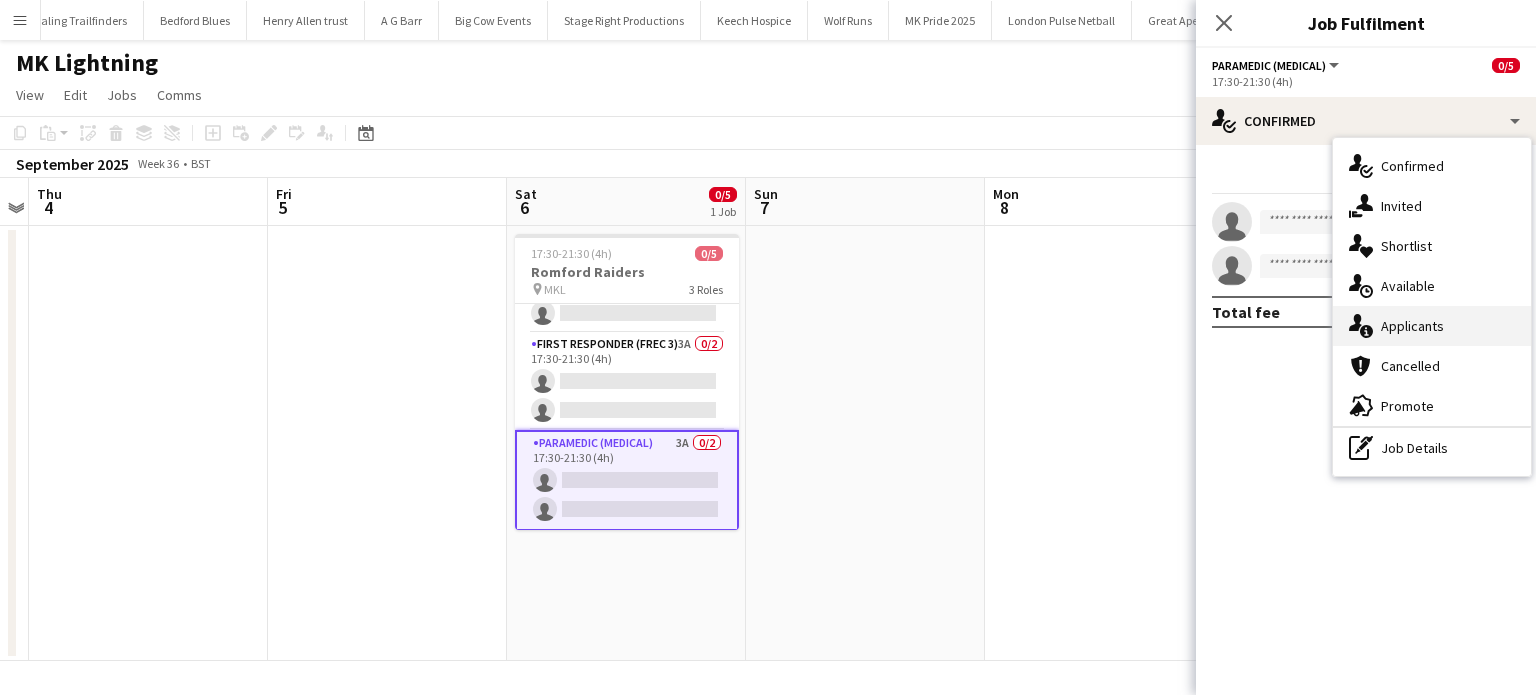 click on "single-neutral-actions-information
Applicants" at bounding box center (1432, 326) 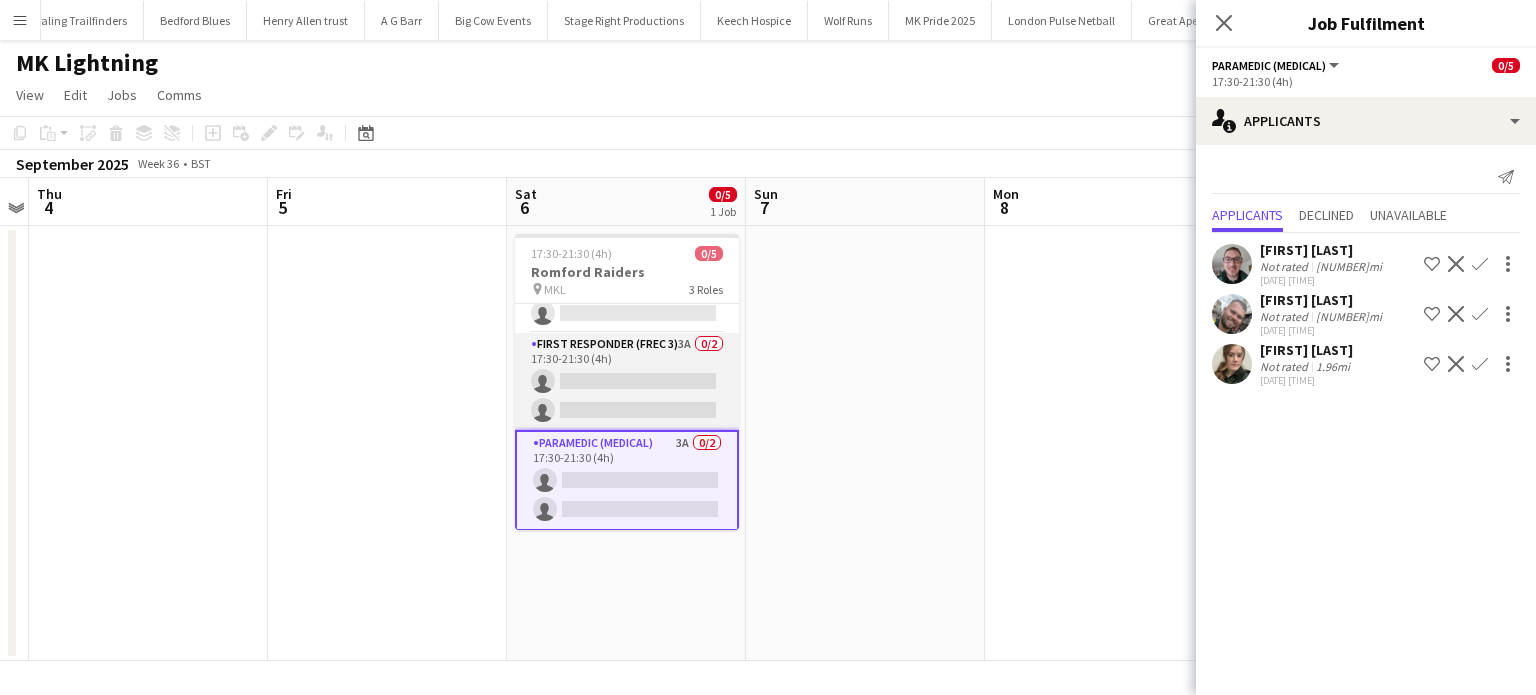 scroll, scrollTop: 0, scrollLeft: 0, axis: both 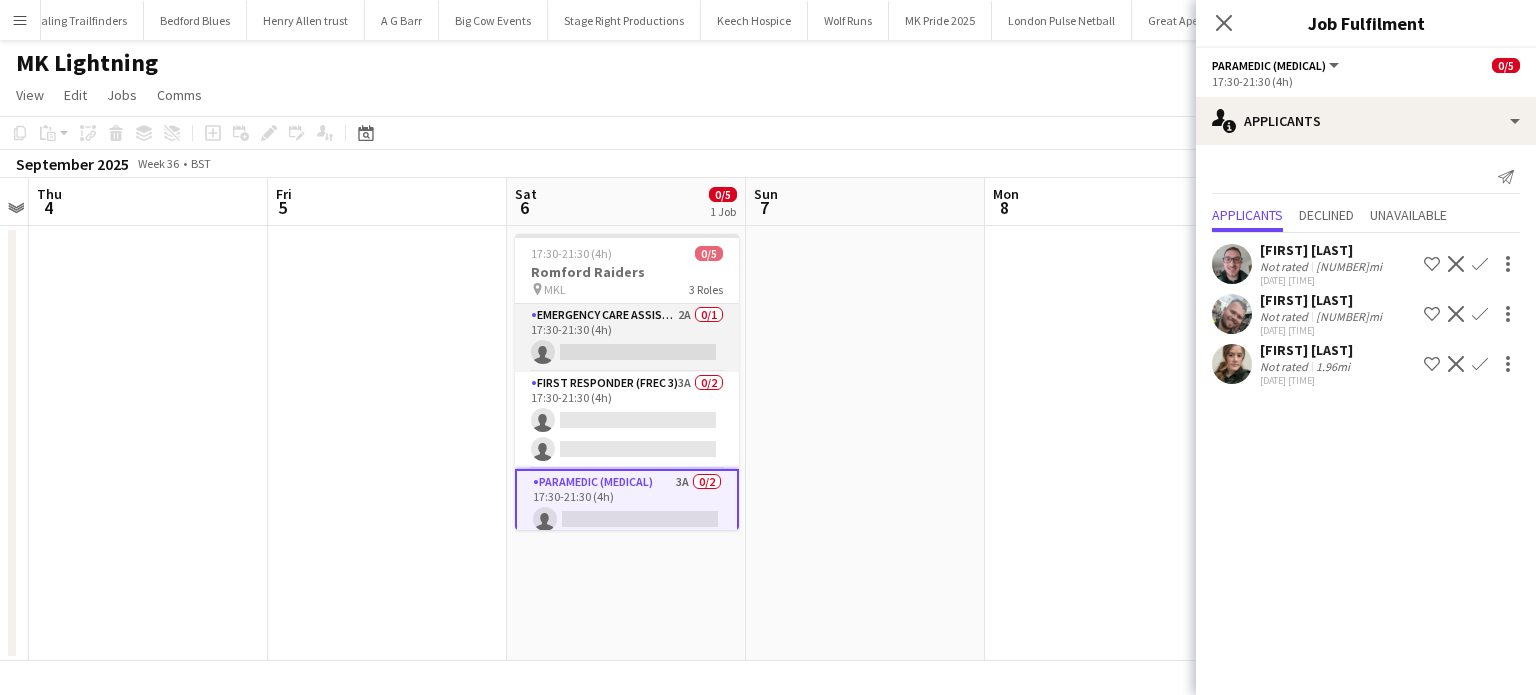 click on "Emergency Care Assistant (Medical)   2A   0/1   17:30-21:30 (4h)
single-neutral-actions" at bounding box center (627, 338) 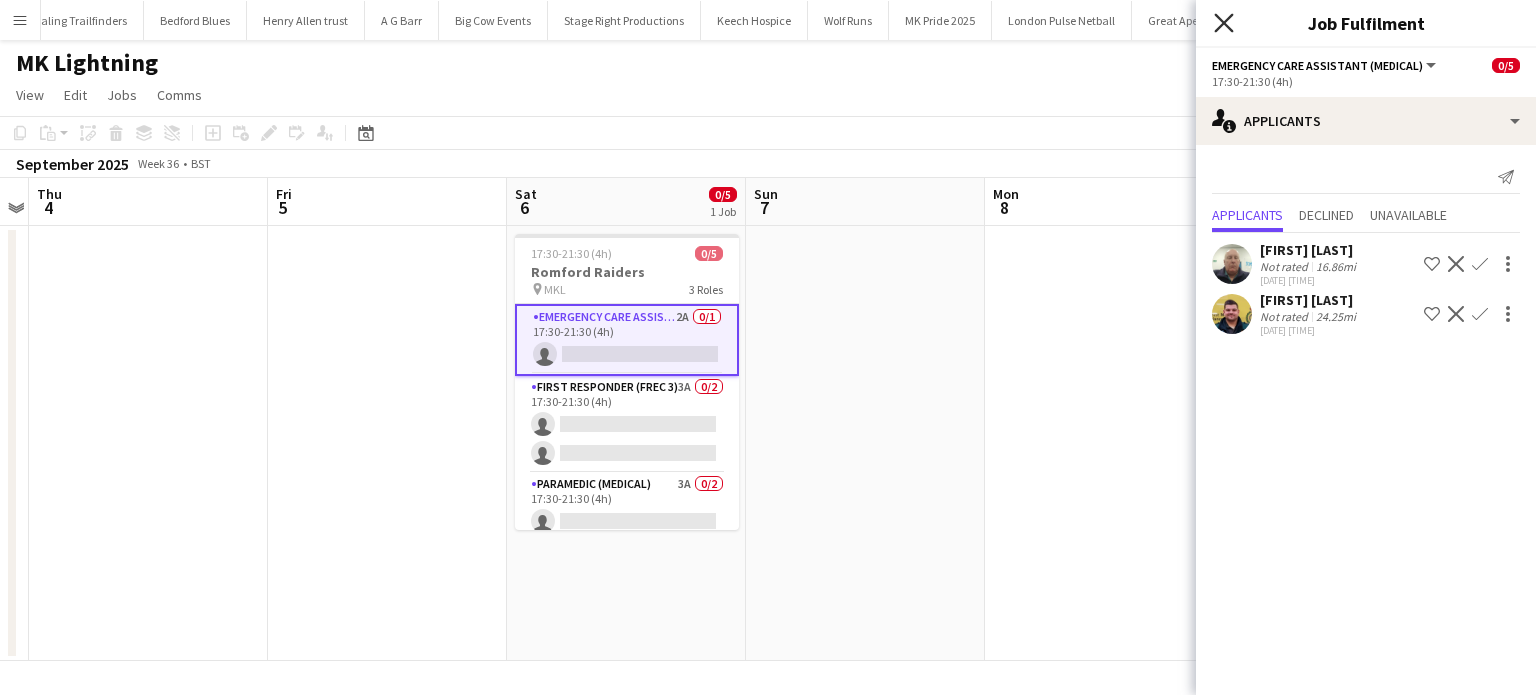 click 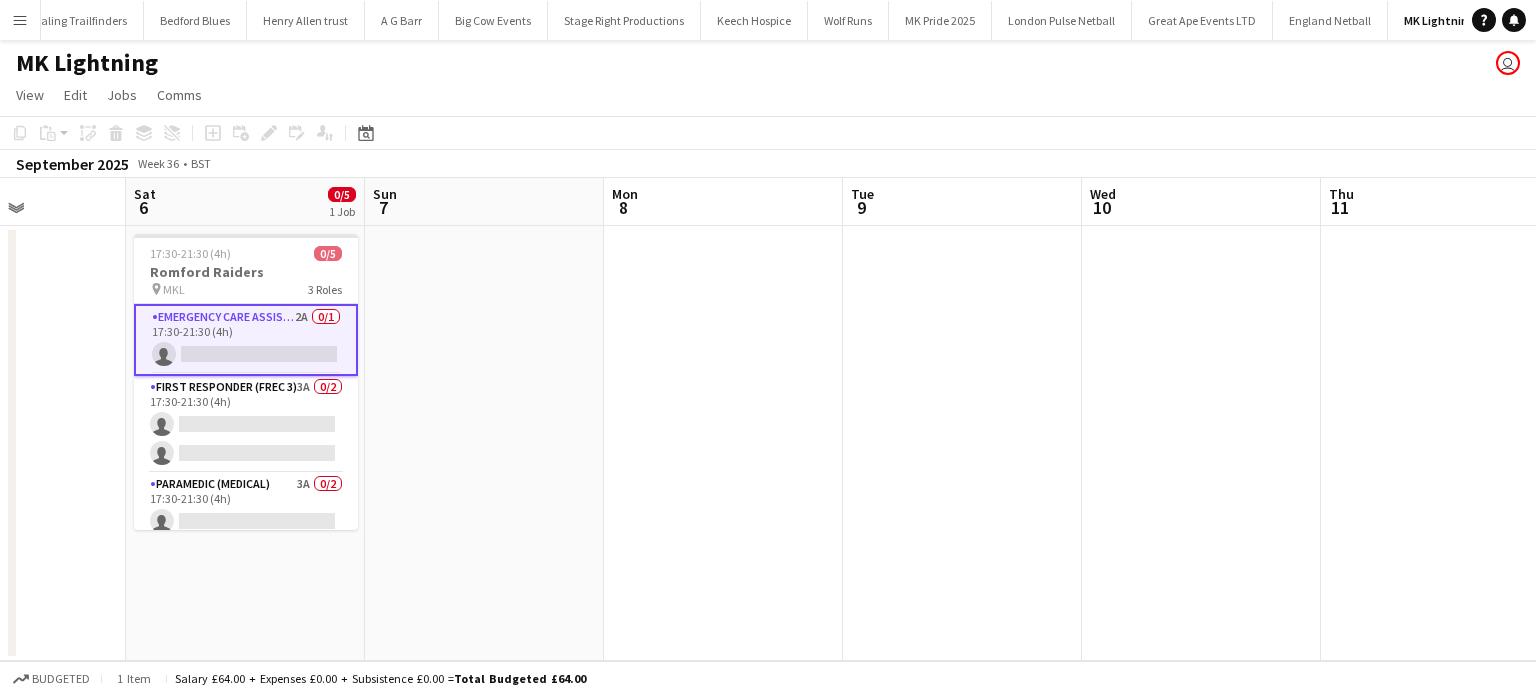 drag, startPoint x: 719, startPoint y: 423, endPoint x: 685, endPoint y: 421, distance: 34.058773 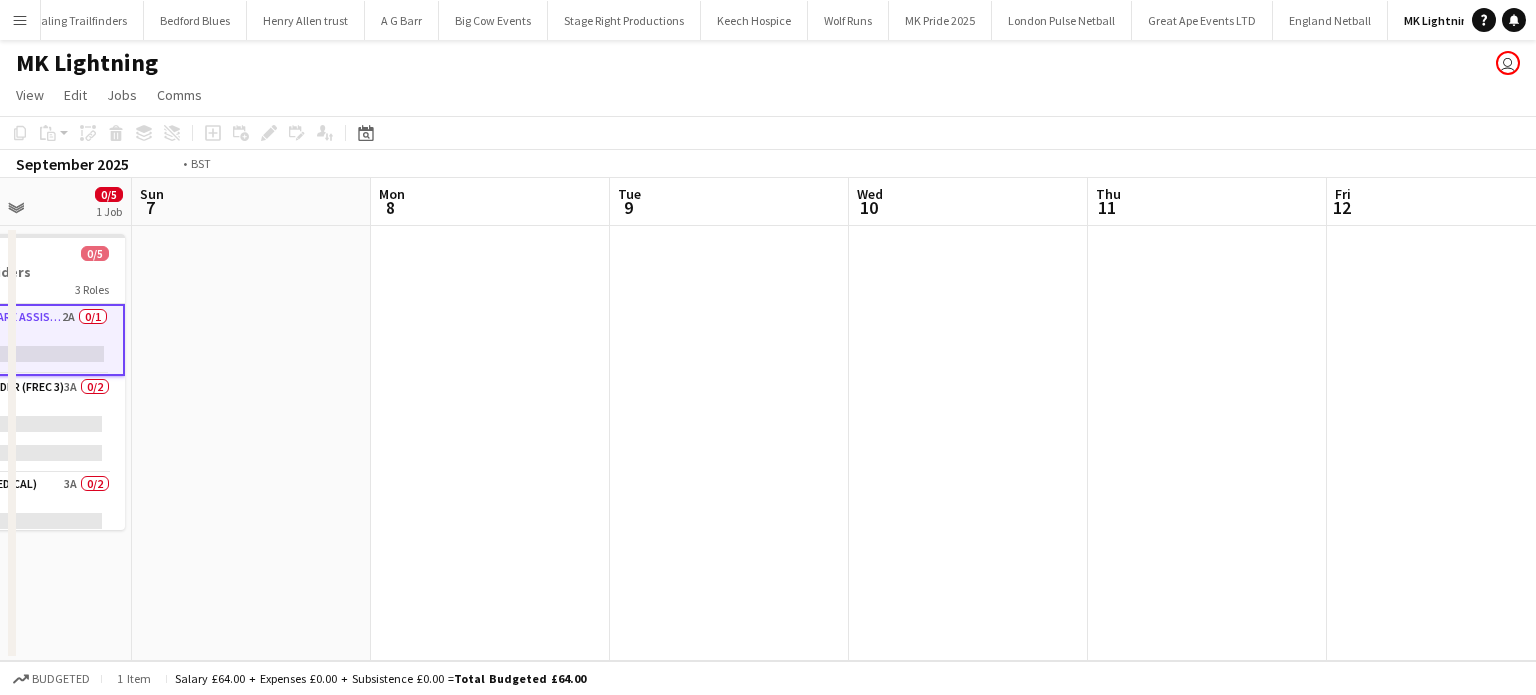 drag, startPoint x: 753, startPoint y: 406, endPoint x: 214, endPoint y: 410, distance: 539.01483 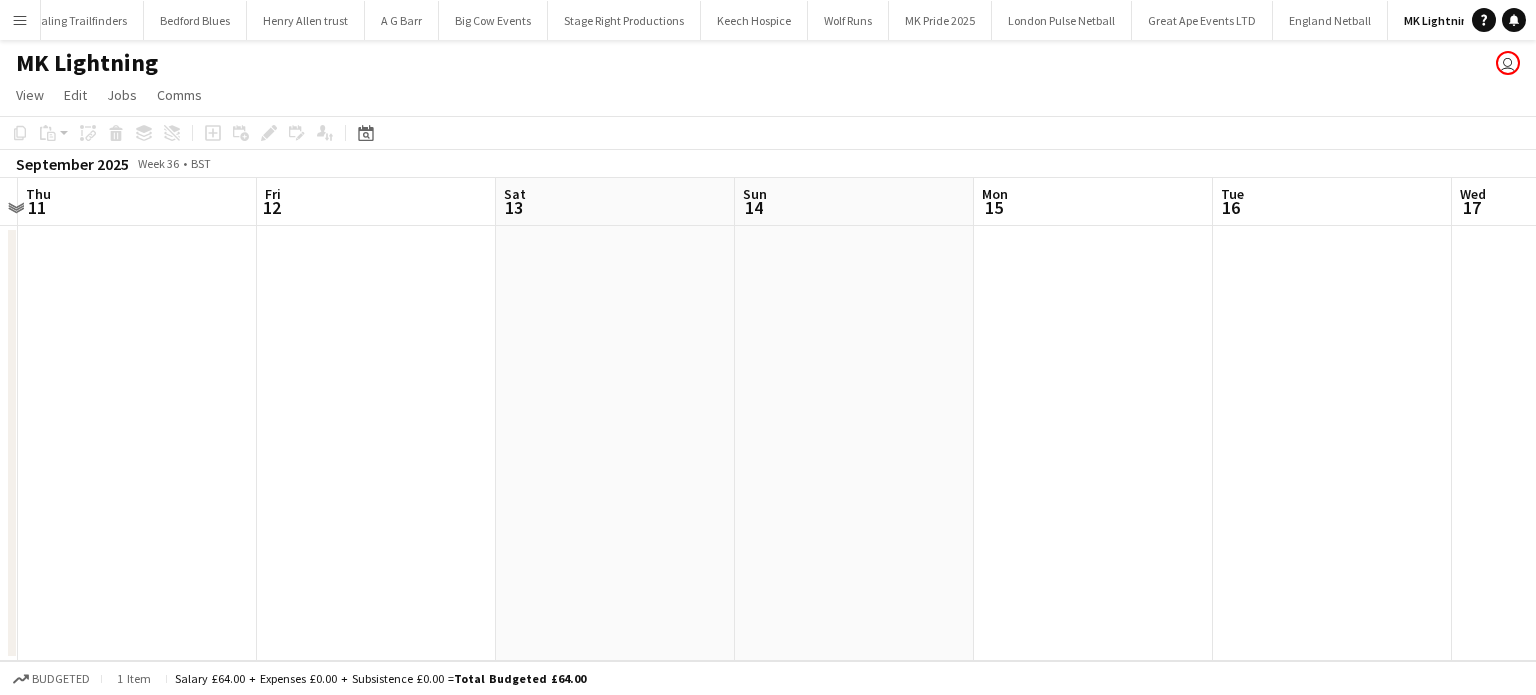 drag, startPoint x: 1098, startPoint y: 427, endPoint x: 454, endPoint y: 427, distance: 644 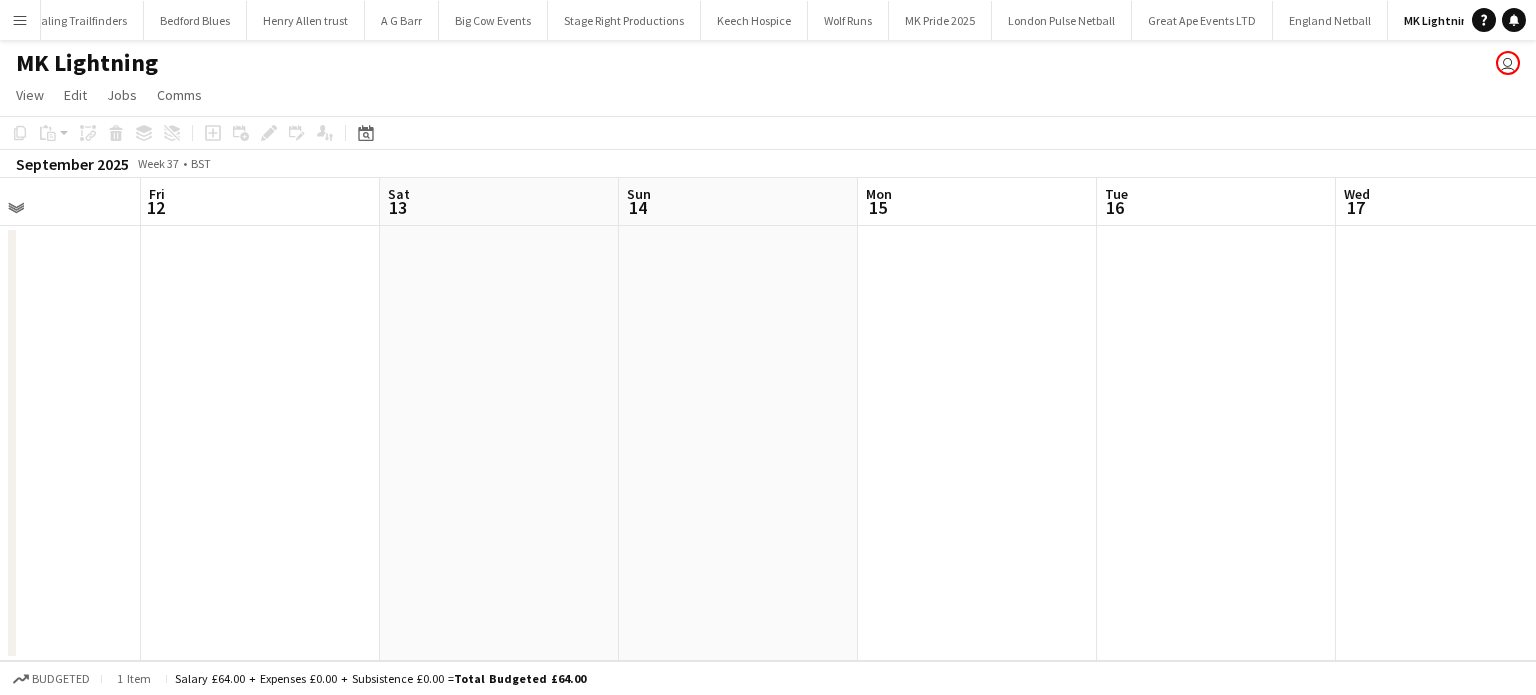 drag, startPoint x: 1076, startPoint y: 367, endPoint x: 523, endPoint y: 375, distance: 553.05786 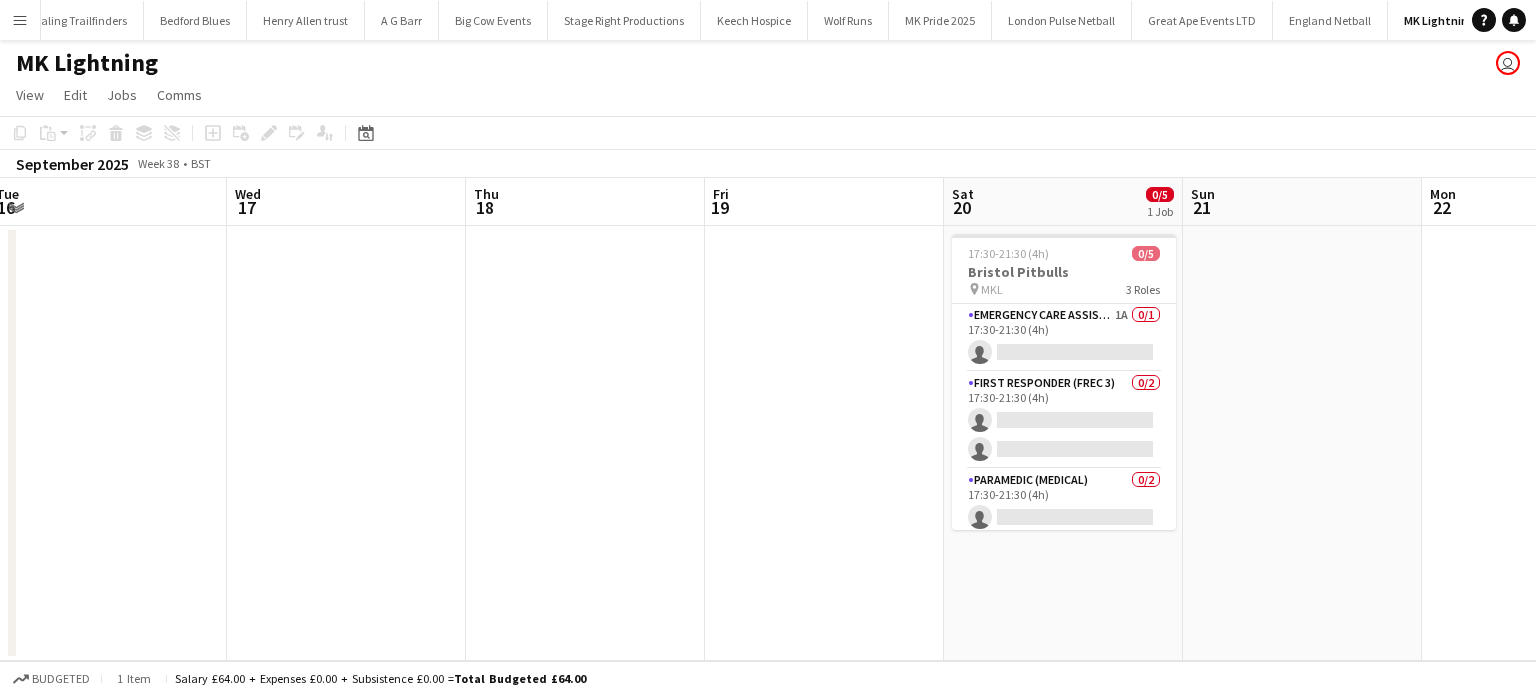 scroll, scrollTop: 0, scrollLeft: 748, axis: horizontal 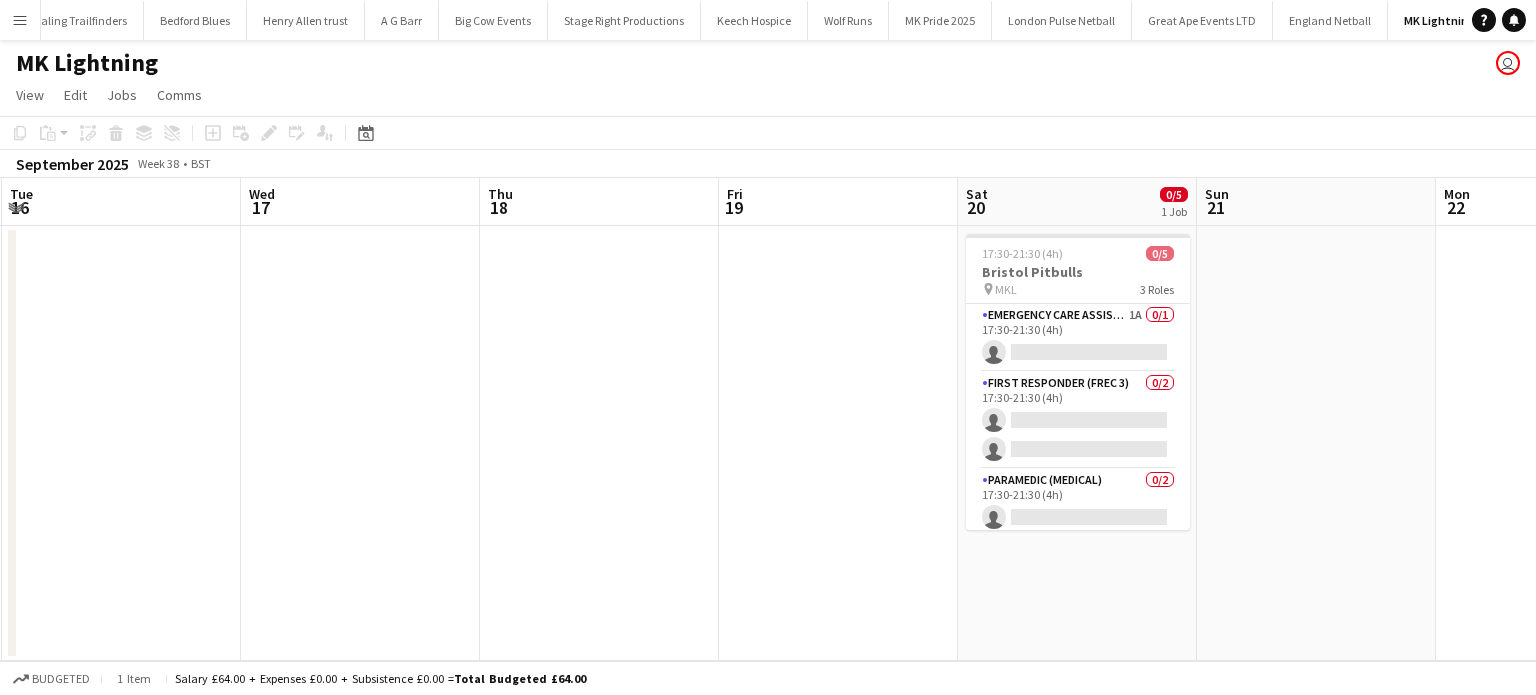 drag, startPoint x: 598, startPoint y: 351, endPoint x: 550, endPoint y: 332, distance: 51.62364 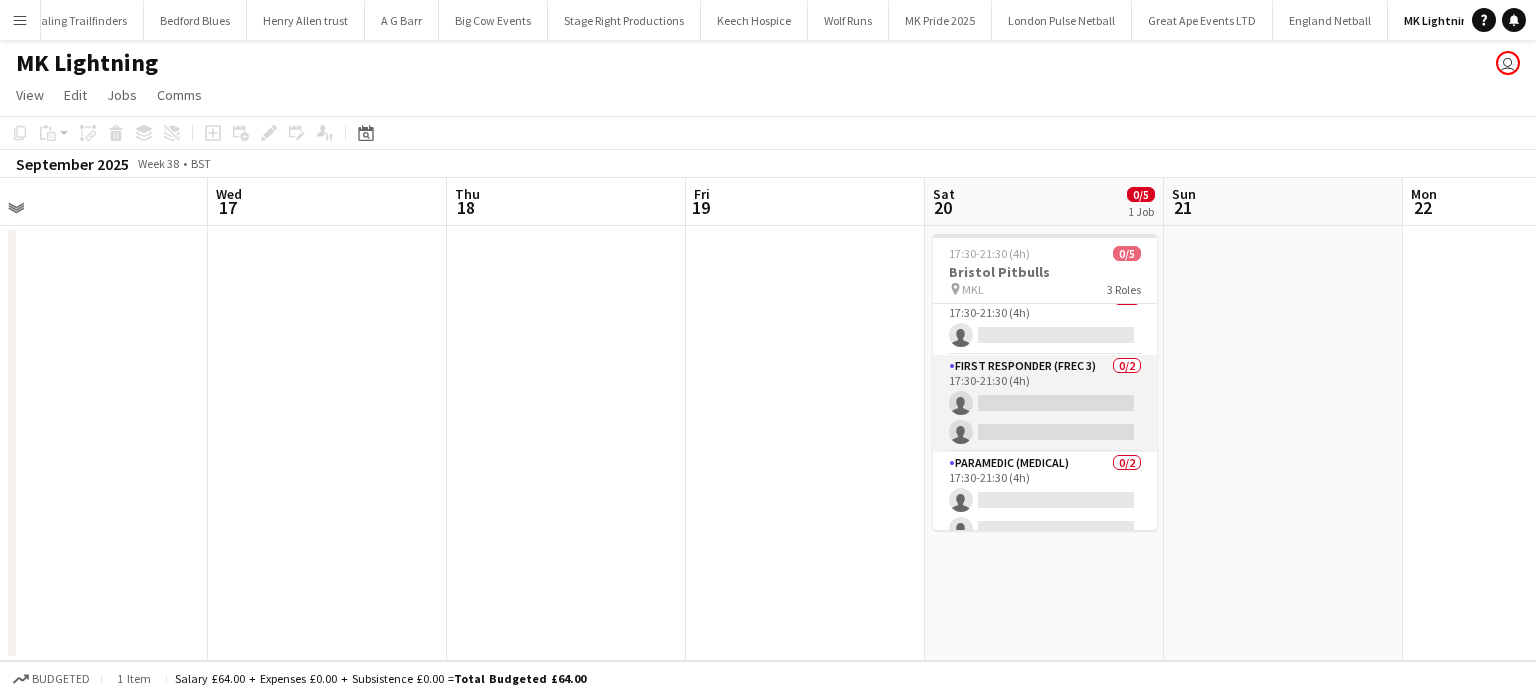 scroll, scrollTop: 0, scrollLeft: 0, axis: both 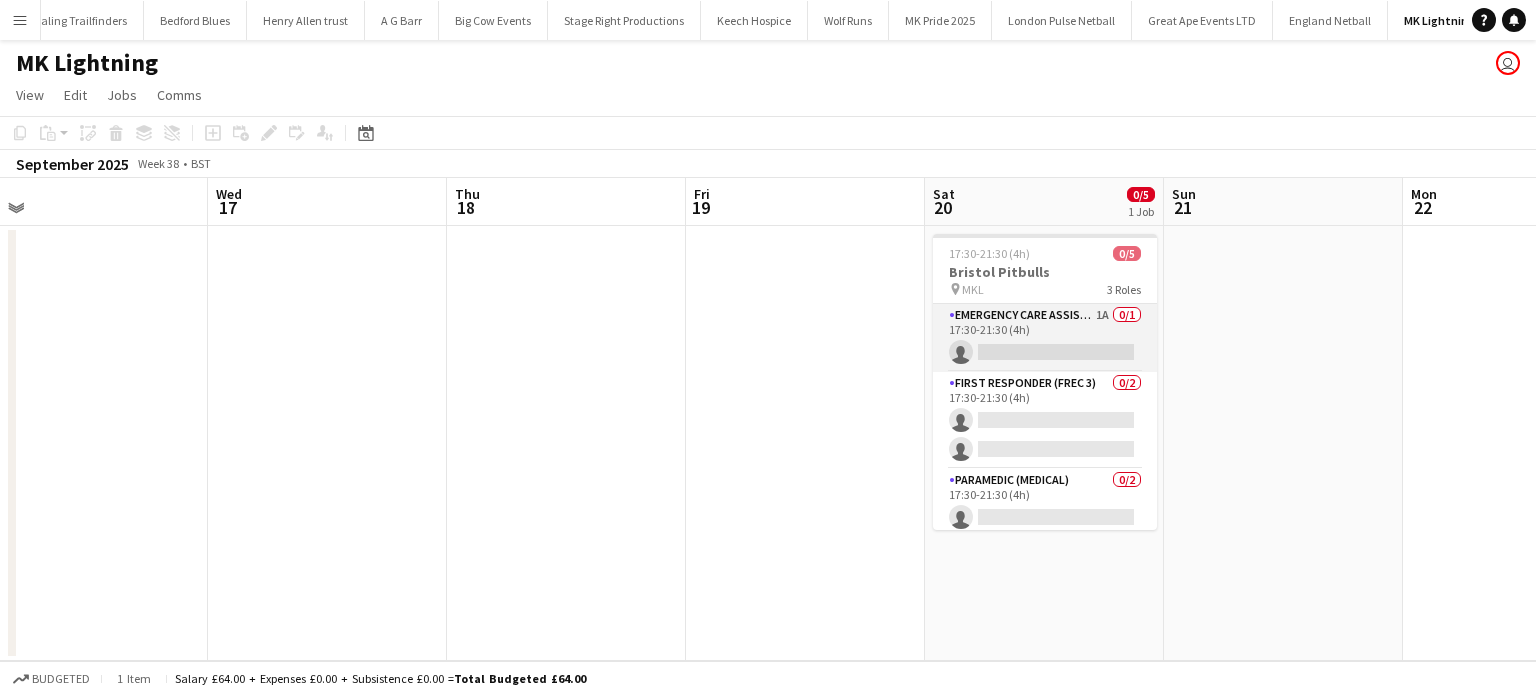 drag, startPoint x: 1041, startPoint y: 311, endPoint x: 1066, endPoint y: 307, distance: 25.317978 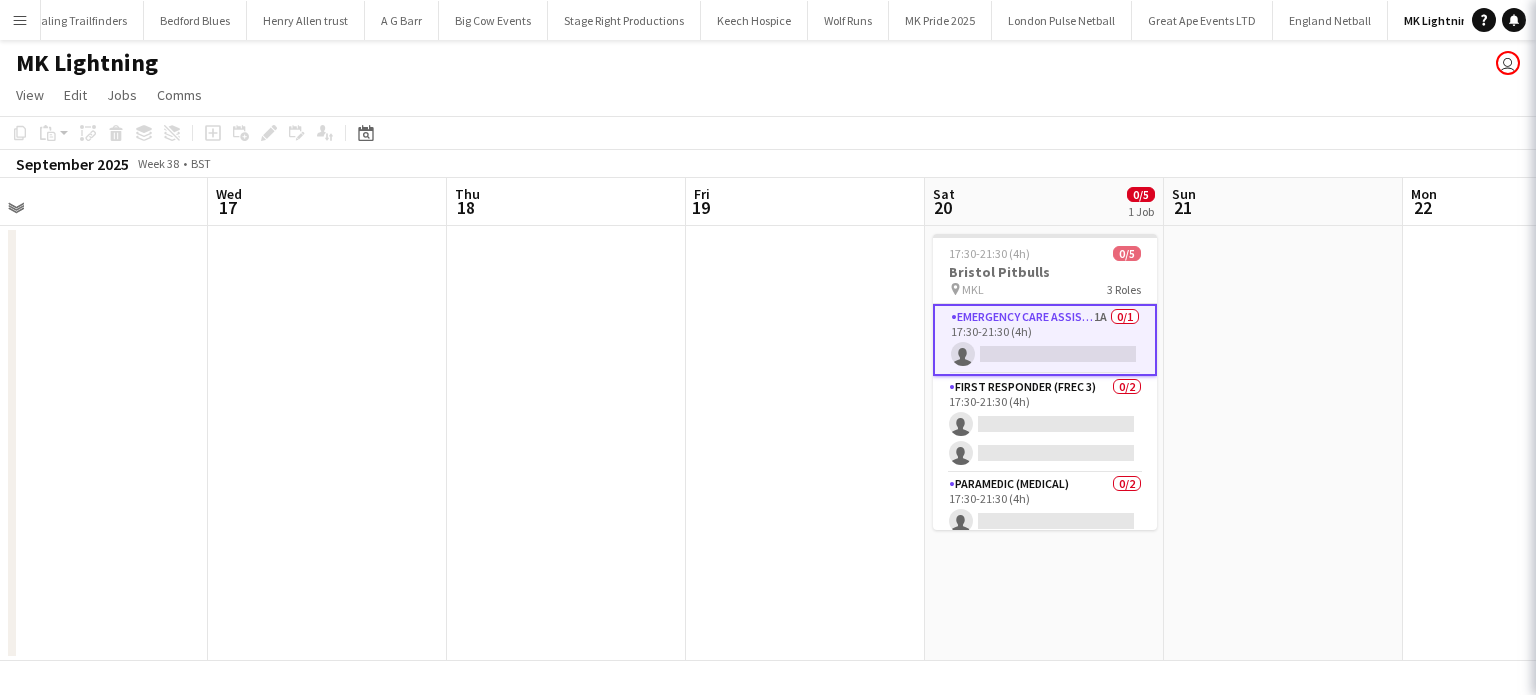 scroll, scrollTop: 0, scrollLeft: 748, axis: horizontal 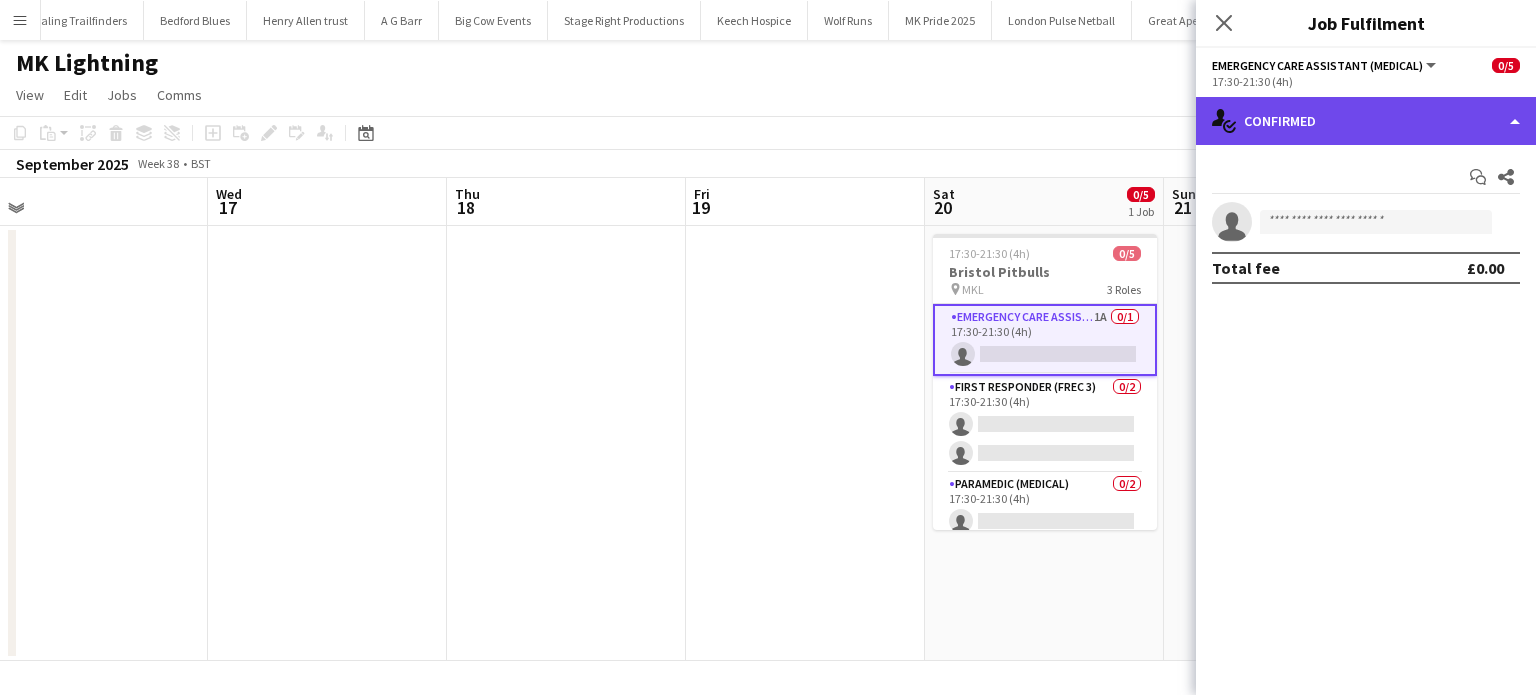 click on "single-neutral-actions-check-2
Confirmed" 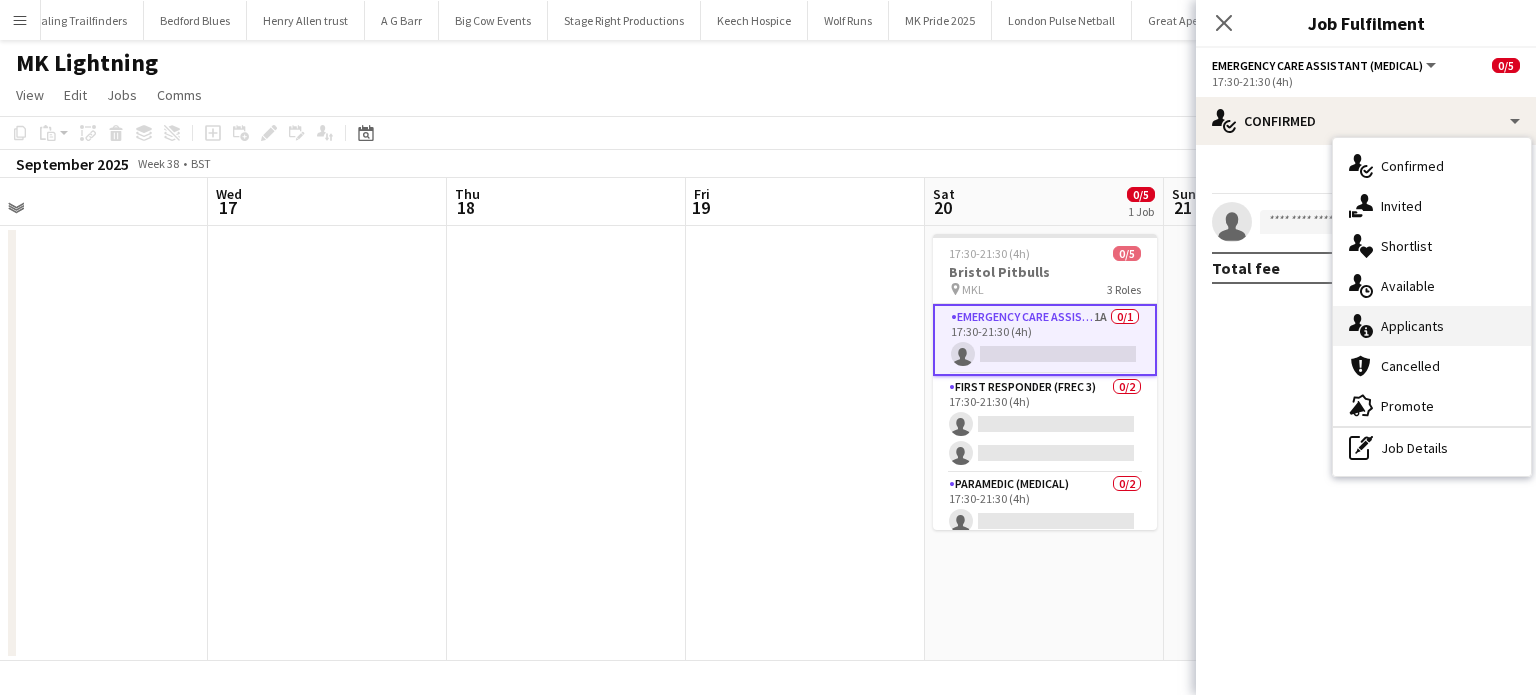 click on "single-neutral-actions-information
Applicants" at bounding box center [1432, 326] 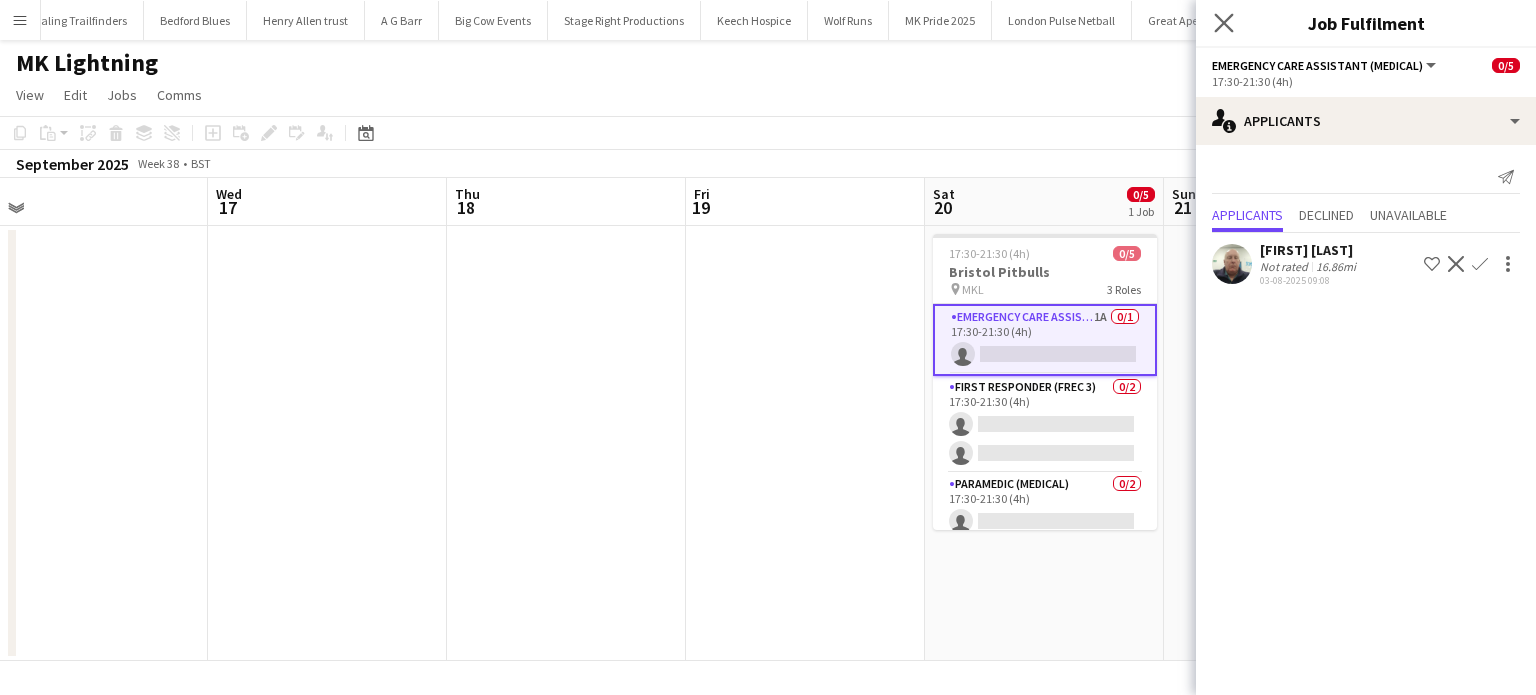 click on "Close pop-in" 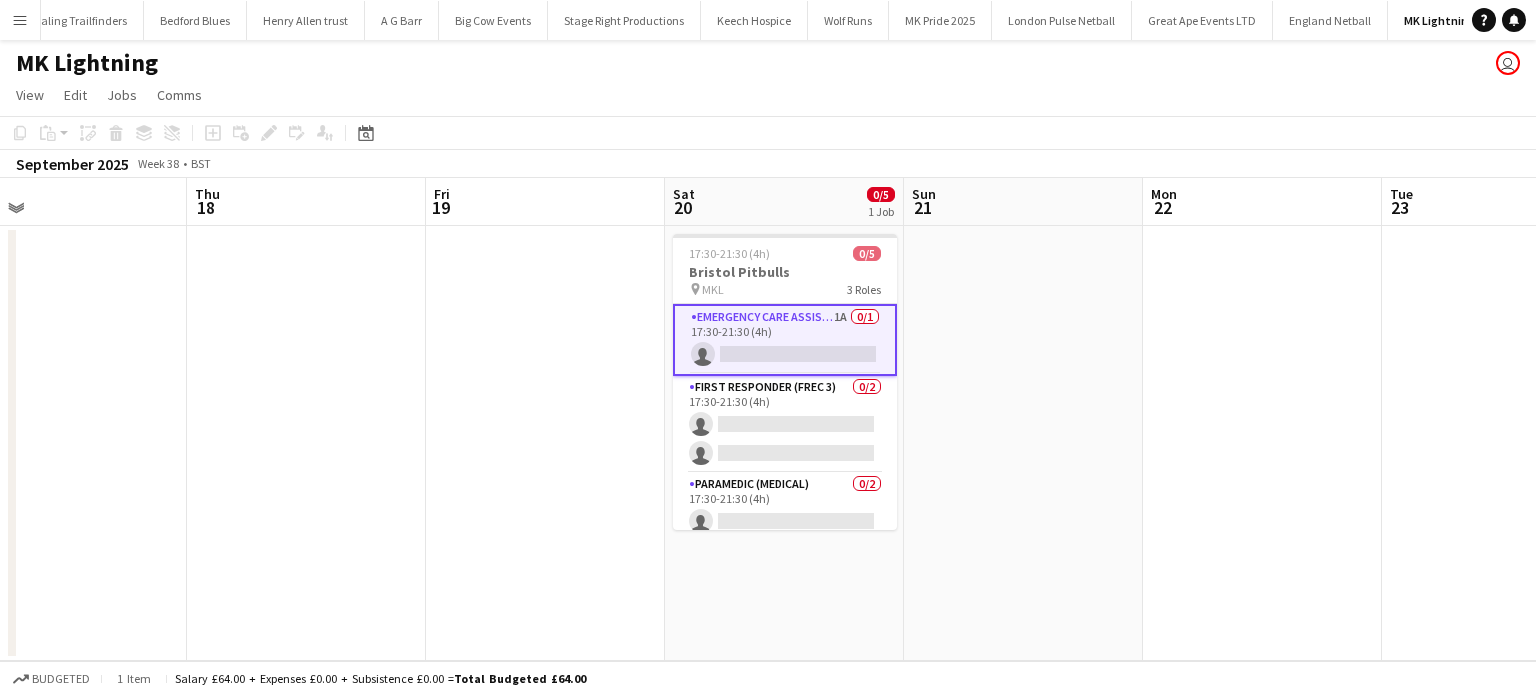drag, startPoint x: 1261, startPoint y: 379, endPoint x: 641, endPoint y: 383, distance: 620.0129 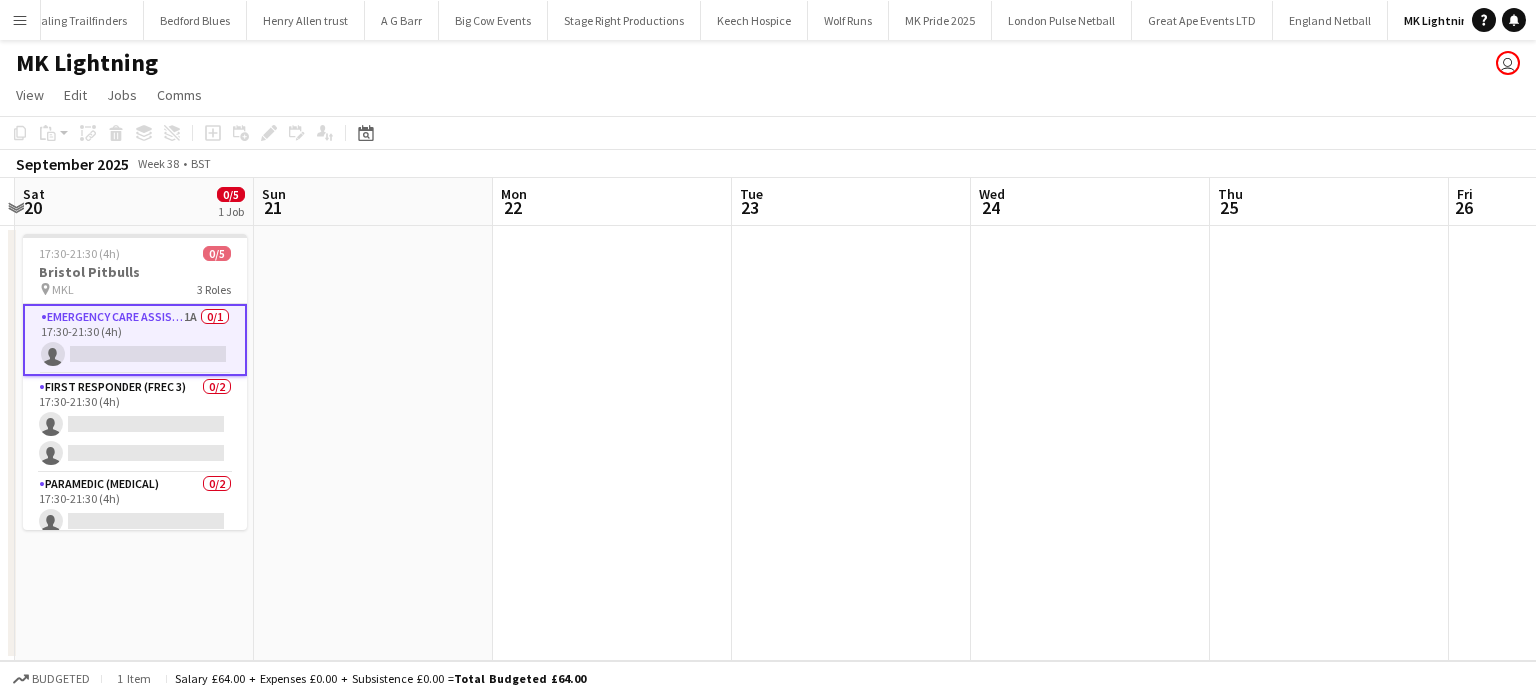 drag, startPoint x: 668, startPoint y: 407, endPoint x: 480, endPoint y: 402, distance: 188.06648 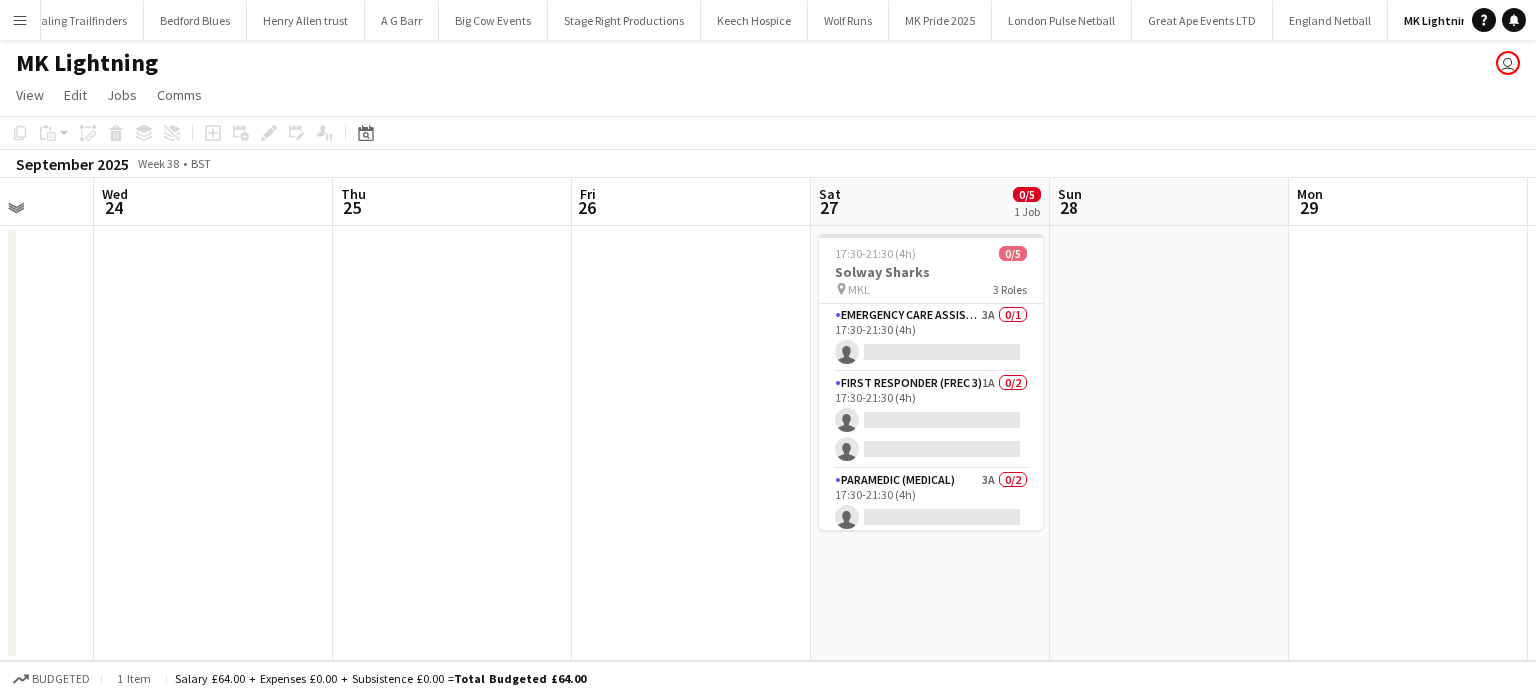 drag, startPoint x: 944, startPoint y: 383, endPoint x: 740, endPoint y: 383, distance: 204 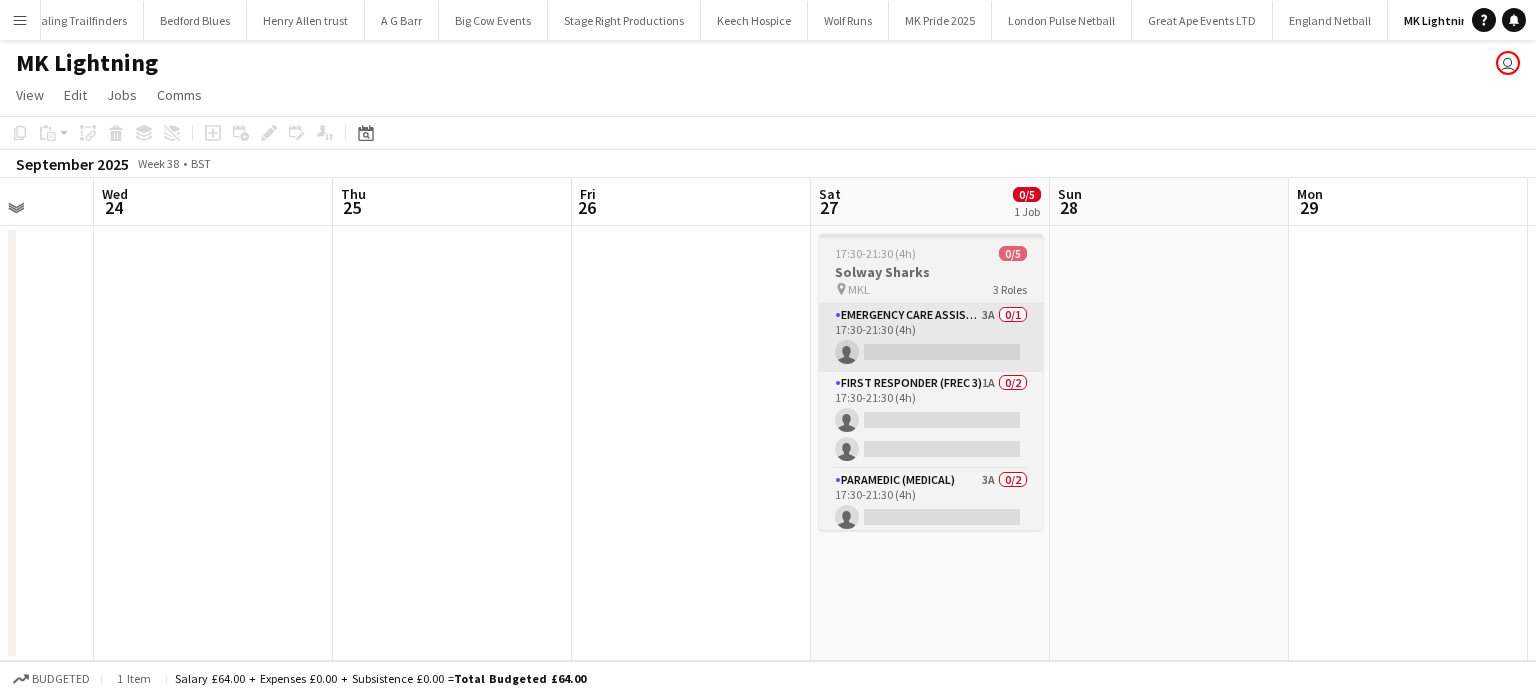 scroll, scrollTop: 0, scrollLeft: 927, axis: horizontal 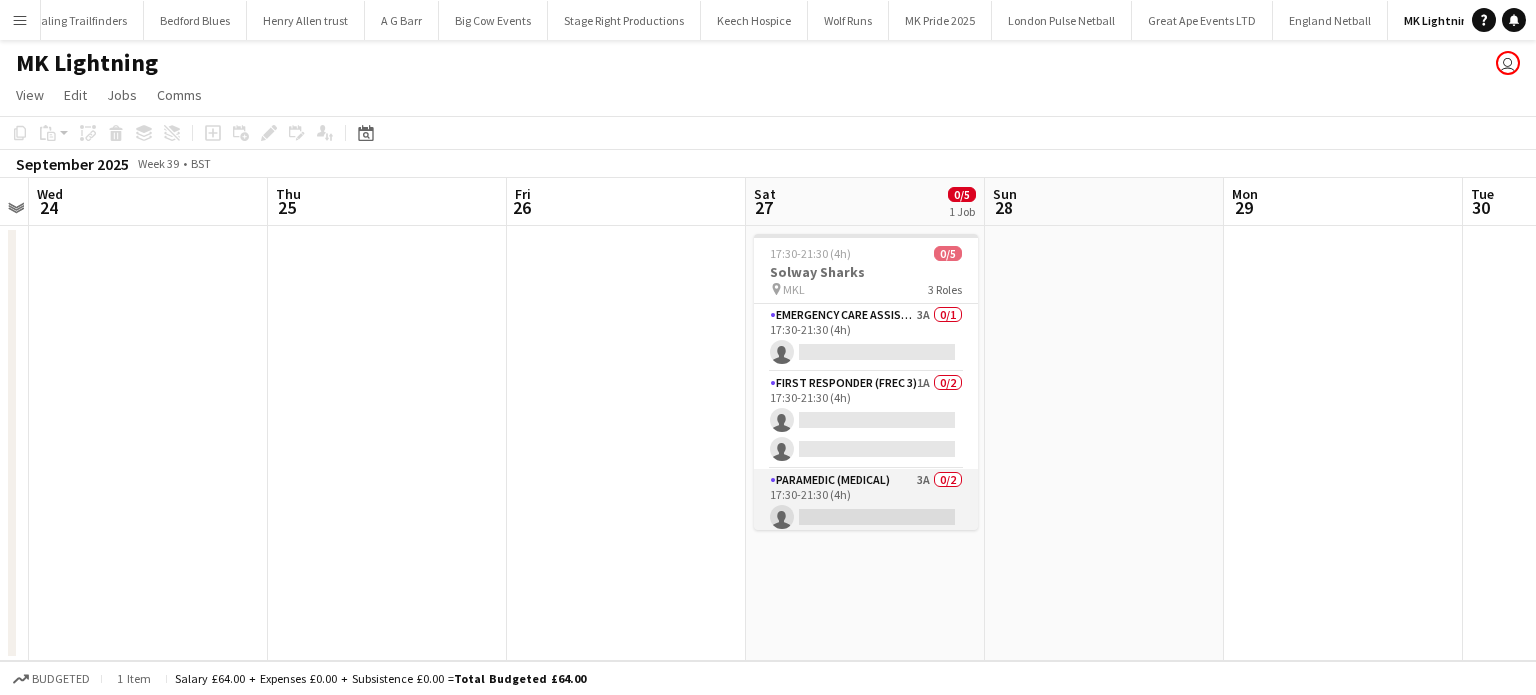 drag, startPoint x: 892, startPoint y: 479, endPoint x: 903, endPoint y: 480, distance: 11.045361 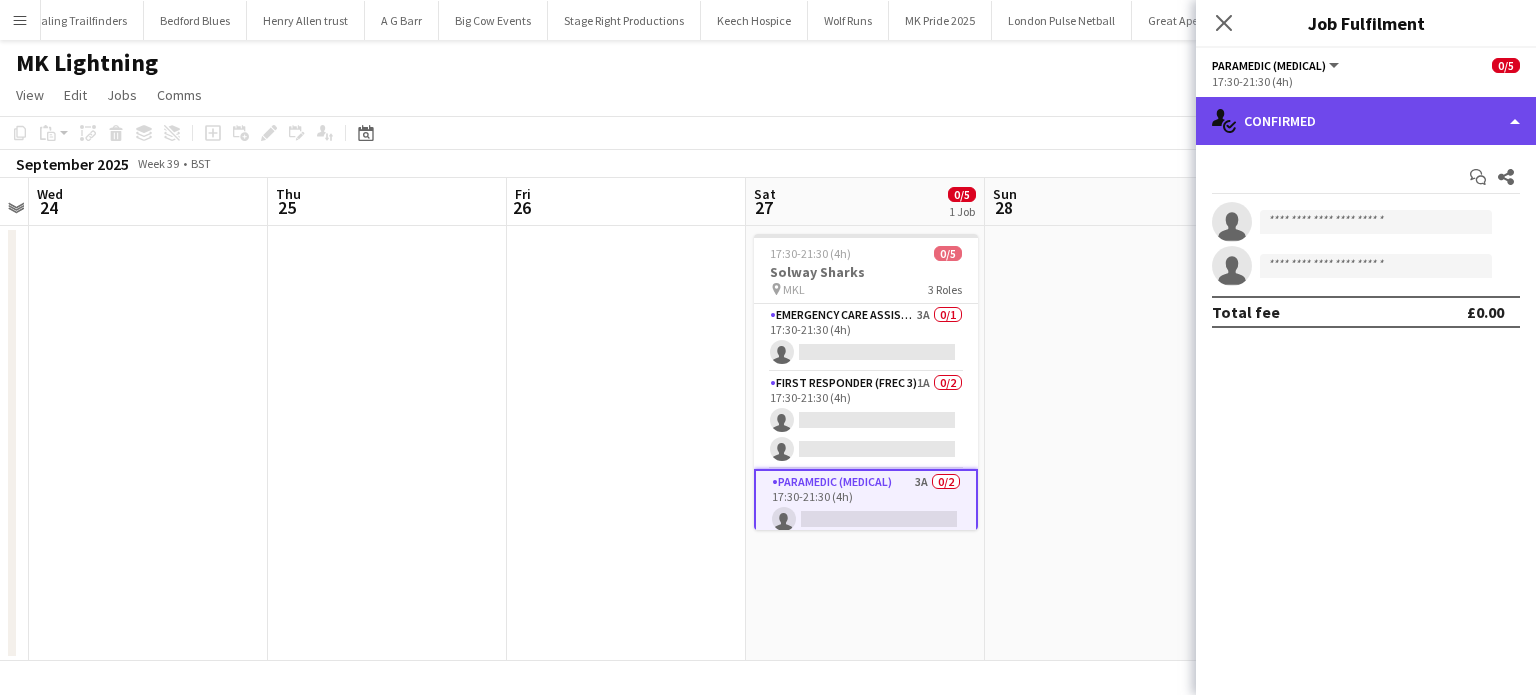 click on "single-neutral-actions-check-2
Confirmed" 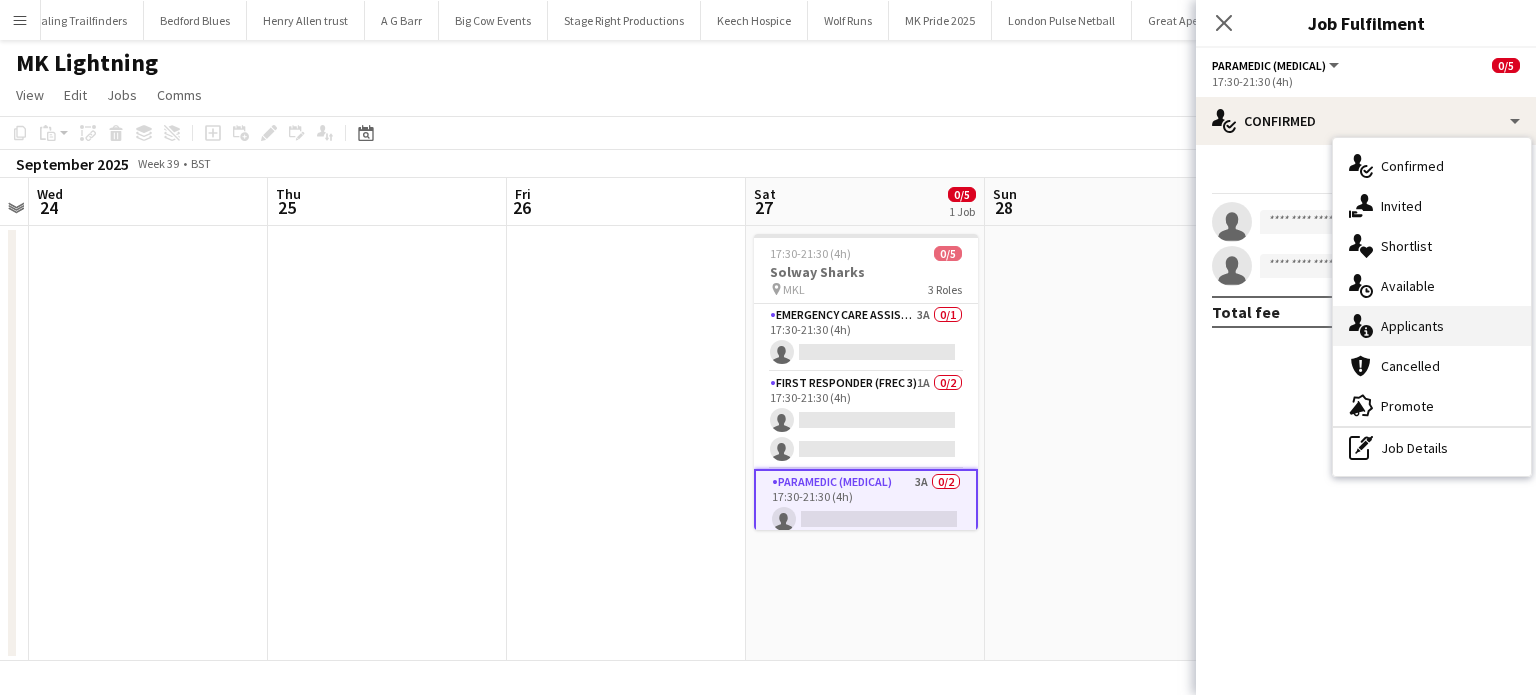 click on "single-neutral-actions-information
Applicants" at bounding box center (1432, 326) 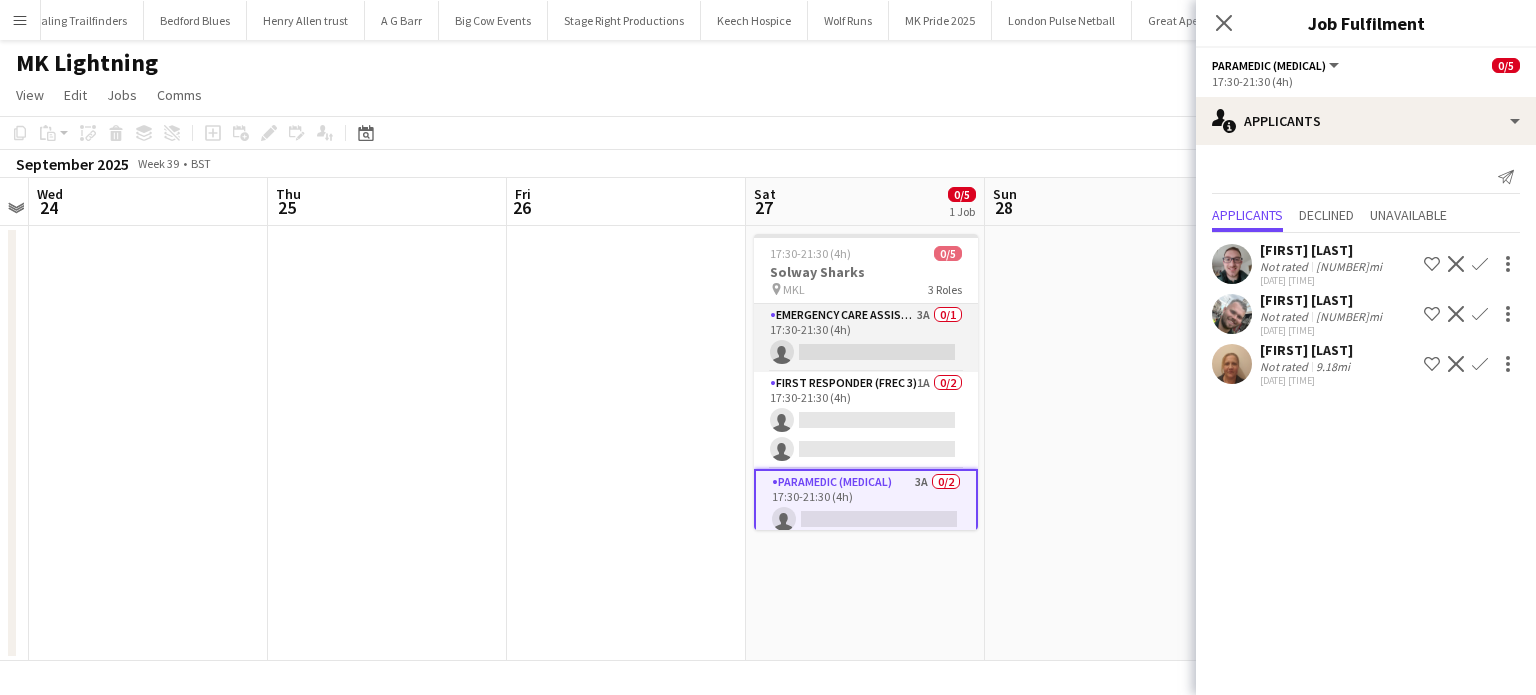 click on "Emergency Care Assistant (Medical)   3A   0/1   17:30-21:30 (4h)
single-neutral-actions" at bounding box center [866, 338] 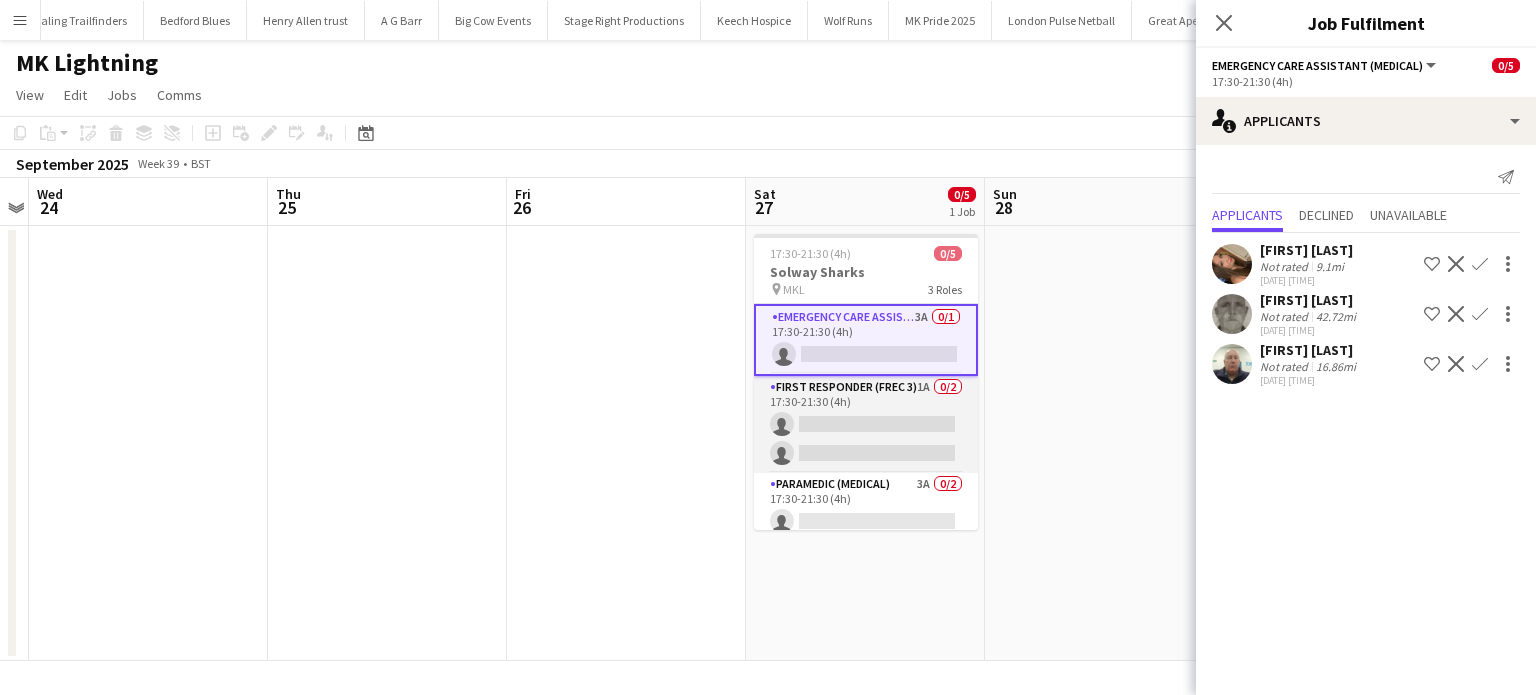 click on "First Responder (FREC 3)   1A   0/2   17:30-21:30 (4h)
single-neutral-actions
single-neutral-actions" at bounding box center (866, 424) 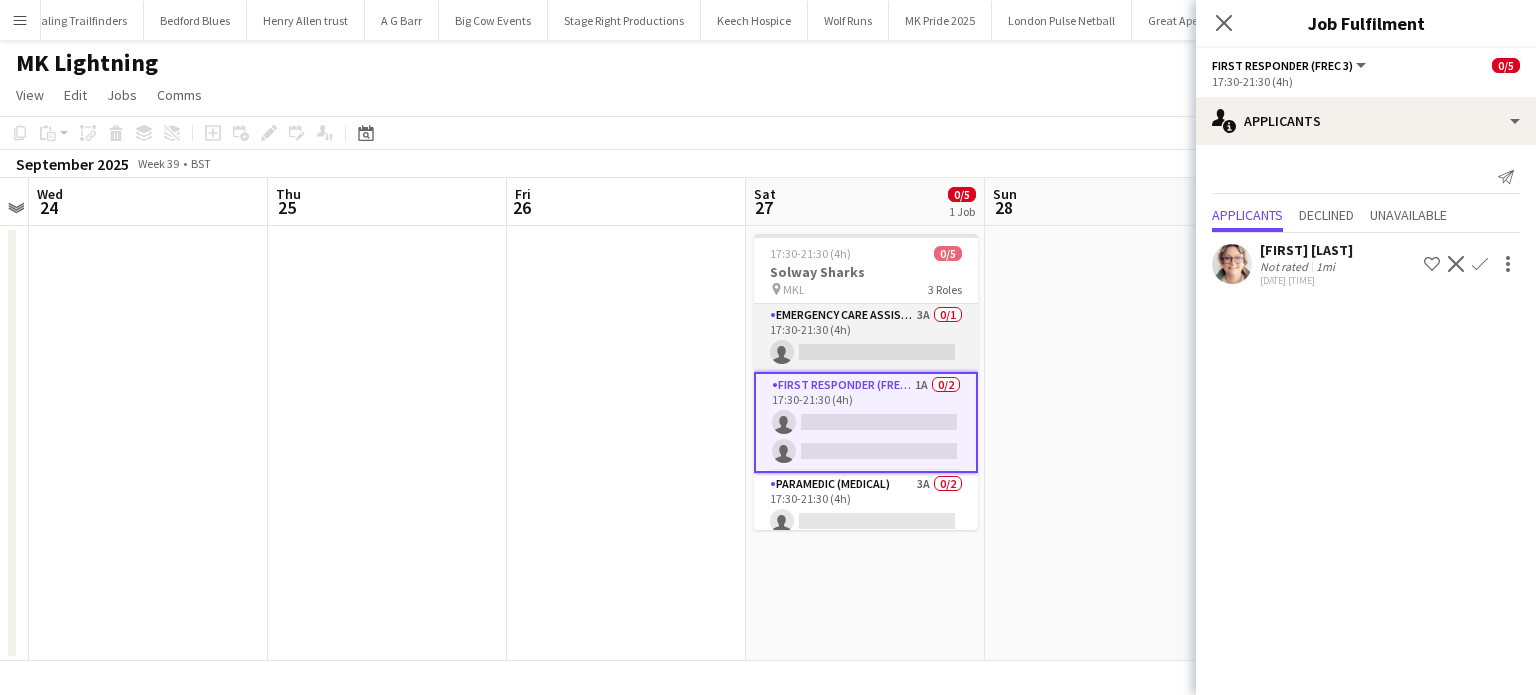 click on "Emergency Care Assistant (Medical)   3A   0/1   17:30-21:30 (4h)
single-neutral-actions" at bounding box center [866, 338] 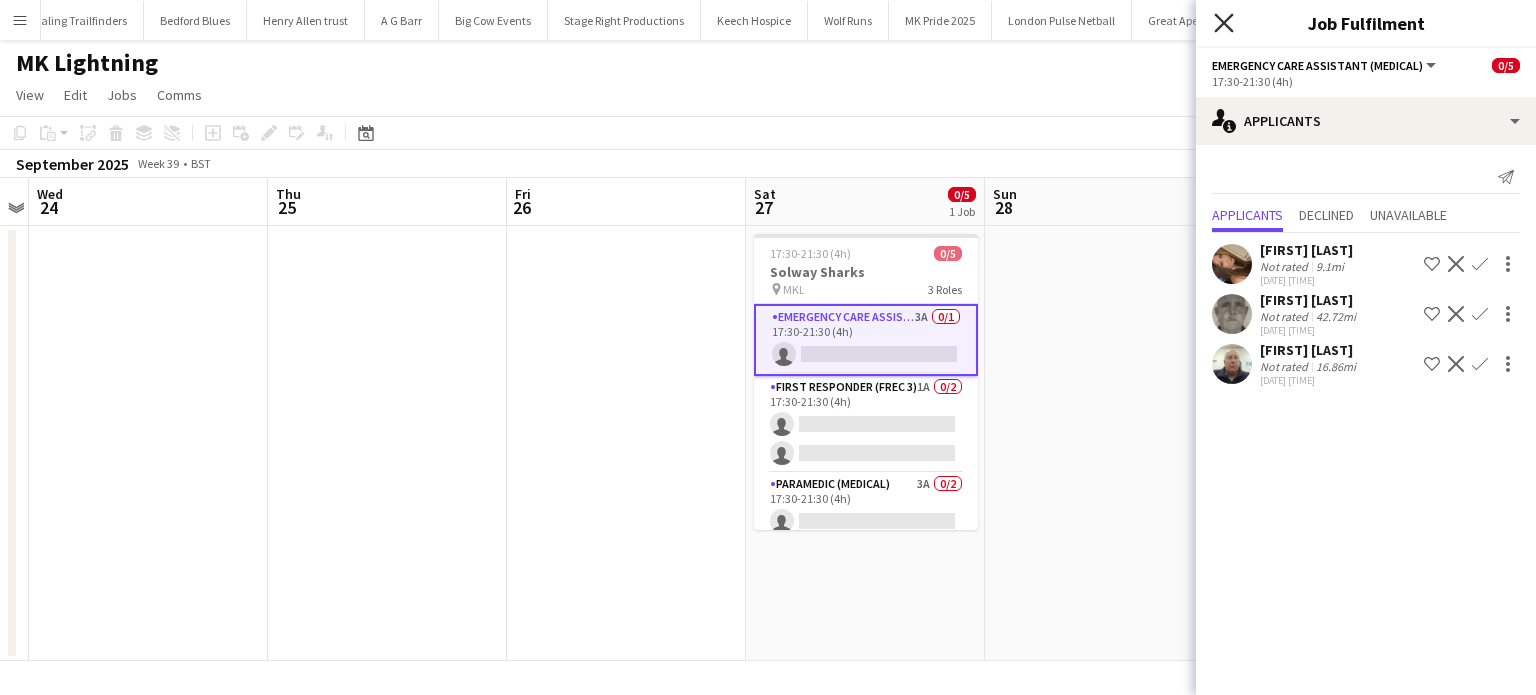click on "Close pop-in" 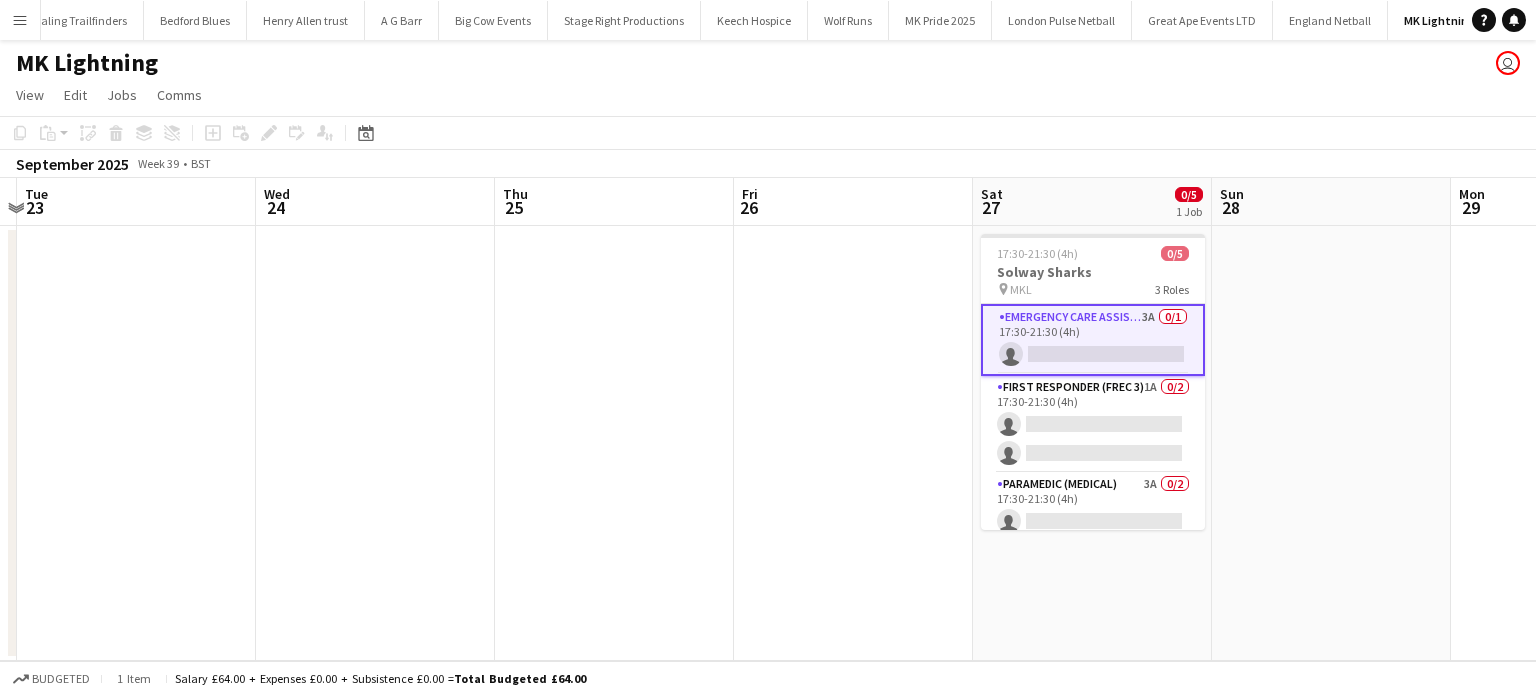 drag, startPoint x: 1240, startPoint y: 270, endPoint x: 702, endPoint y: 294, distance: 538.53503 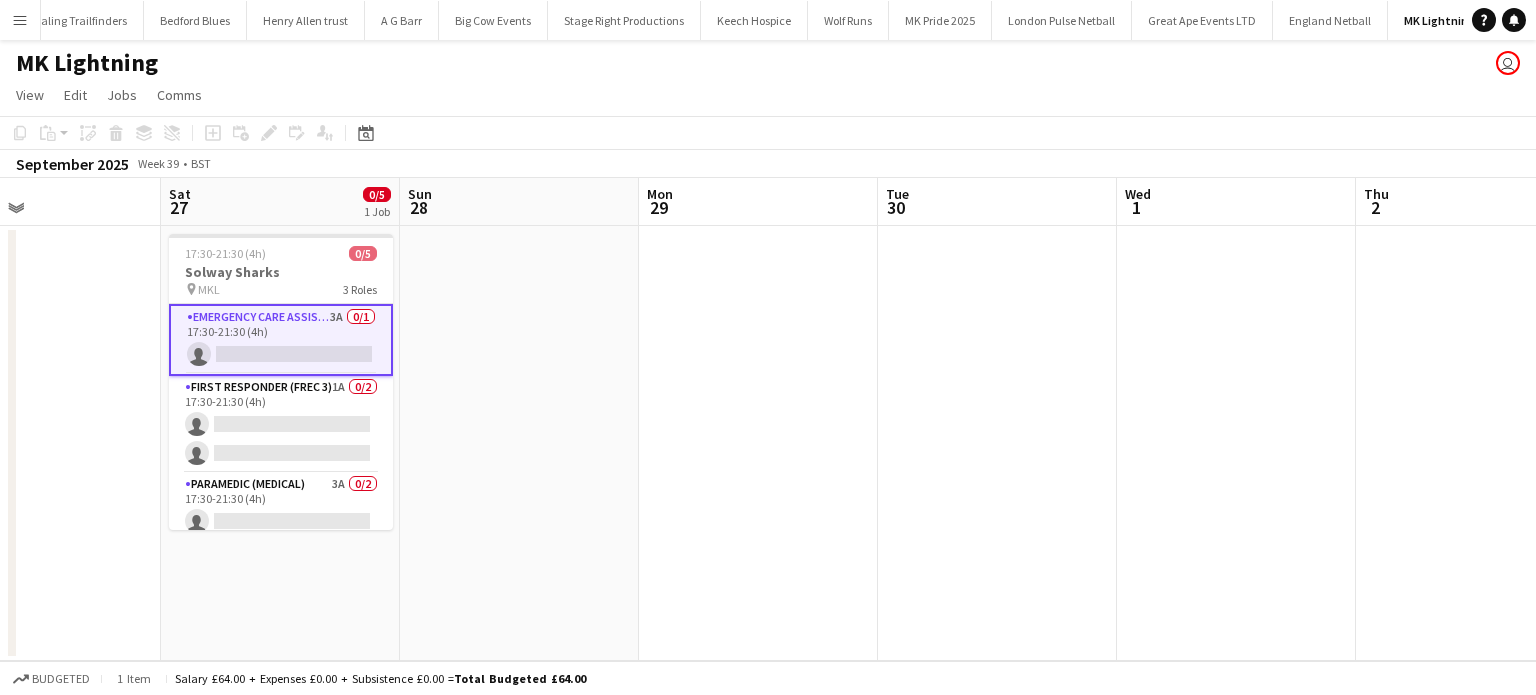 drag, startPoint x: 1291, startPoint y: 315, endPoint x: 1110, endPoint y: 336, distance: 182.21416 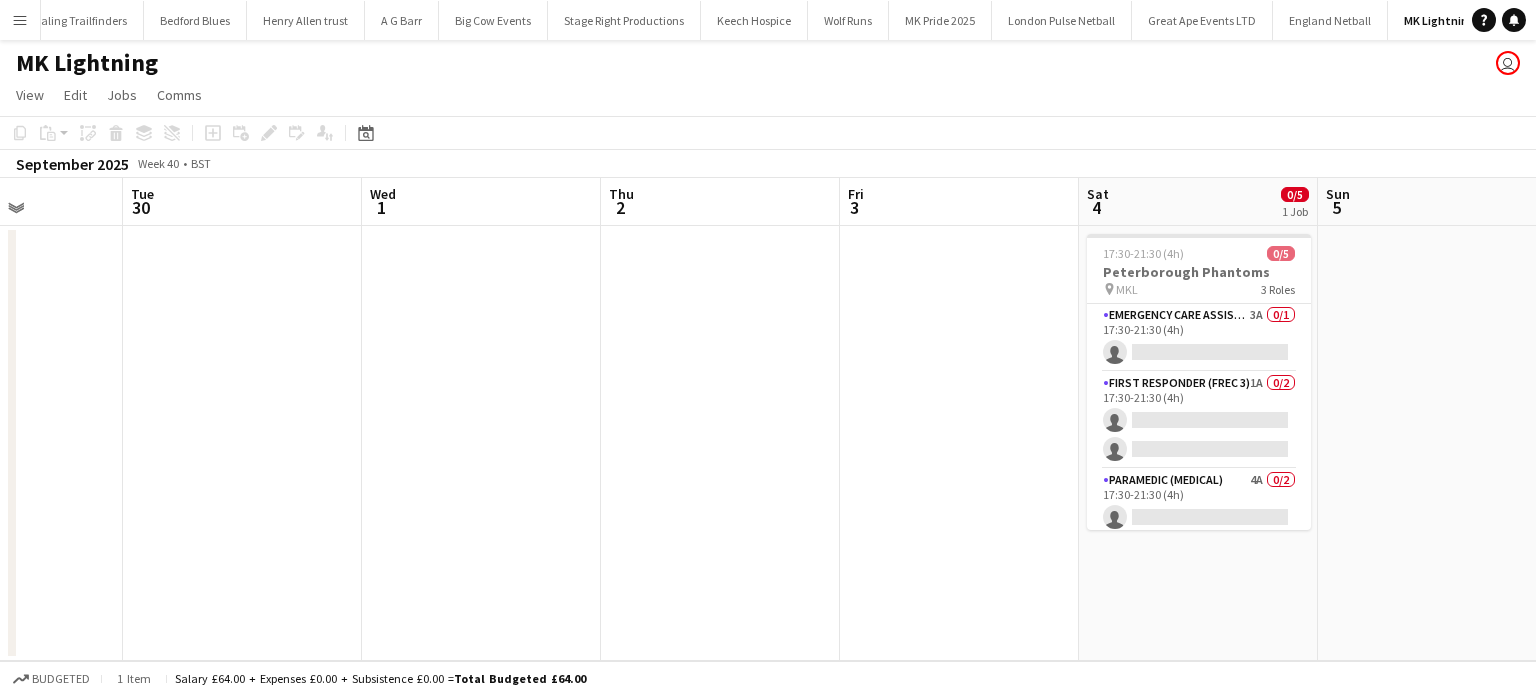 drag, startPoint x: 918, startPoint y: 367, endPoint x: 1074, endPoint y: 357, distance: 156.32019 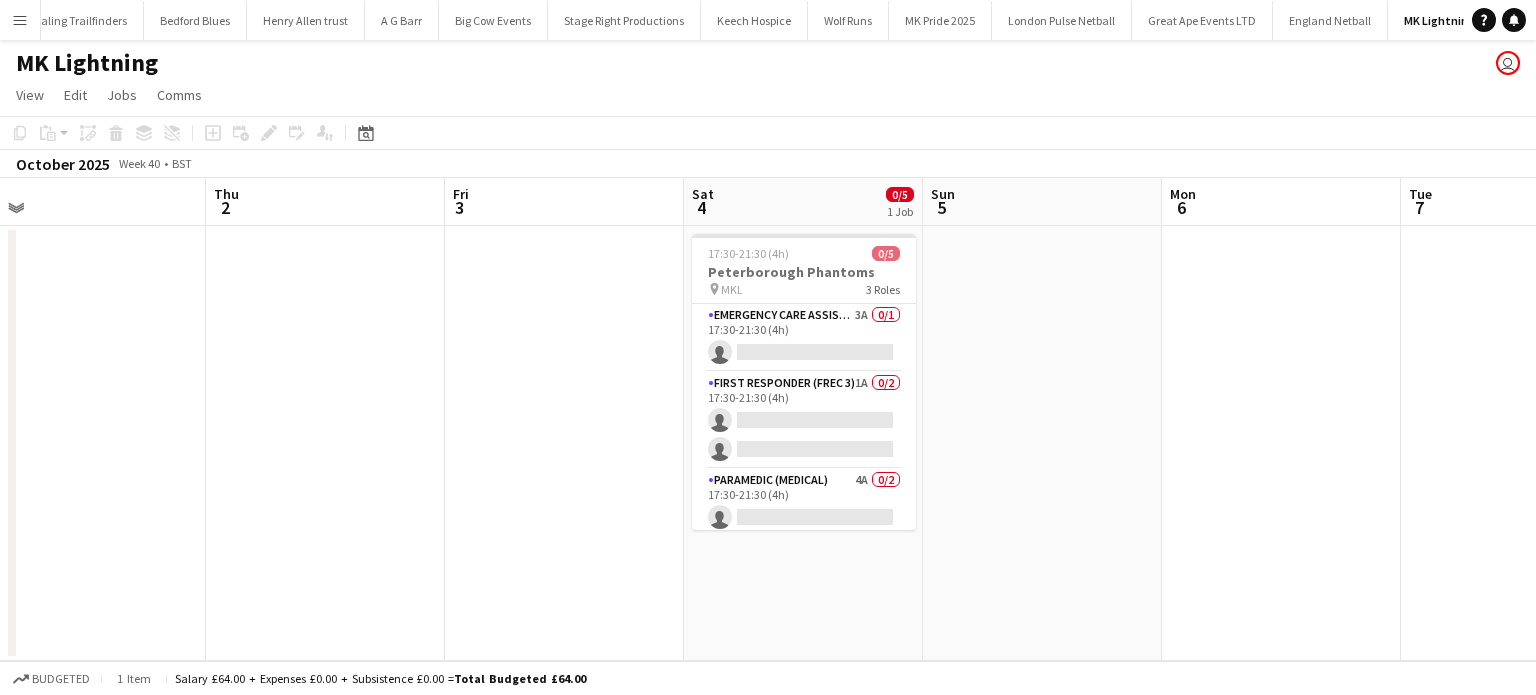 drag, startPoint x: 1388, startPoint y: 387, endPoint x: 854, endPoint y: 418, distance: 534.89905 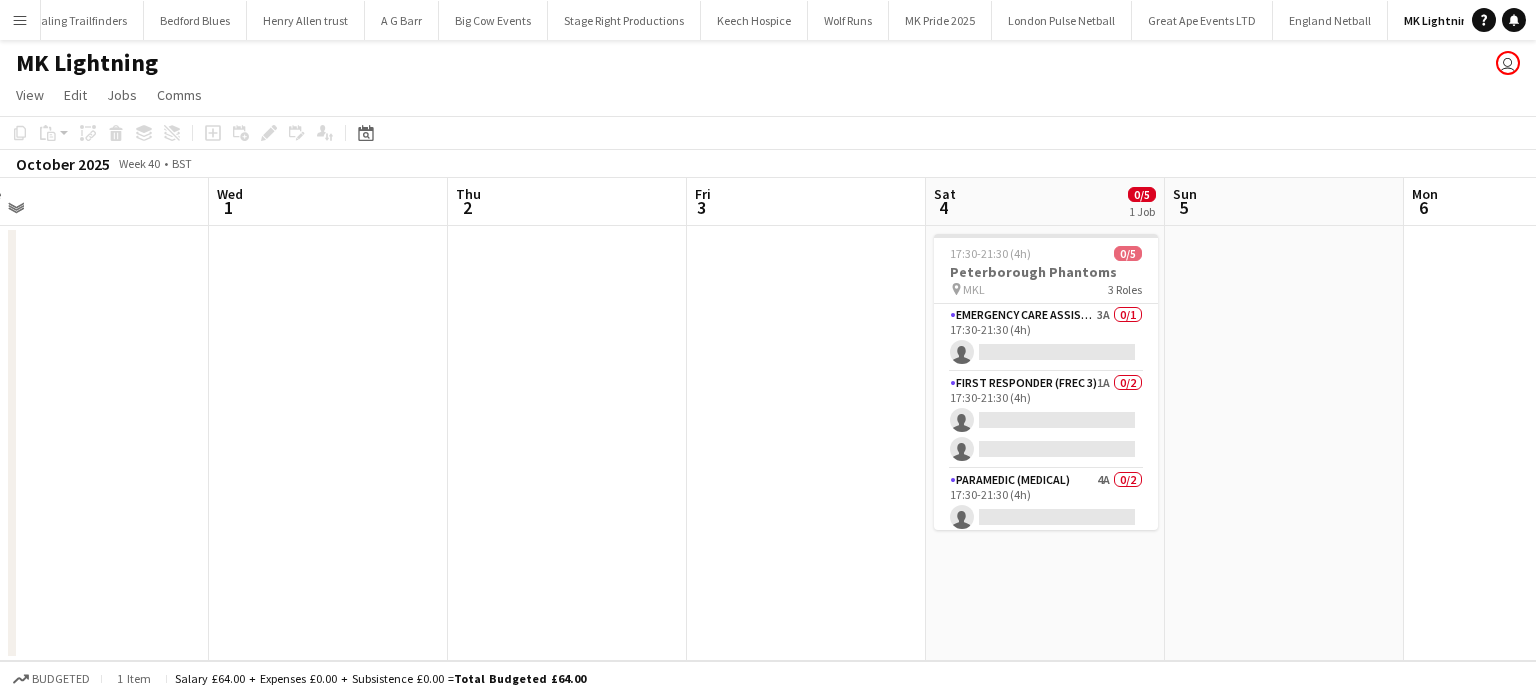 drag, startPoint x: 1308, startPoint y: 406, endPoint x: 901, endPoint y: 428, distance: 407.59415 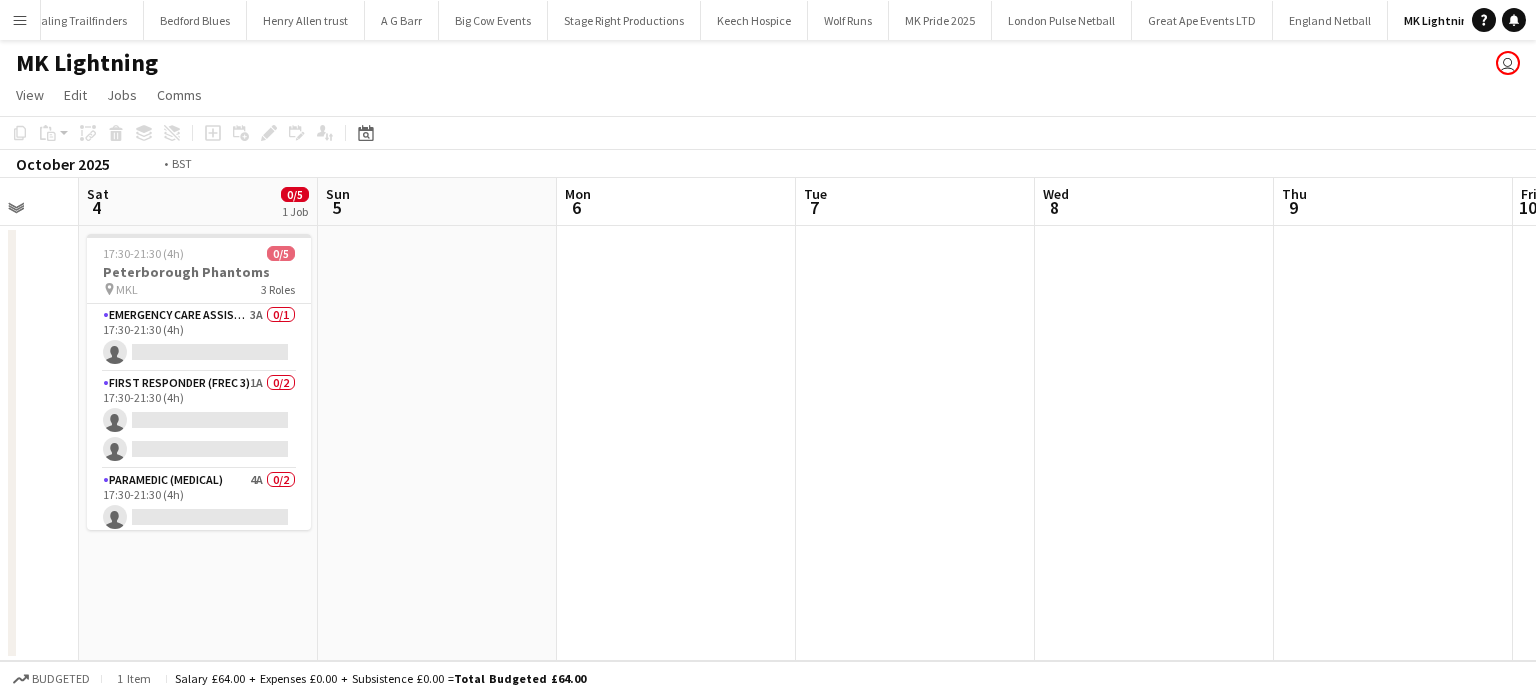 drag, startPoint x: 671, startPoint y: 407, endPoint x: 543, endPoint y: 394, distance: 128.65846 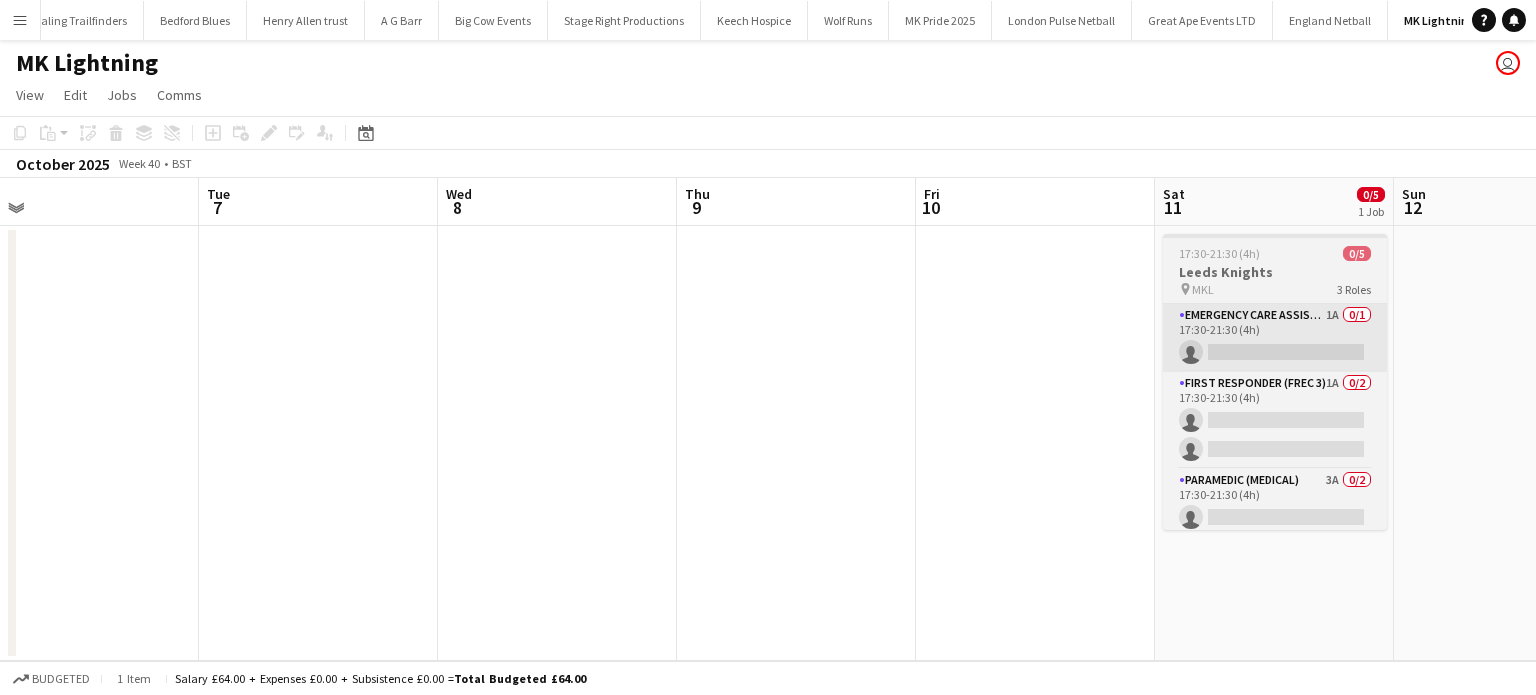 scroll, scrollTop: 0, scrollLeft: 717, axis: horizontal 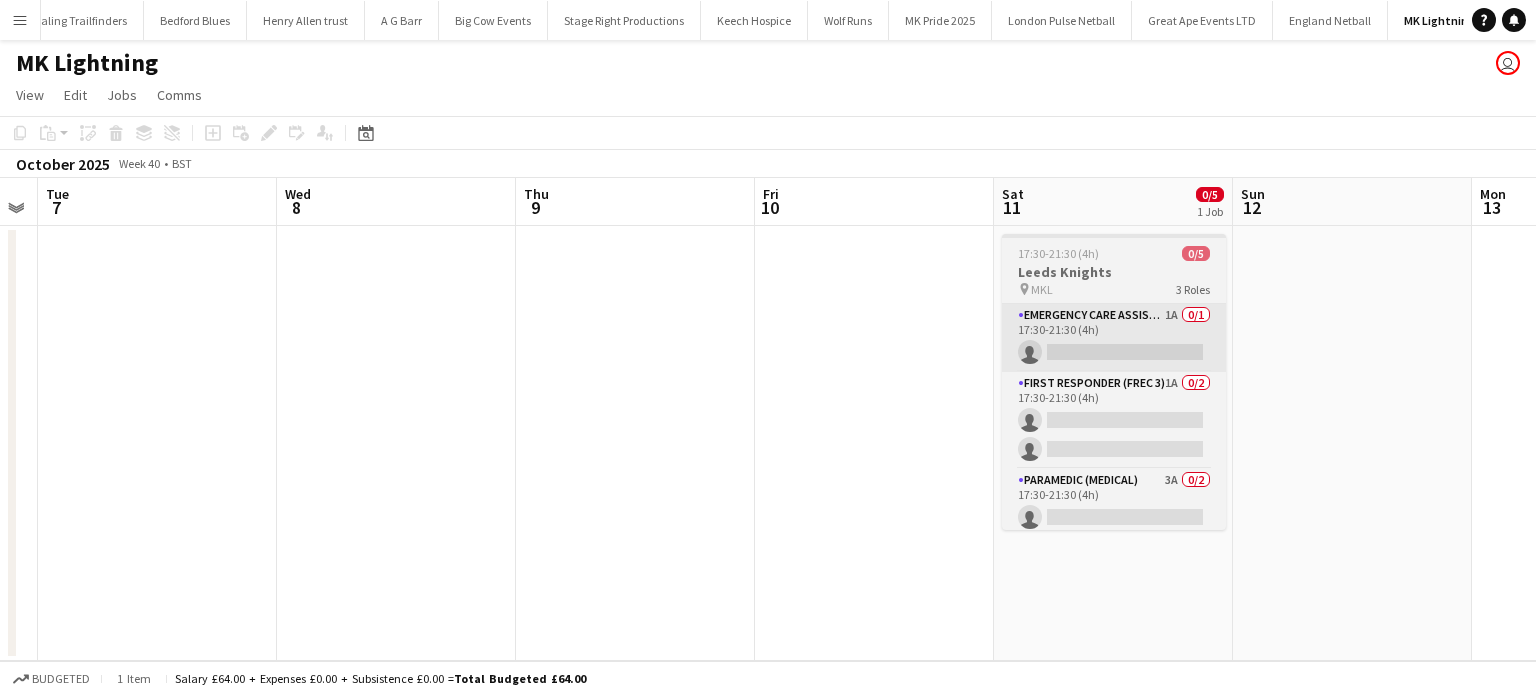drag, startPoint x: 879, startPoint y: 378, endPoint x: 535, endPoint y: 371, distance: 344.07123 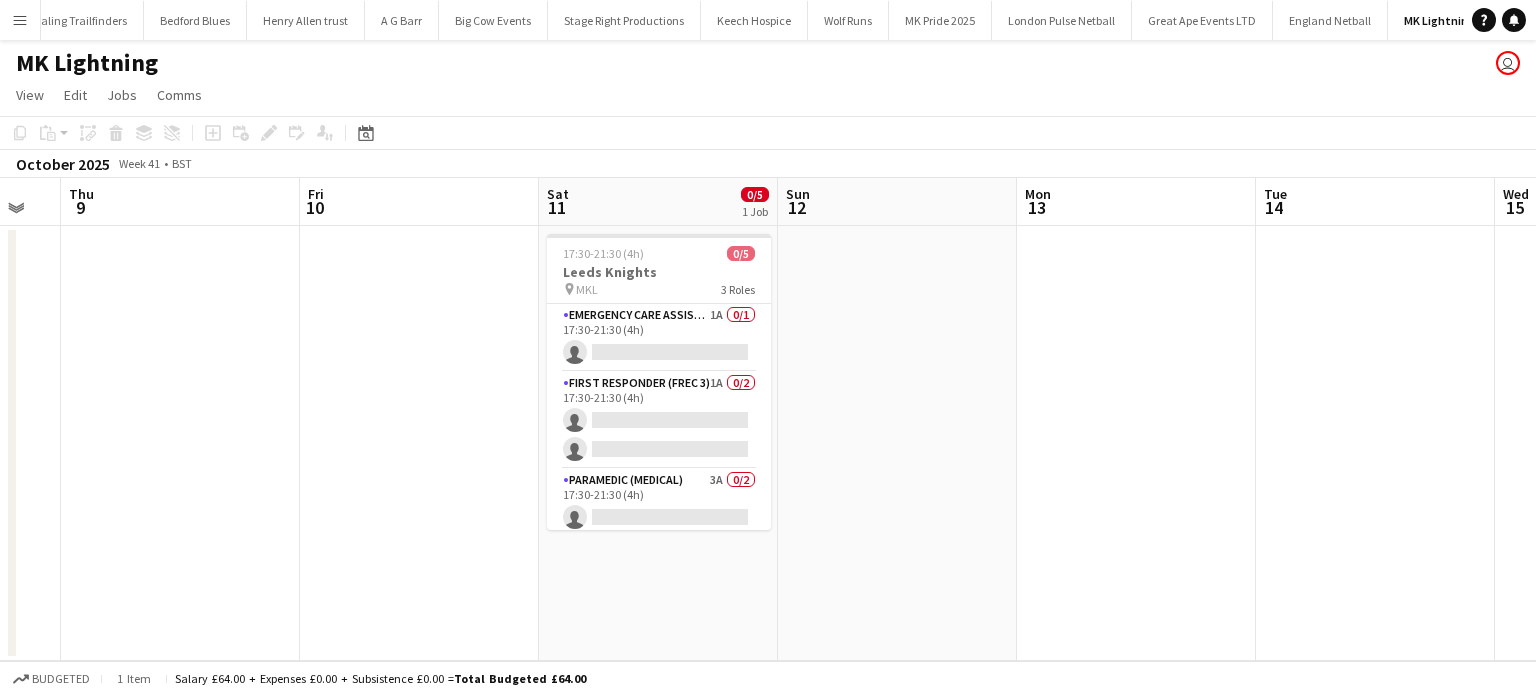 drag, startPoint x: 1079, startPoint y: 367, endPoint x: 573, endPoint y: 387, distance: 506.3951 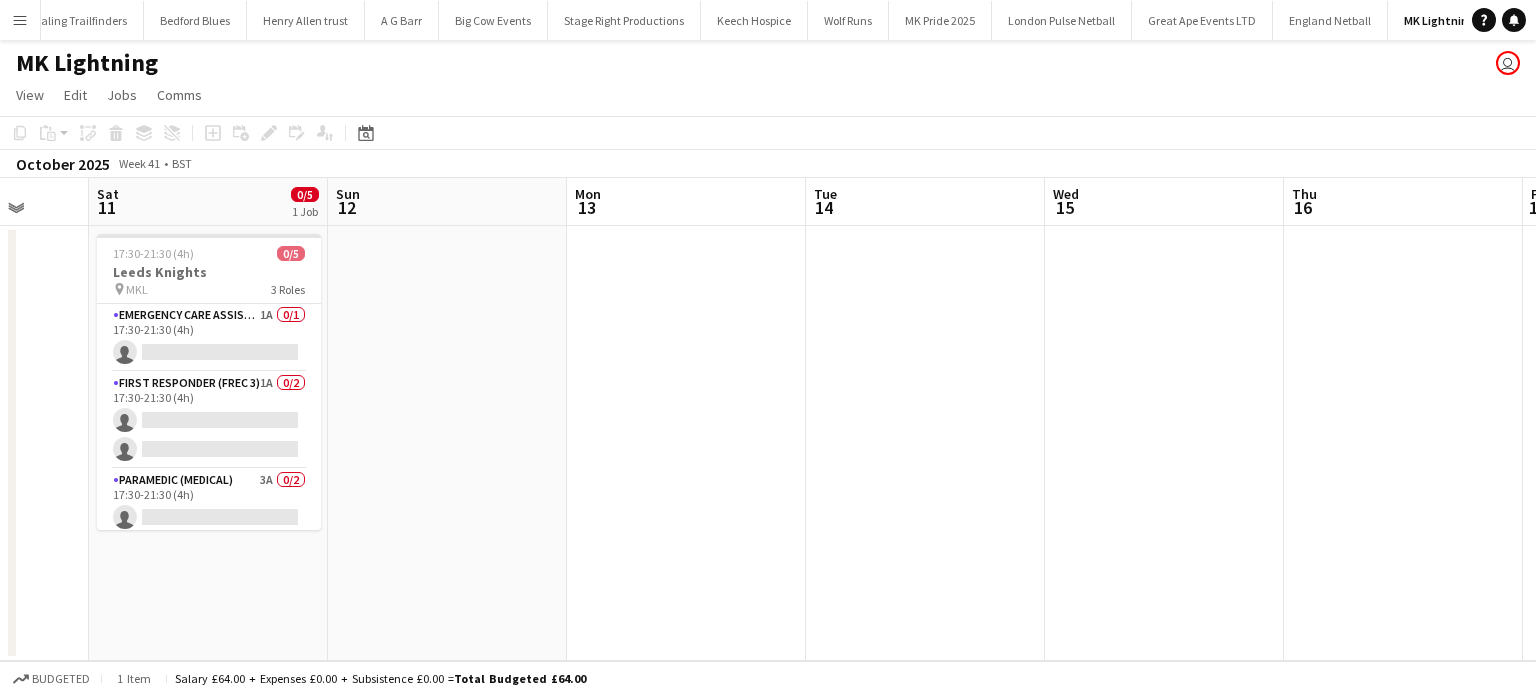 click on "Wed   8   Thu   9   Fri   10   Sat   11   0/5   1 Job   Sun   12   Mon   13   Tue   14   Wed   15   Thu   16   Fri   17   Sat   18   0/5   1 Job   Sun   19      17:30-21:30 (4h)    0/5   [CITY] Knights
pin
MKL   3 Roles   Emergency Care Assistant (Medical)   1A   0/1   17:30-21:30 (4h)
single-neutral-actions
First Responder (FREC 3)   1A   0/2   17:30-21:30 (4h)
single-neutral-actions
single-neutral-actions
Paramedic (Medical)   3A   0/2   17:30-21:30 (4h)
single-neutral-actions
single-neutral-actions
17:30-21:30 (4h)    0/5   [CITY] Tigers
pin
MKL   3 Roles   Emergency Care Assistant (Medical)   3A   0/1   17:30-21:30 (4h)
single-neutral-actions
First Responder (FREC 3)   0/2   17:30-21:30 (4h)" at bounding box center [768, 419] 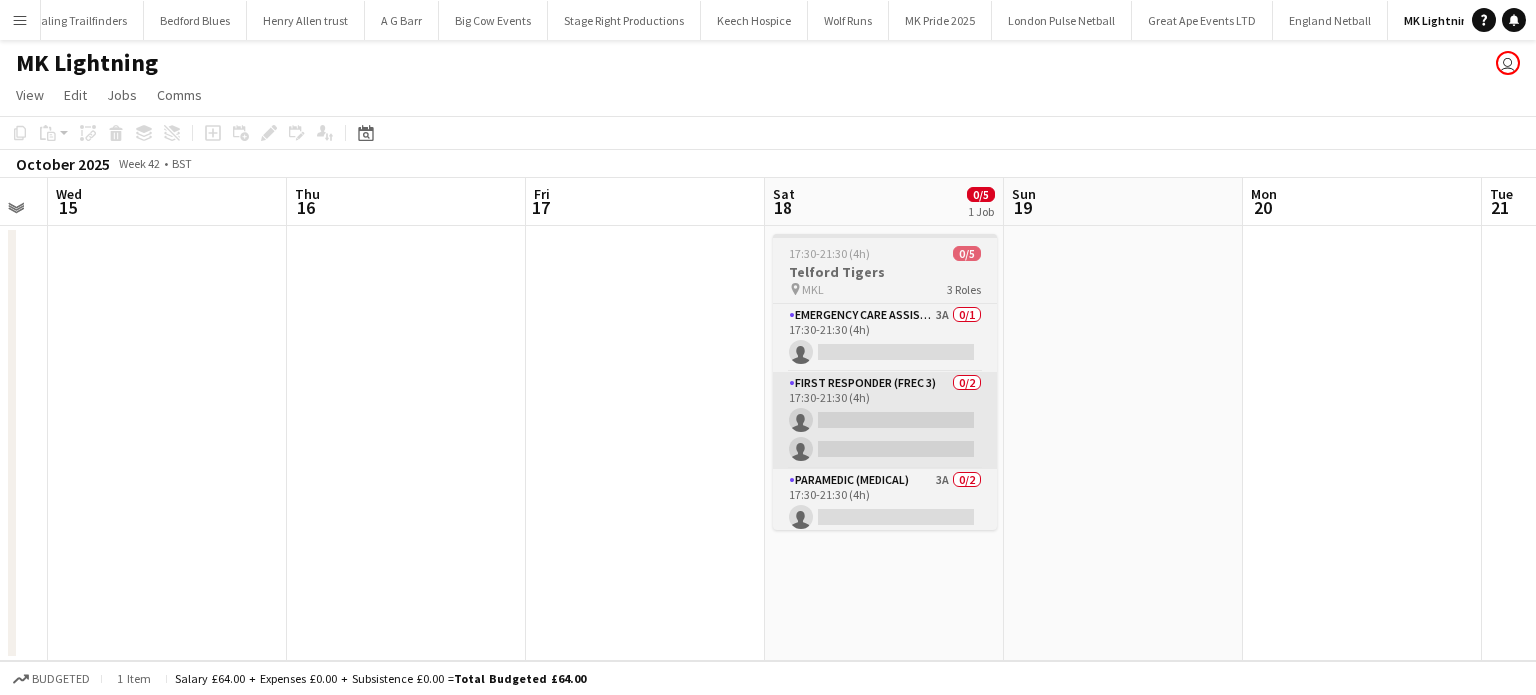 scroll, scrollTop: 0, scrollLeft: 898, axis: horizontal 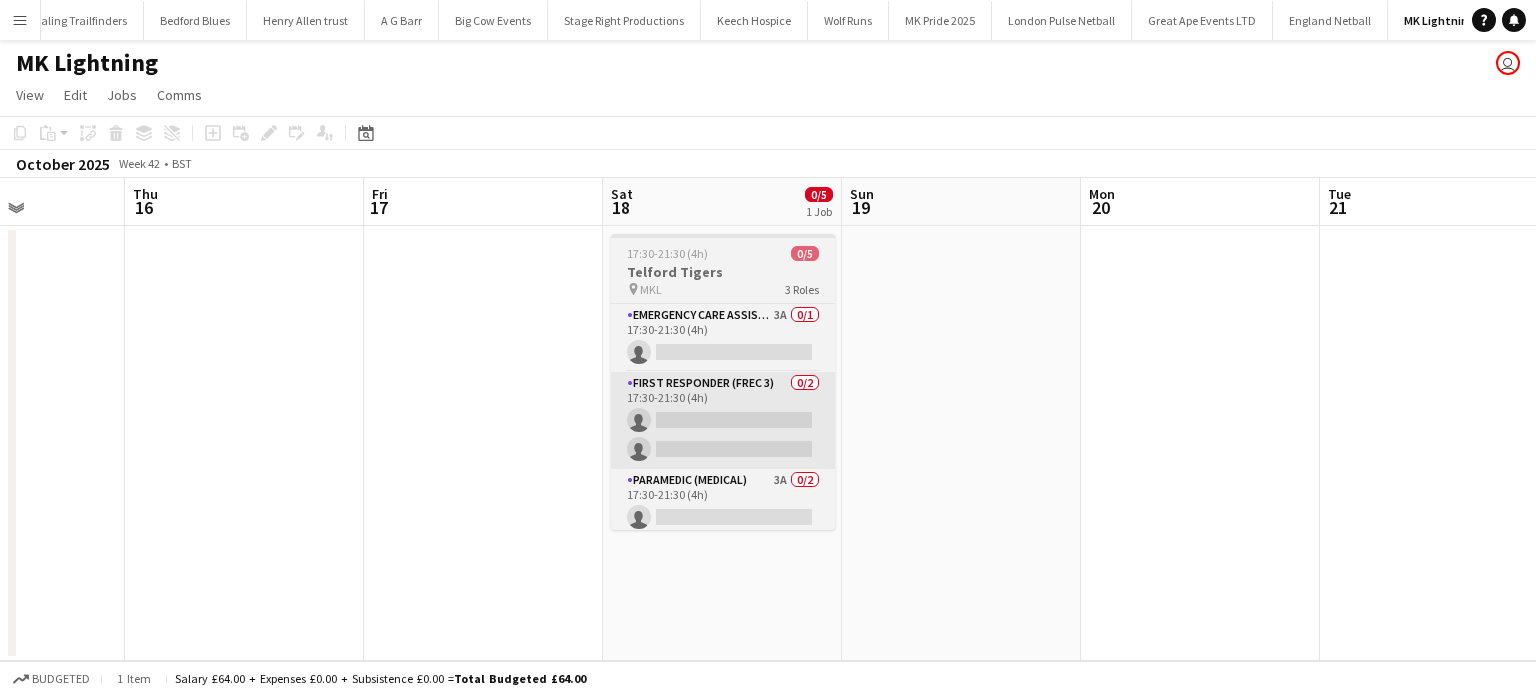 drag, startPoint x: 832, startPoint y: 436, endPoint x: 701, endPoint y: 435, distance: 131.00381 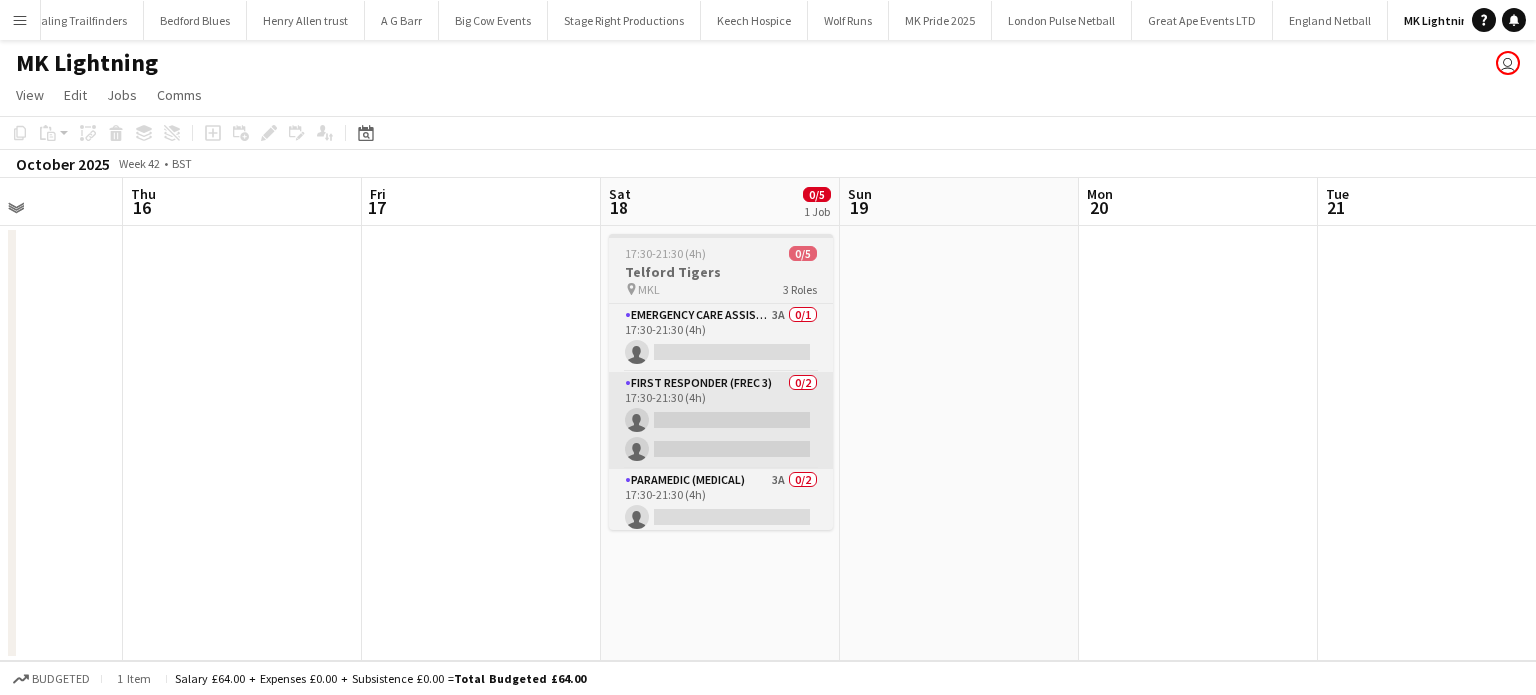 click on "Sun   12   Mon   13   Tue   14   Wed   15   Thu   16   Fri   17   Sat   18   0/5   1 Job   Sun   19   Mon   20   Tue   21   Wed   22   Thu   23      17:30-21:30 (4h)    0/5   [CITY] Tigers
pin
MKL   3 Roles   Emergency Care Assistant (Medical)   3A   0/1   17:30-21:30 (4h)
single-neutral-actions
First Responder (FREC 3)   0/2   17:30-21:30 (4h)
single-neutral-actions
single-neutral-actions
Paramedic (Medical)   3A   0/2   17:30-21:30 (4h)
single-neutral-actions
single-neutral-actions" at bounding box center [768, 419] 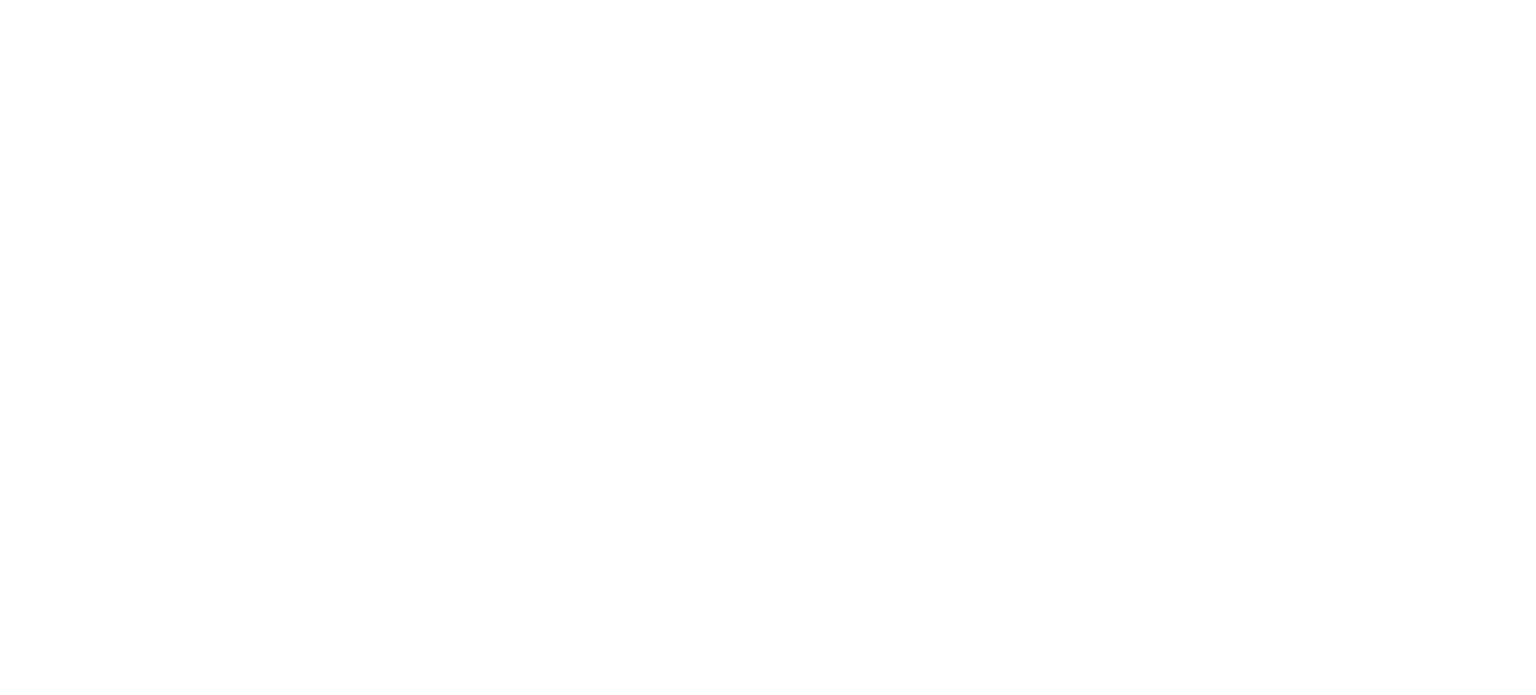 scroll, scrollTop: 0, scrollLeft: 0, axis: both 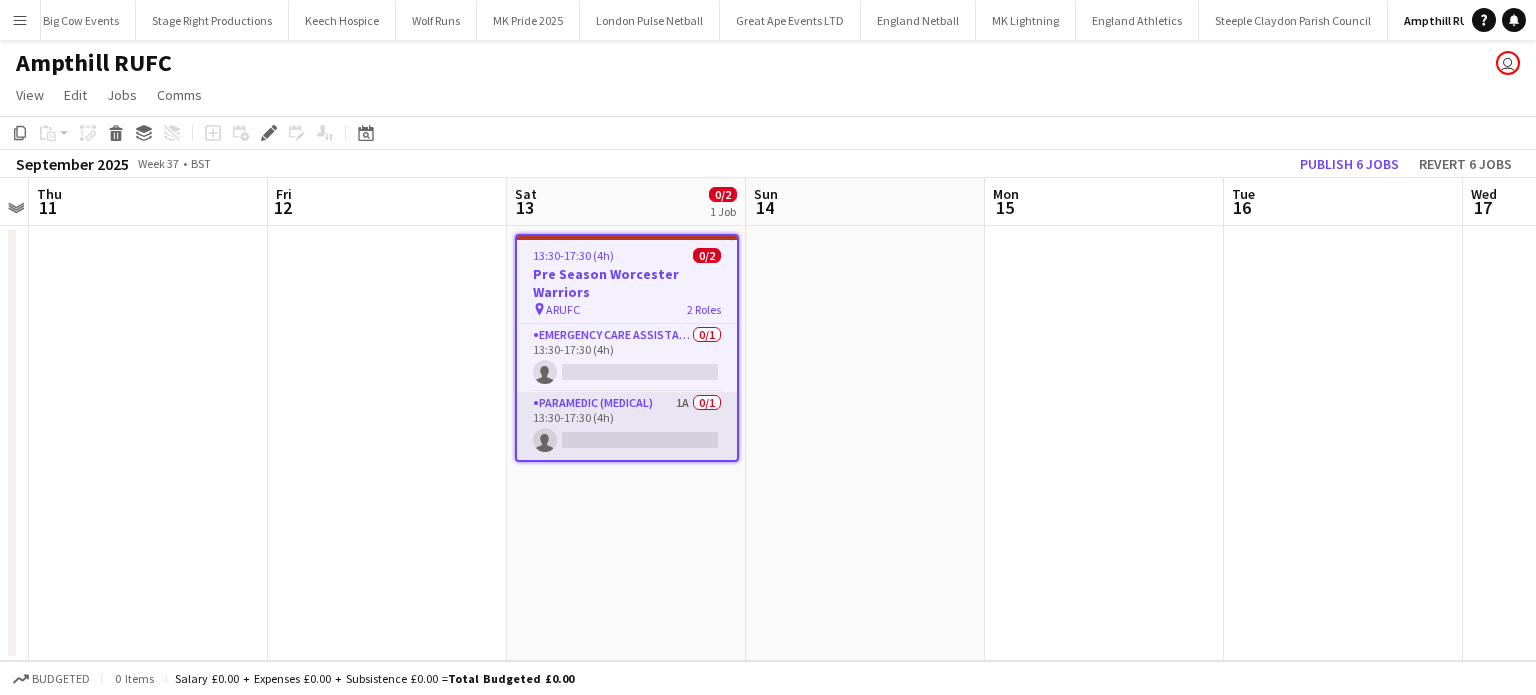drag, startPoint x: 674, startPoint y: 391, endPoint x: 701, endPoint y: 384, distance: 27.89265 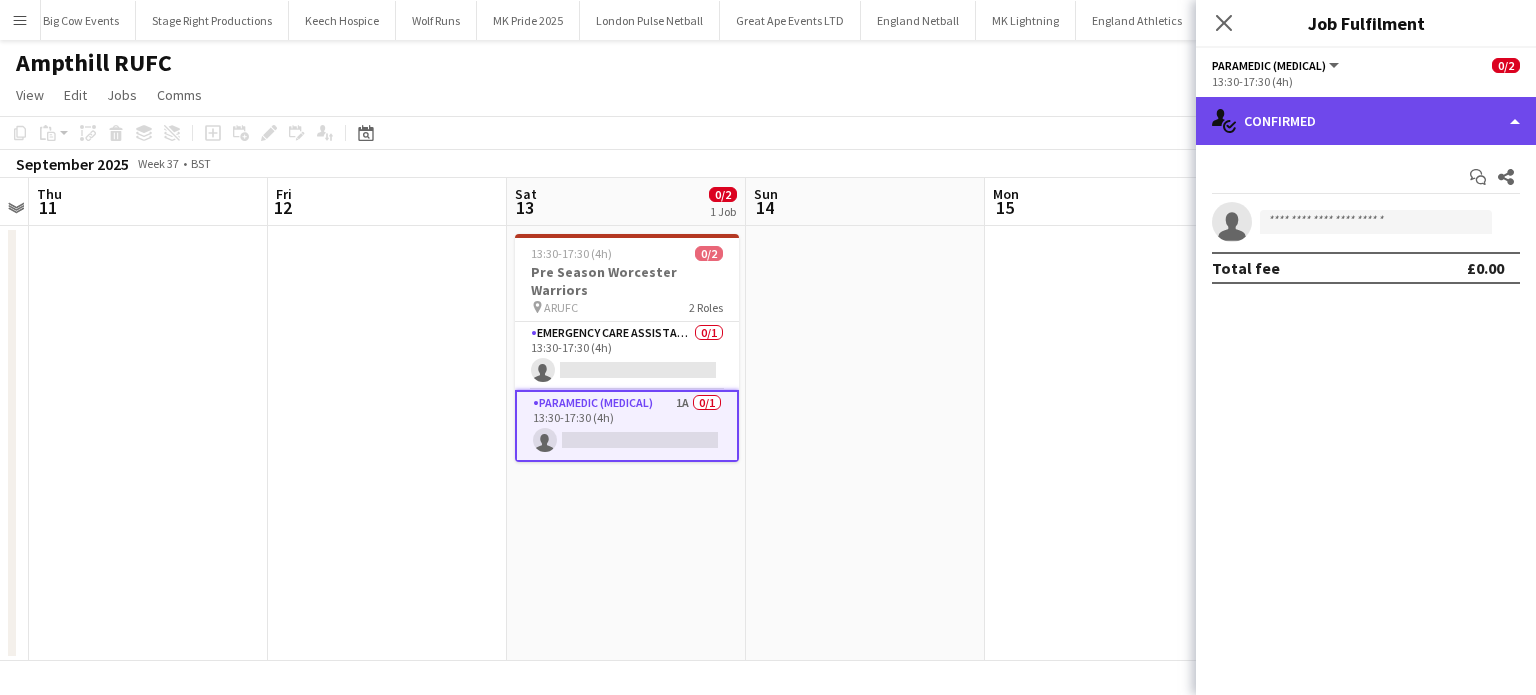 click on "single-neutral-actions-check-2
Confirmed" 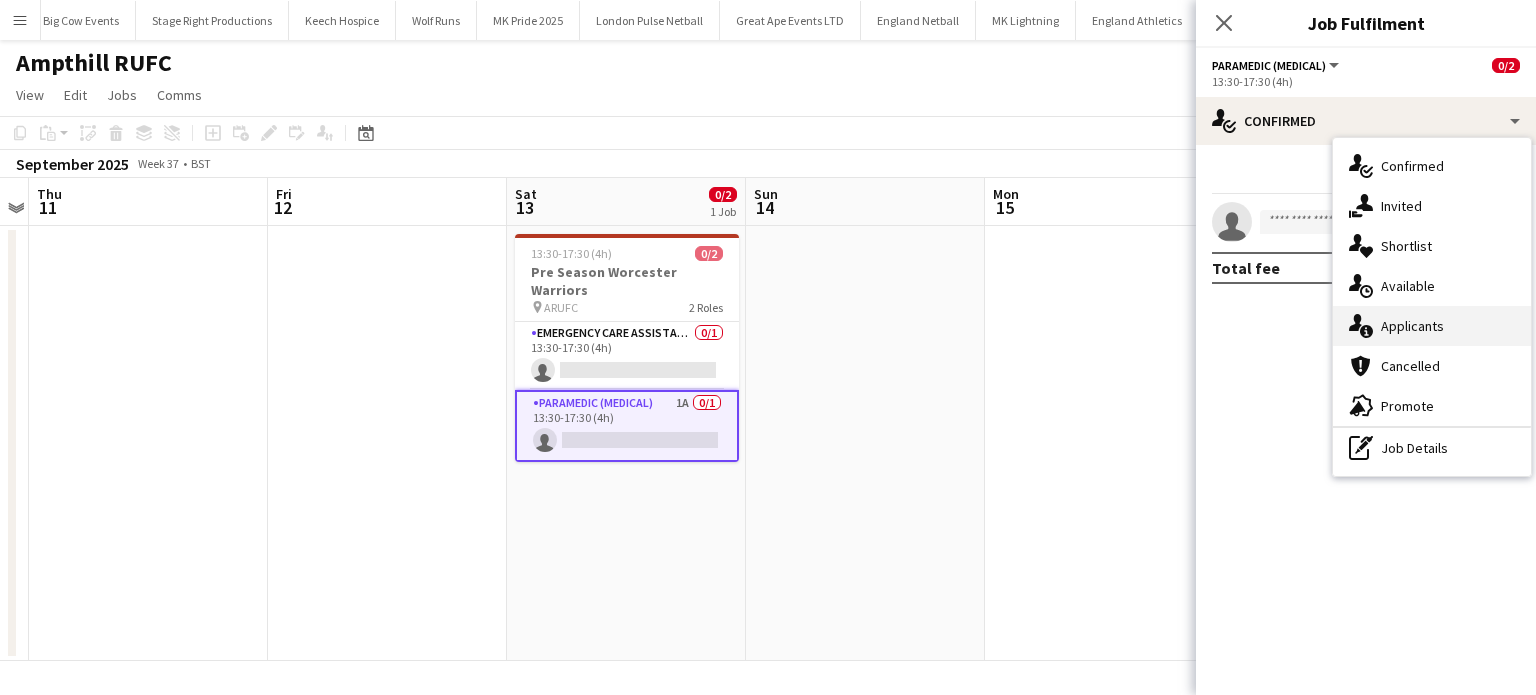 click on "single-neutral-actions-information
Applicants" at bounding box center [1432, 326] 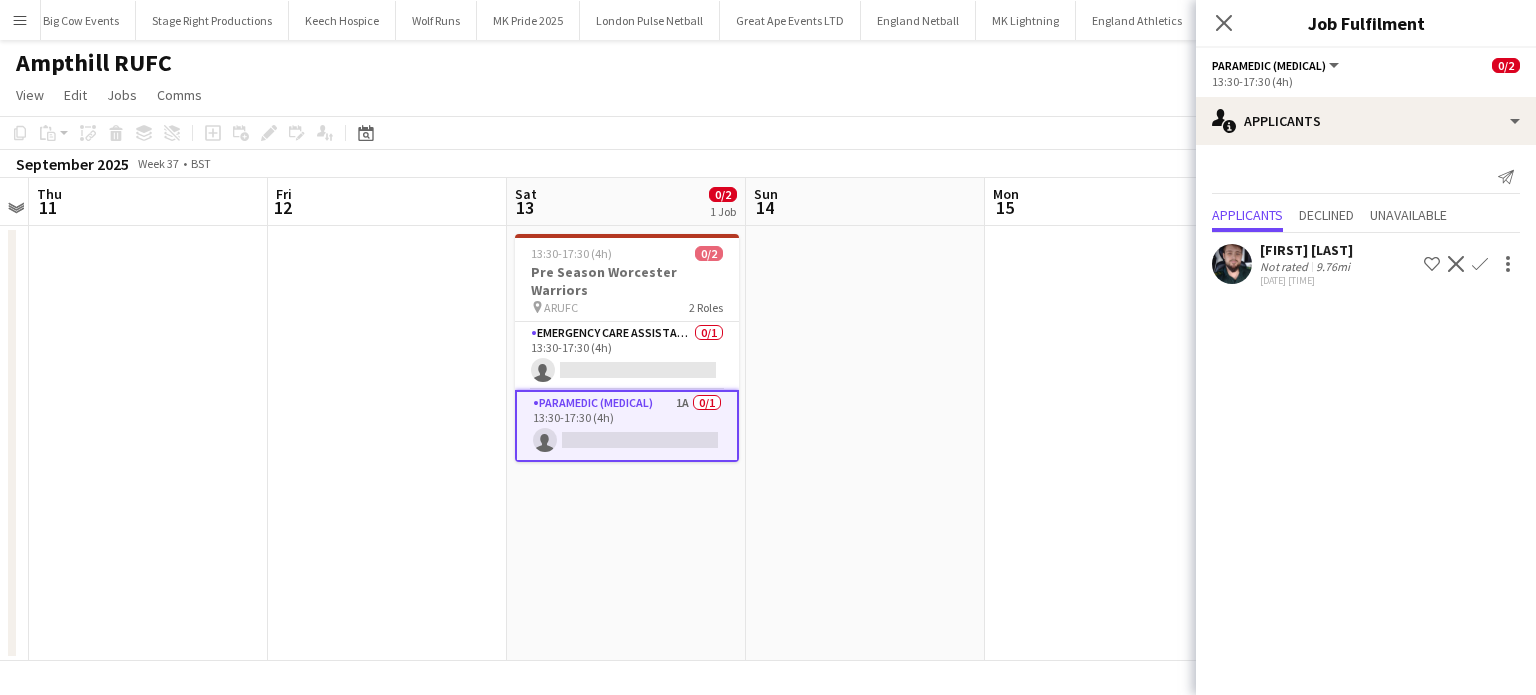 click on "Close pop-in" 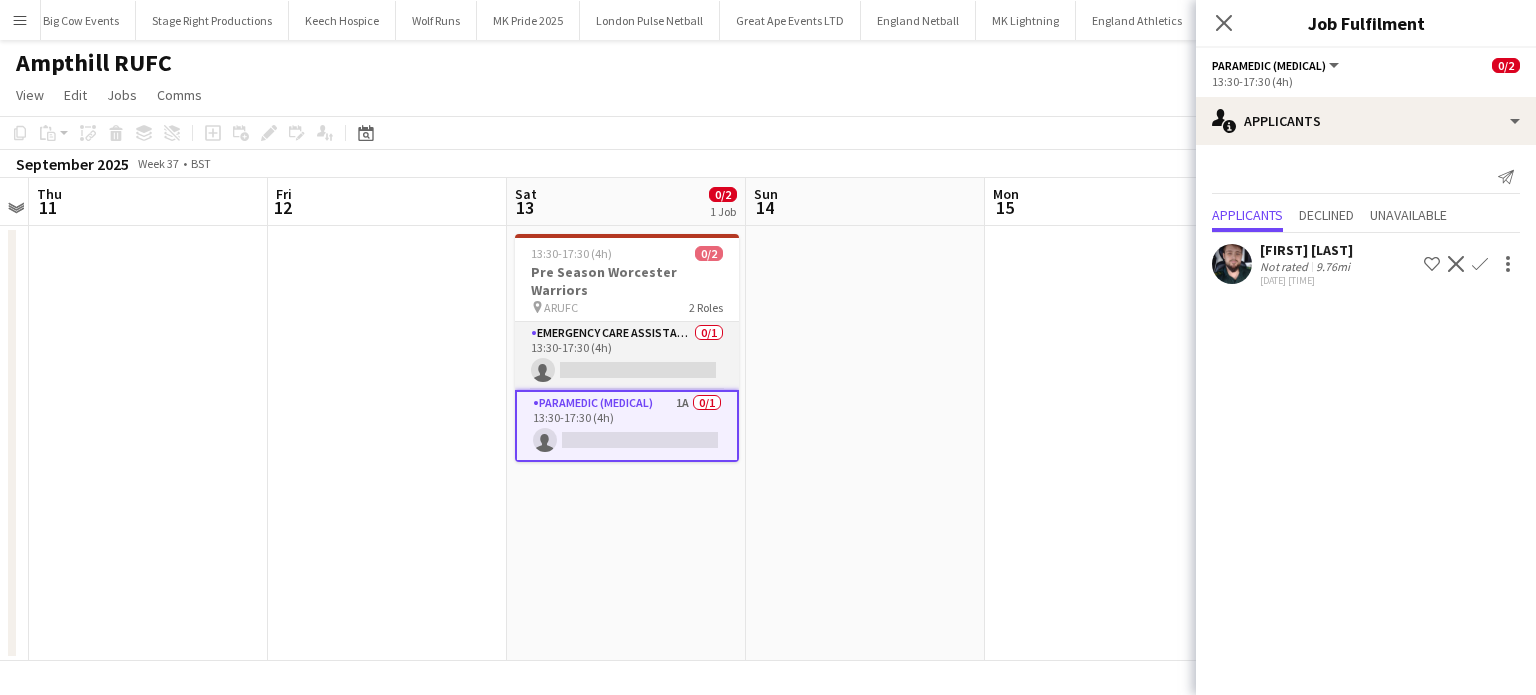 click on "Emergency Care Assistant (Medical)   0/1   13:30-17:30 (4h)
single-neutral-actions" at bounding box center (627, 356) 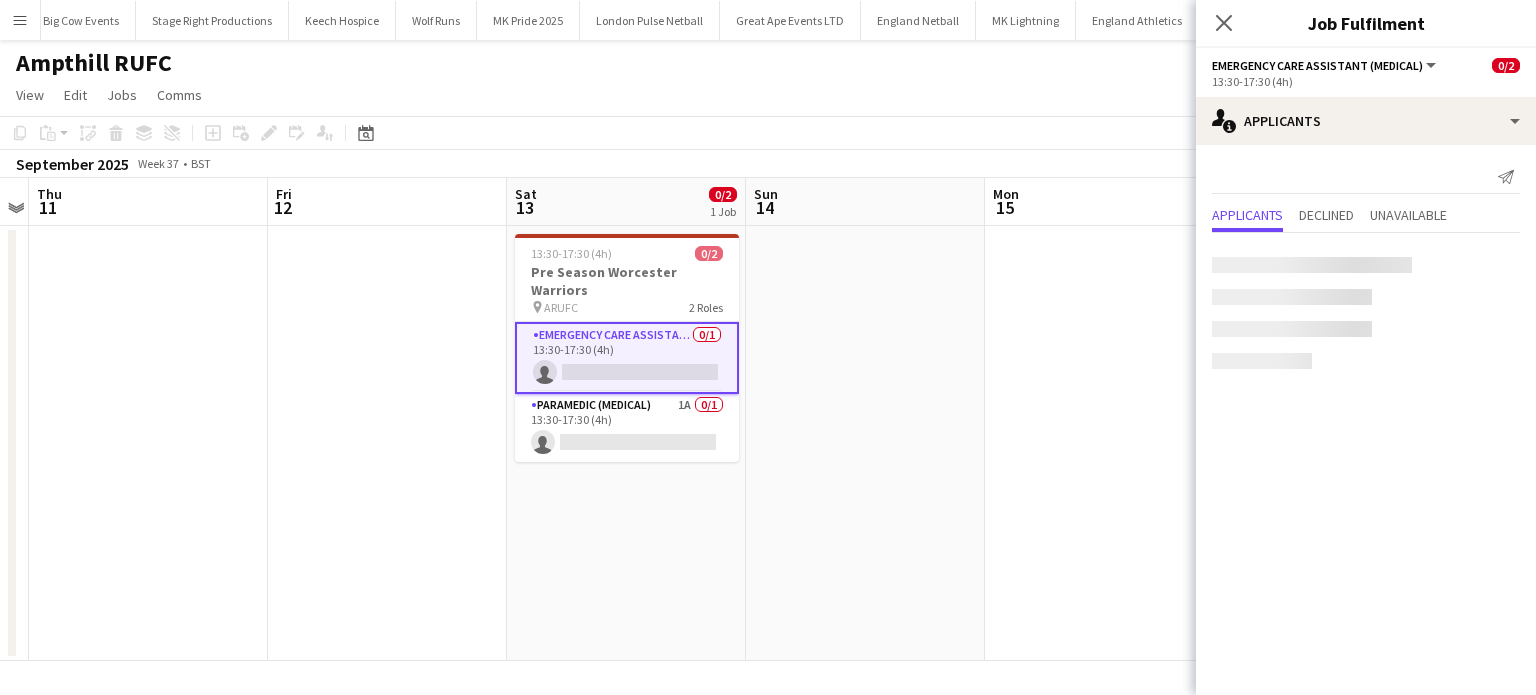 scroll, scrollTop: 0, scrollLeft: 689, axis: horizontal 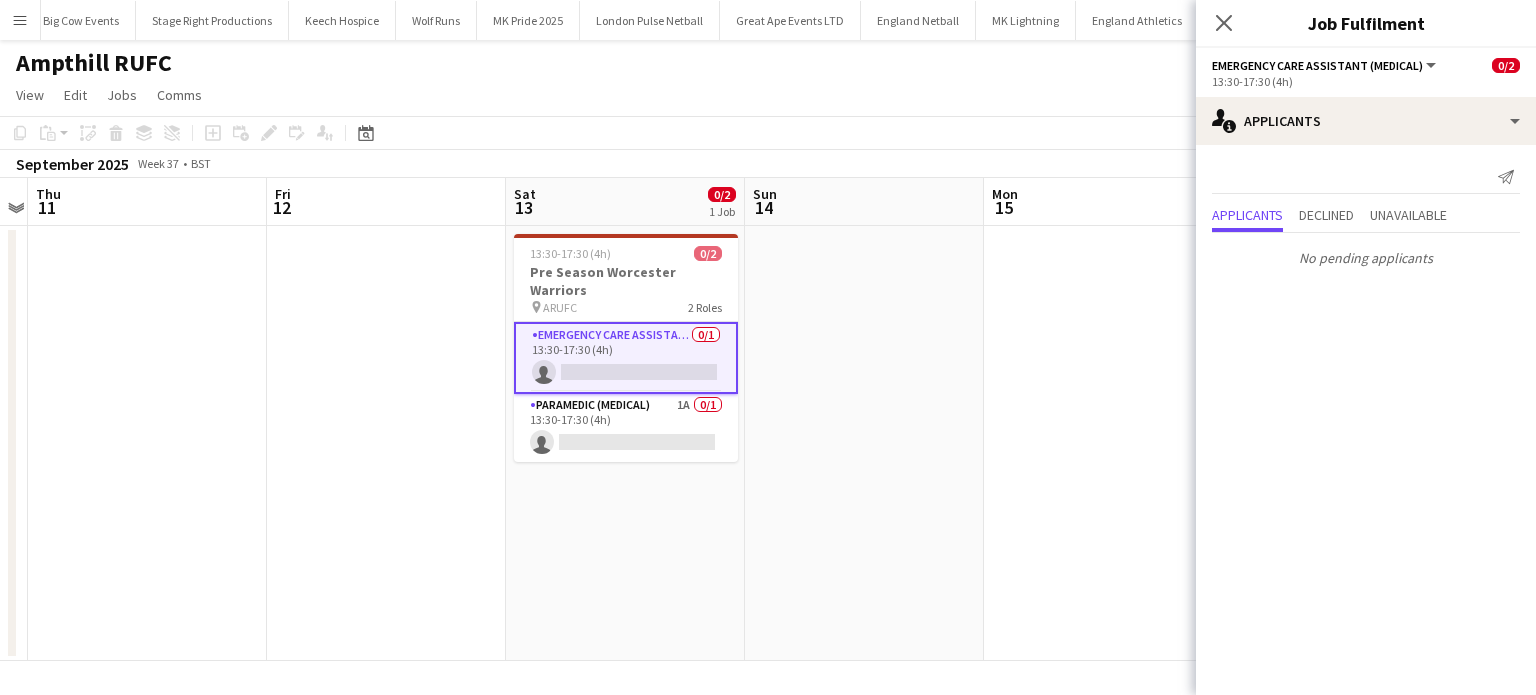 click on "Emergency Care Assistant (Medical)   0/1   13:30-17:30 (4h)
single-neutral-actions" at bounding box center [626, 358] 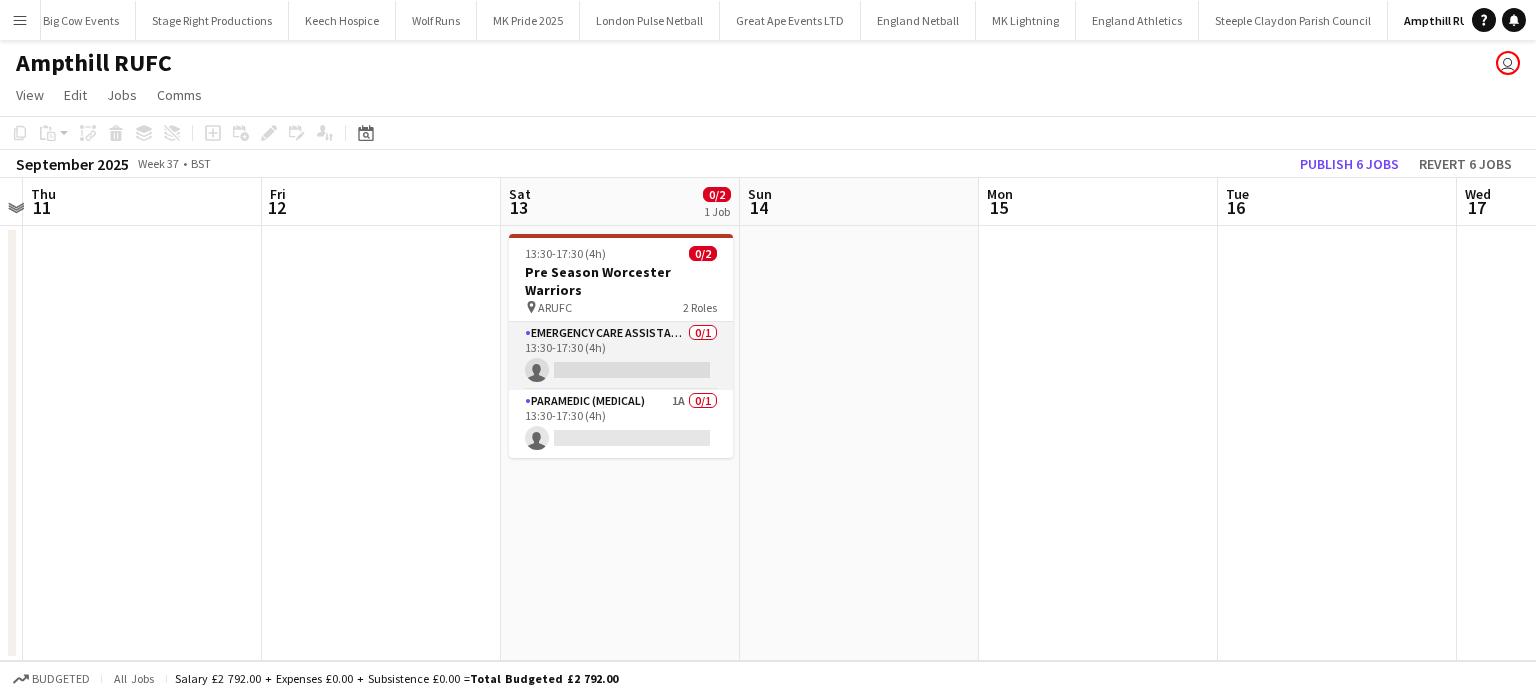 click on "Emergency Care Assistant (Medical)   0/1   13:30-17:30 (4h)
single-neutral-actions" at bounding box center (621, 356) 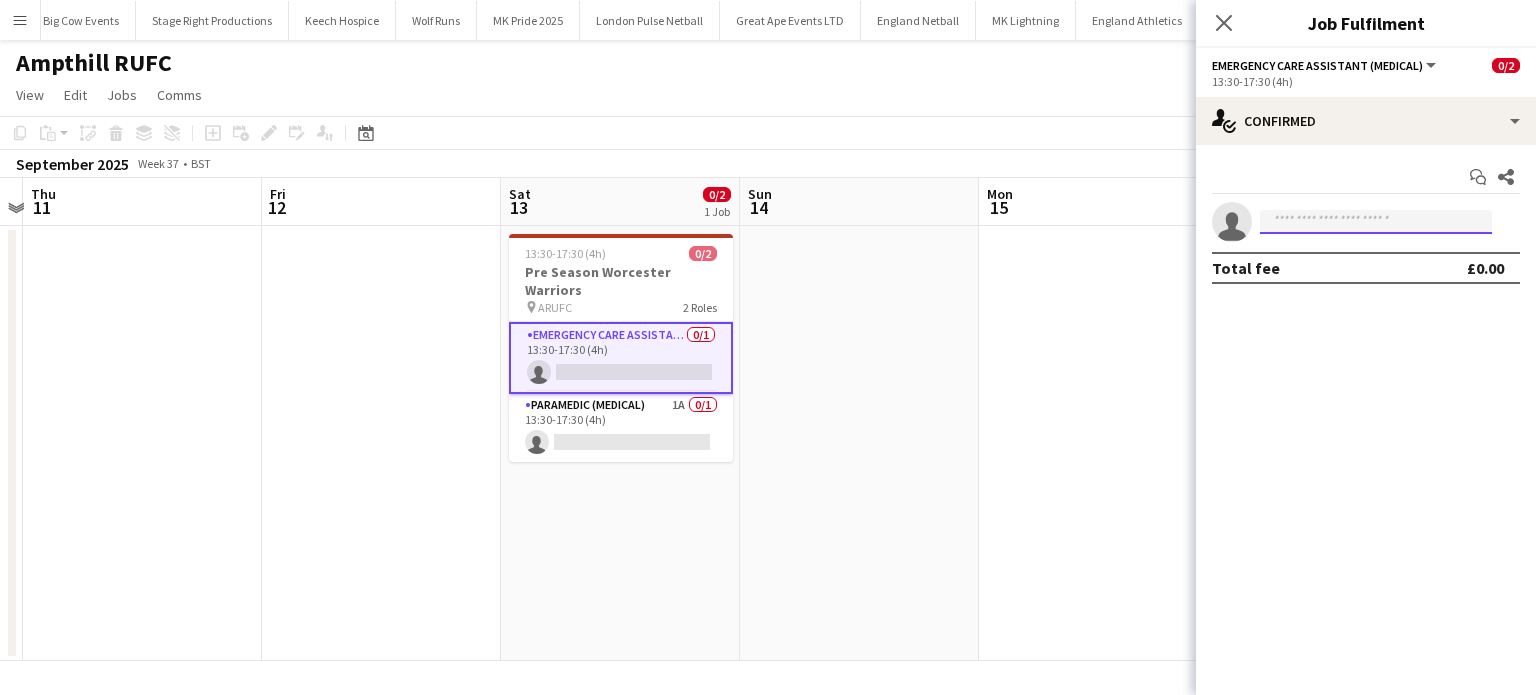 click at bounding box center [1376, 222] 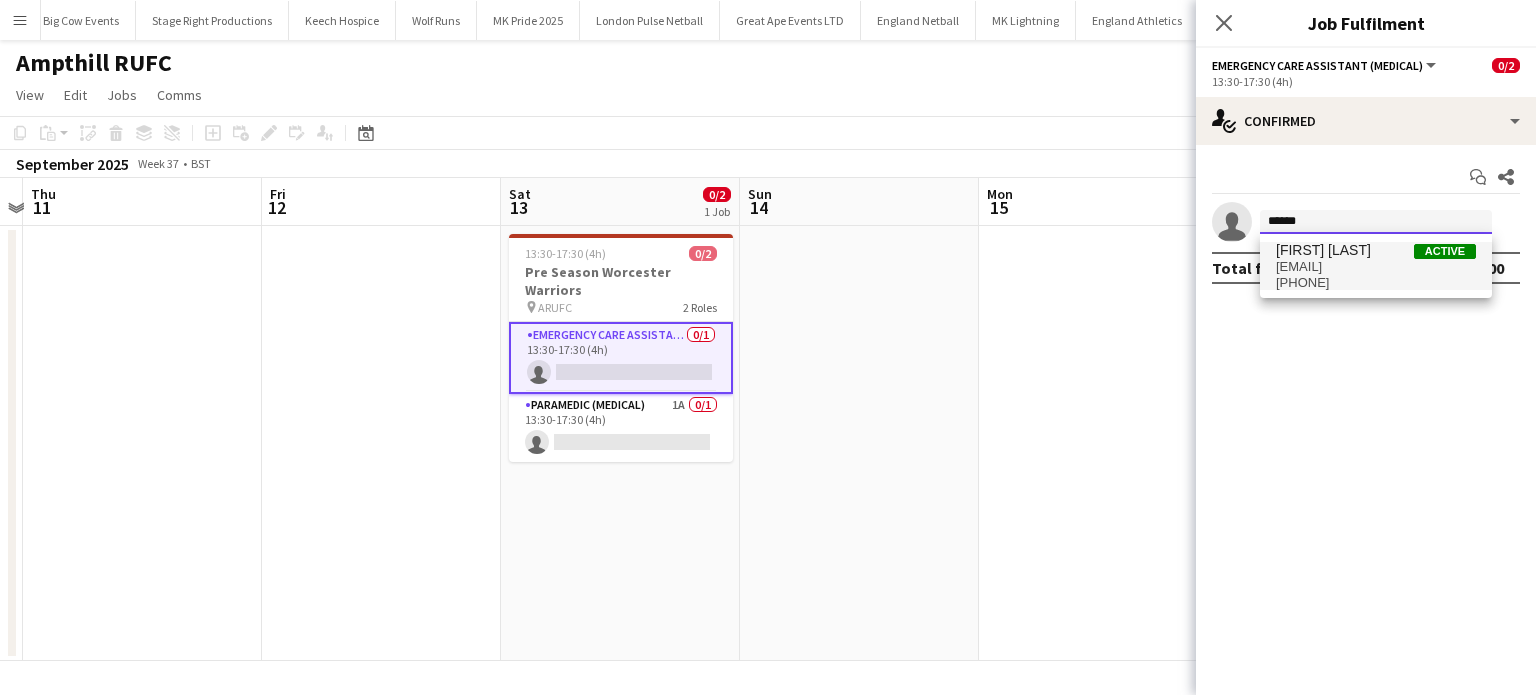 type on "******" 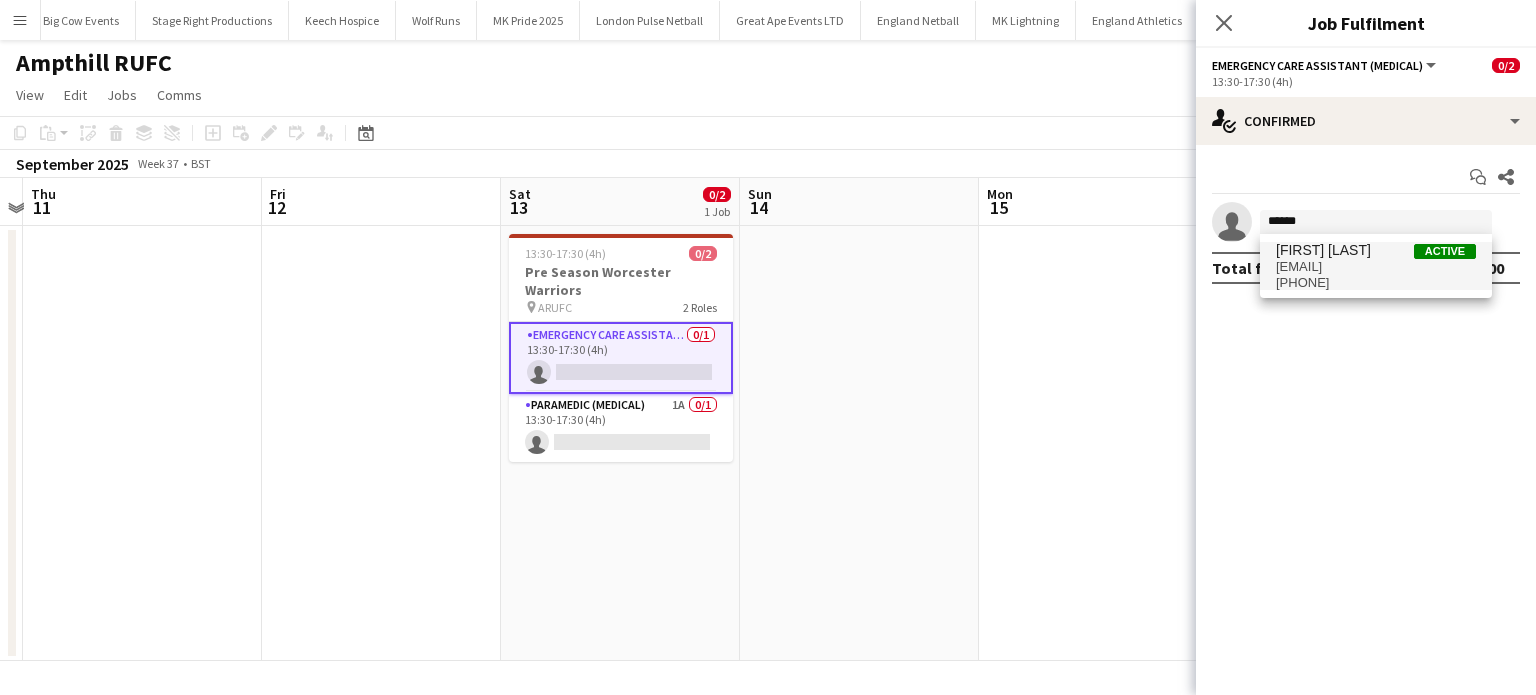 click on "Kieren Gibson" at bounding box center (1323, 250) 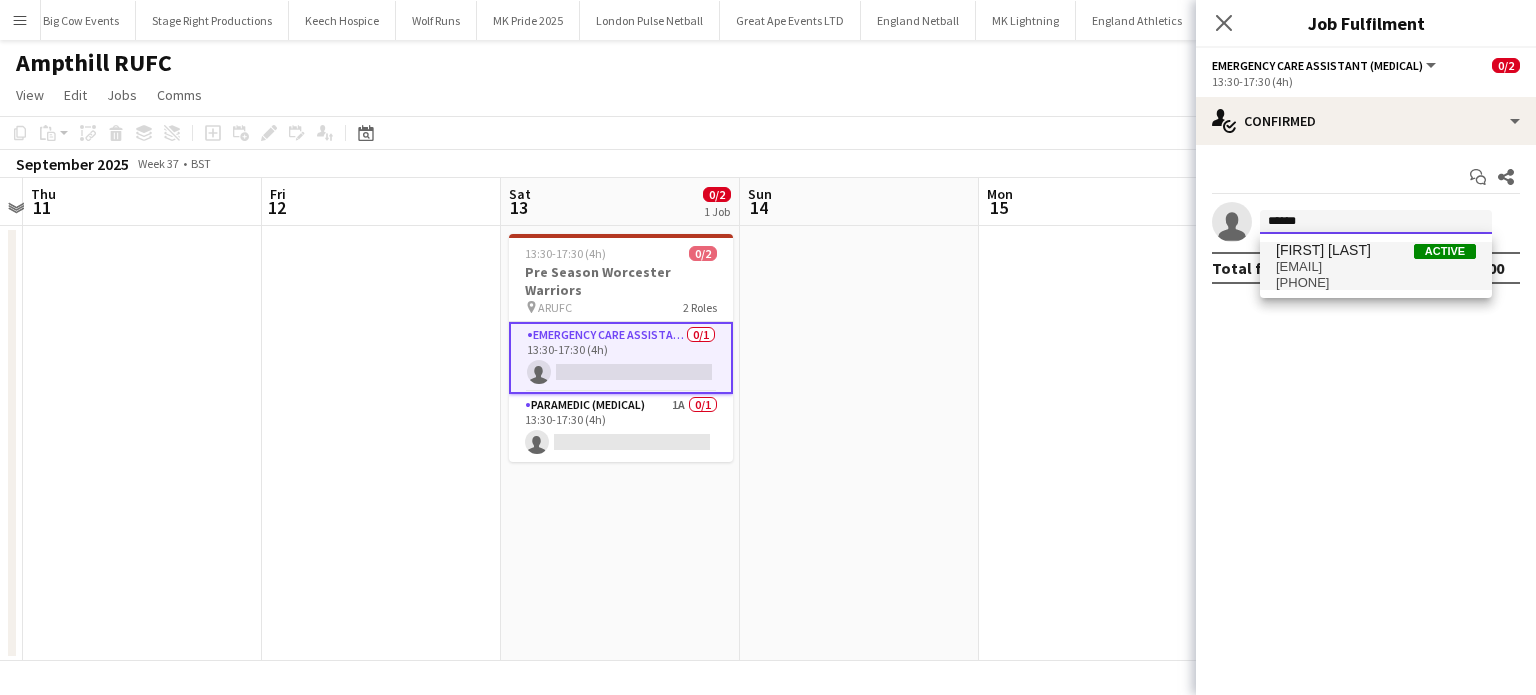 type 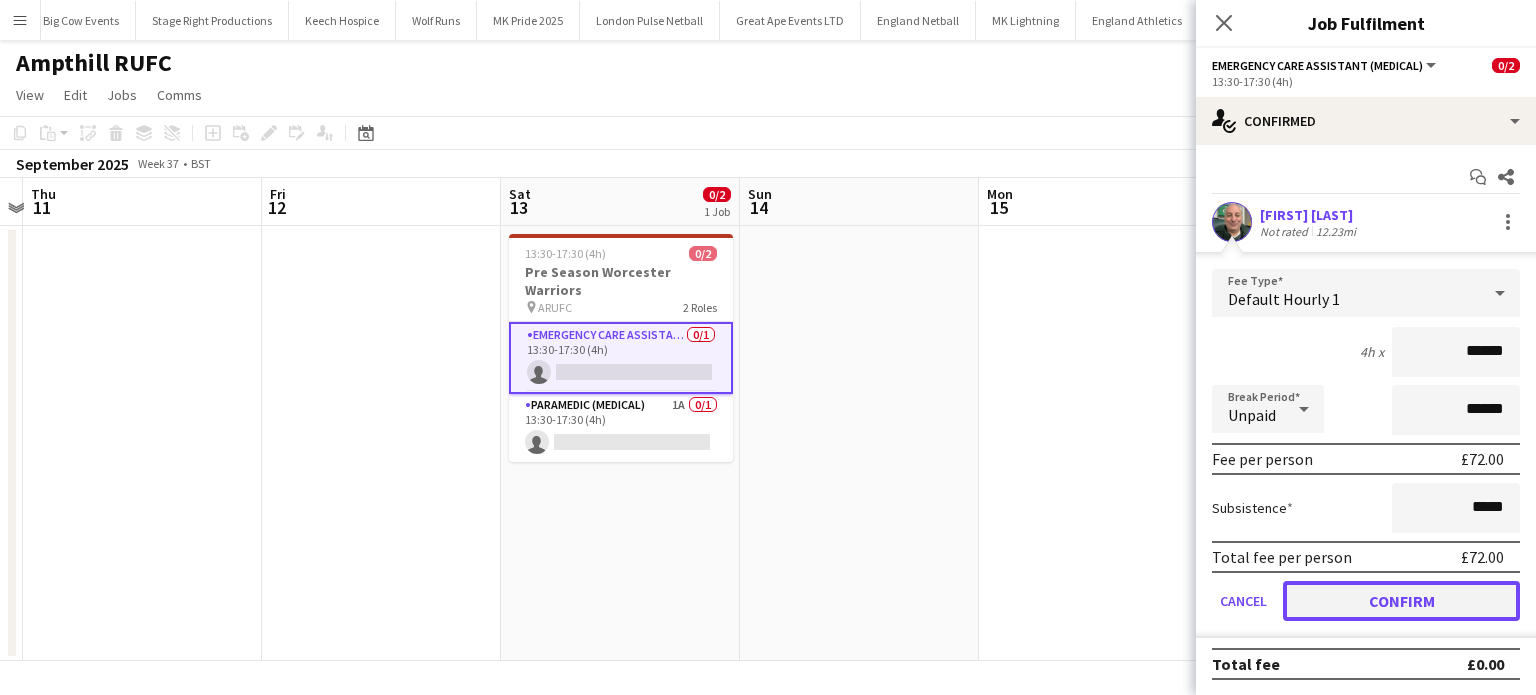 click on "Confirm" at bounding box center (1401, 601) 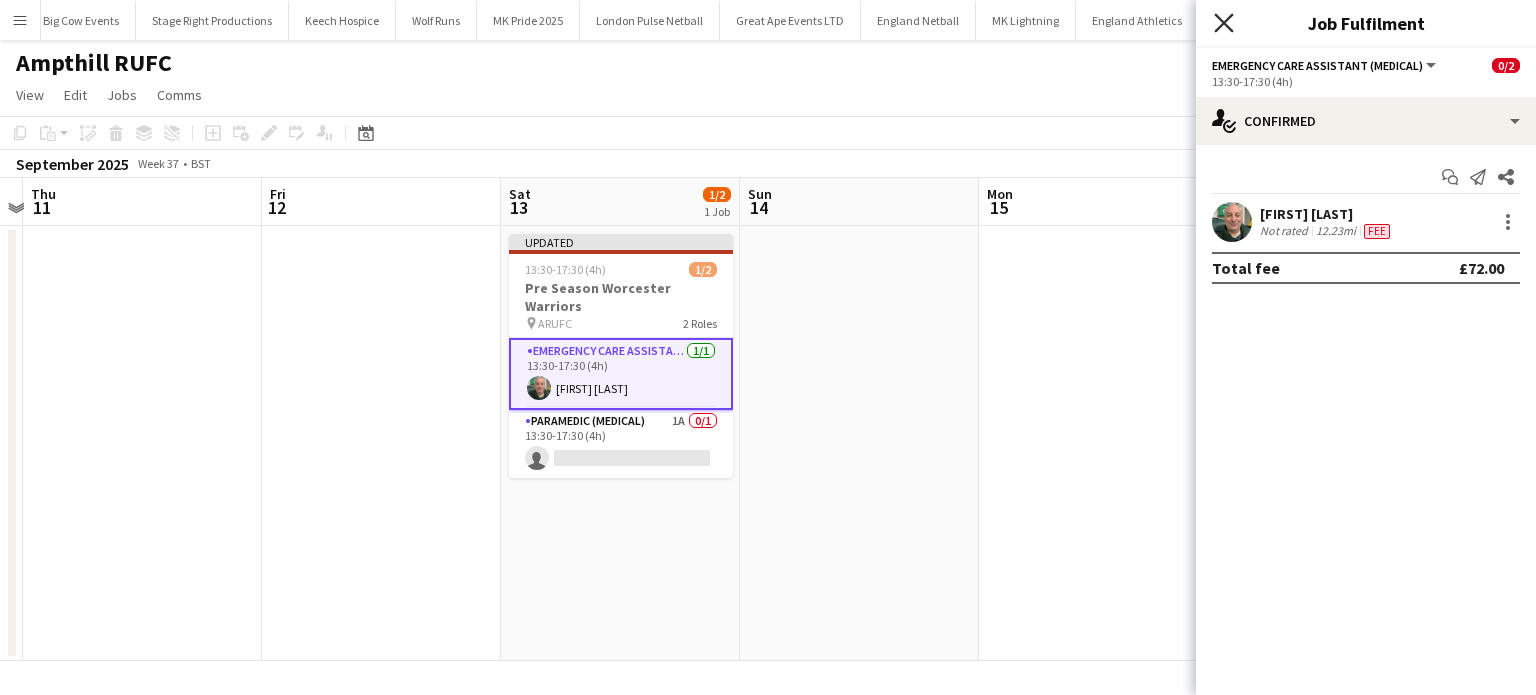 click on "Close pop-in" 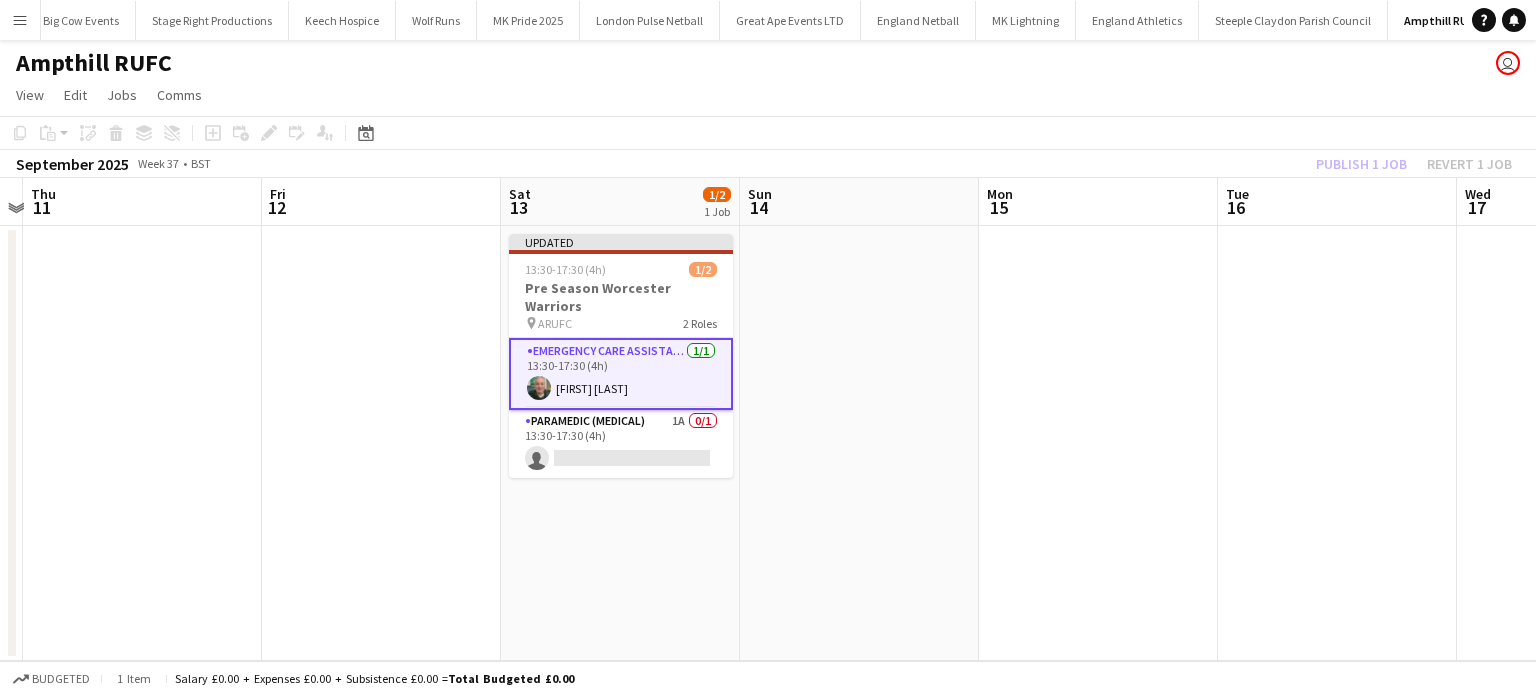 click on "Tue   16" at bounding box center (1337, 202) 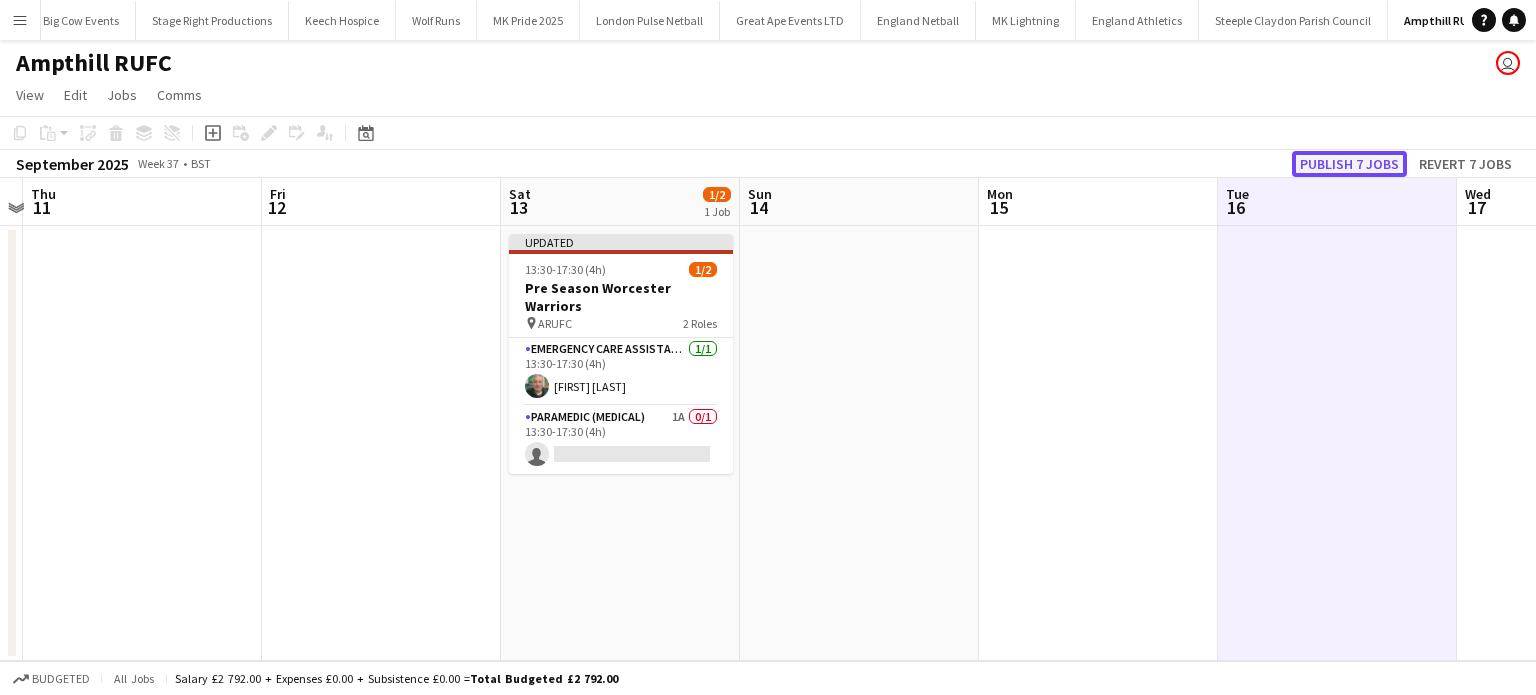 click on "Publish 7 jobs" 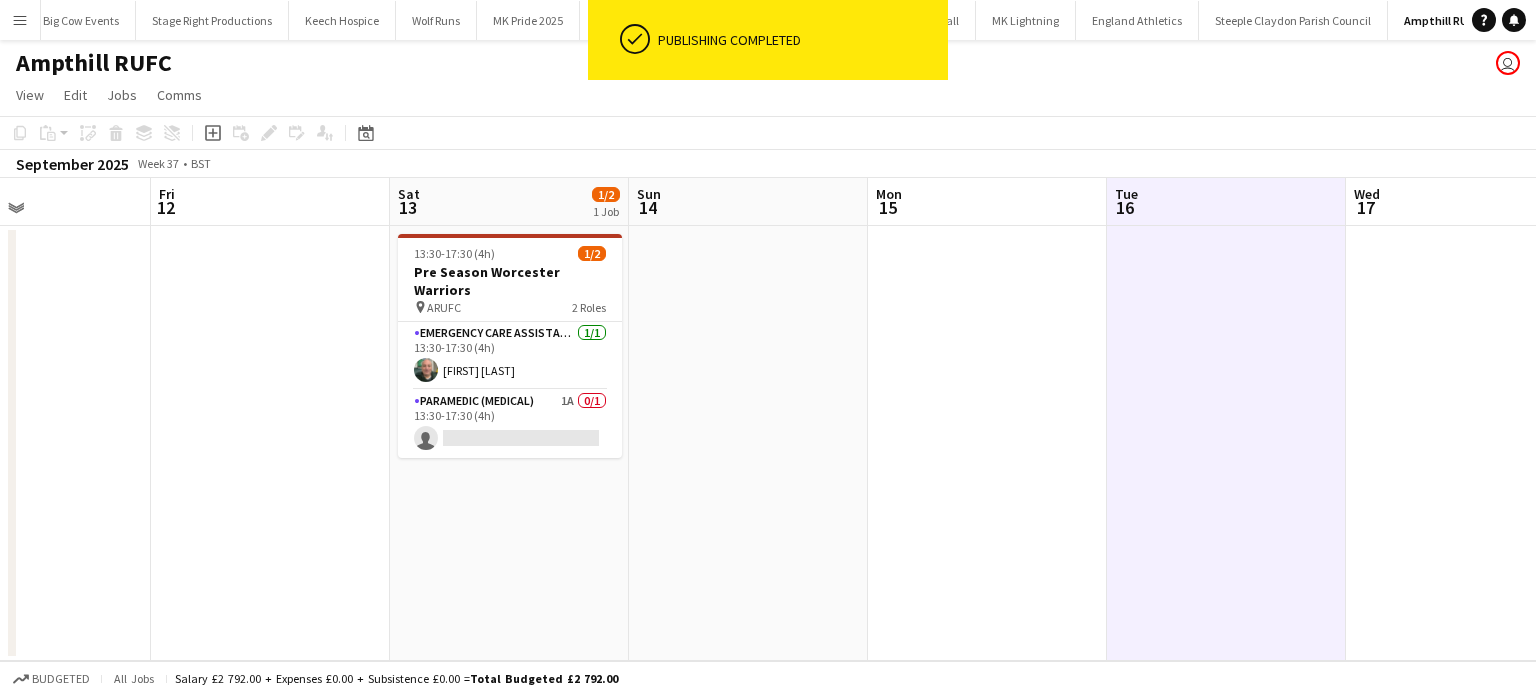 drag, startPoint x: 1228, startPoint y: 418, endPoint x: 344, endPoint y: 477, distance: 885.9667 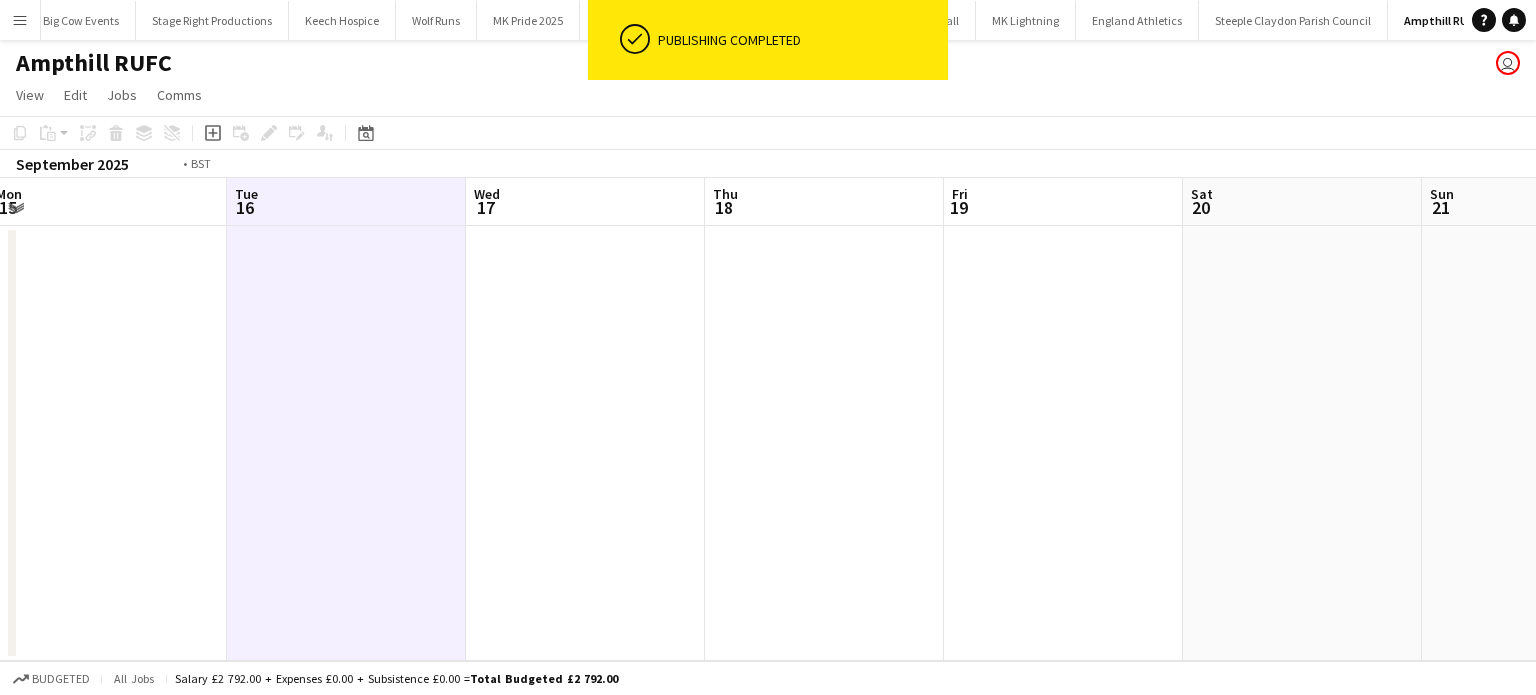 drag, startPoint x: 879, startPoint y: 461, endPoint x: 81, endPoint y: 461, distance: 798 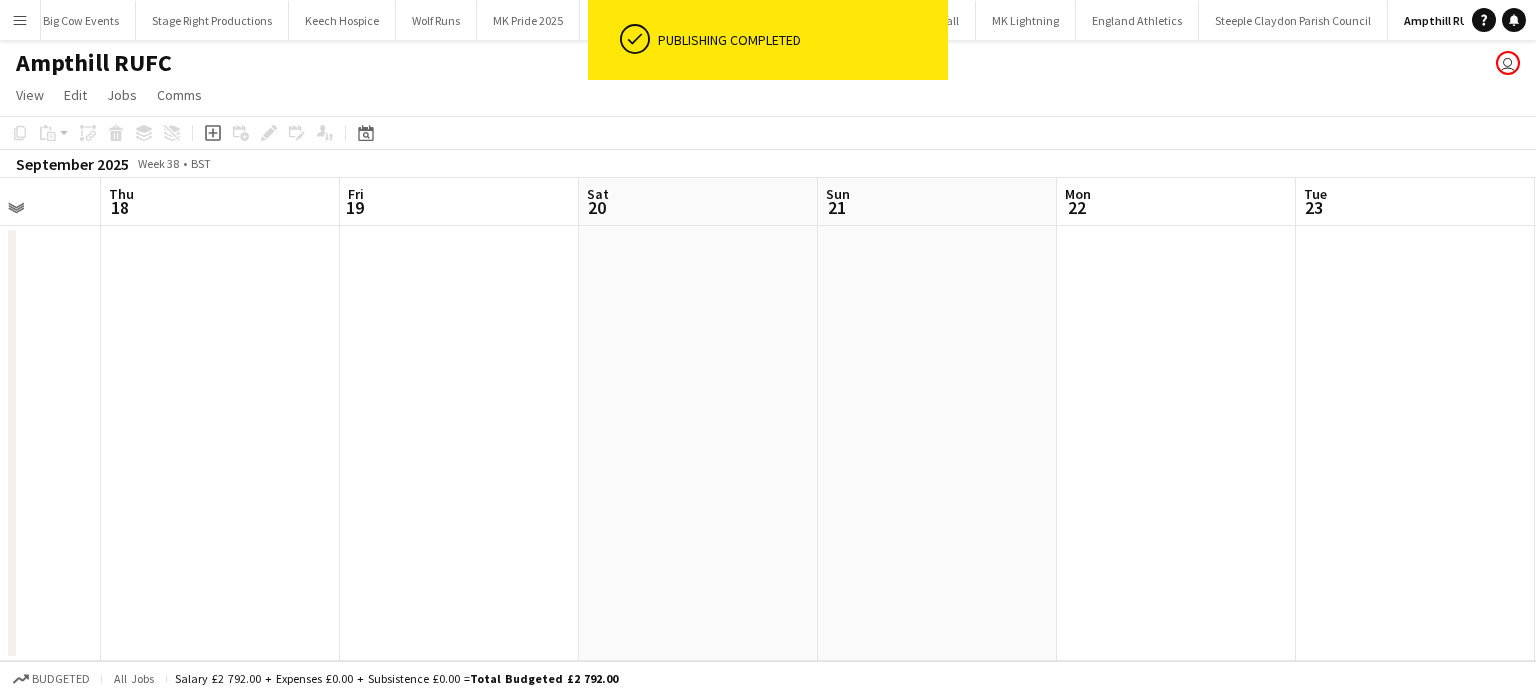 drag, startPoint x: 947, startPoint y: 449, endPoint x: 272, endPoint y: 445, distance: 675.01184 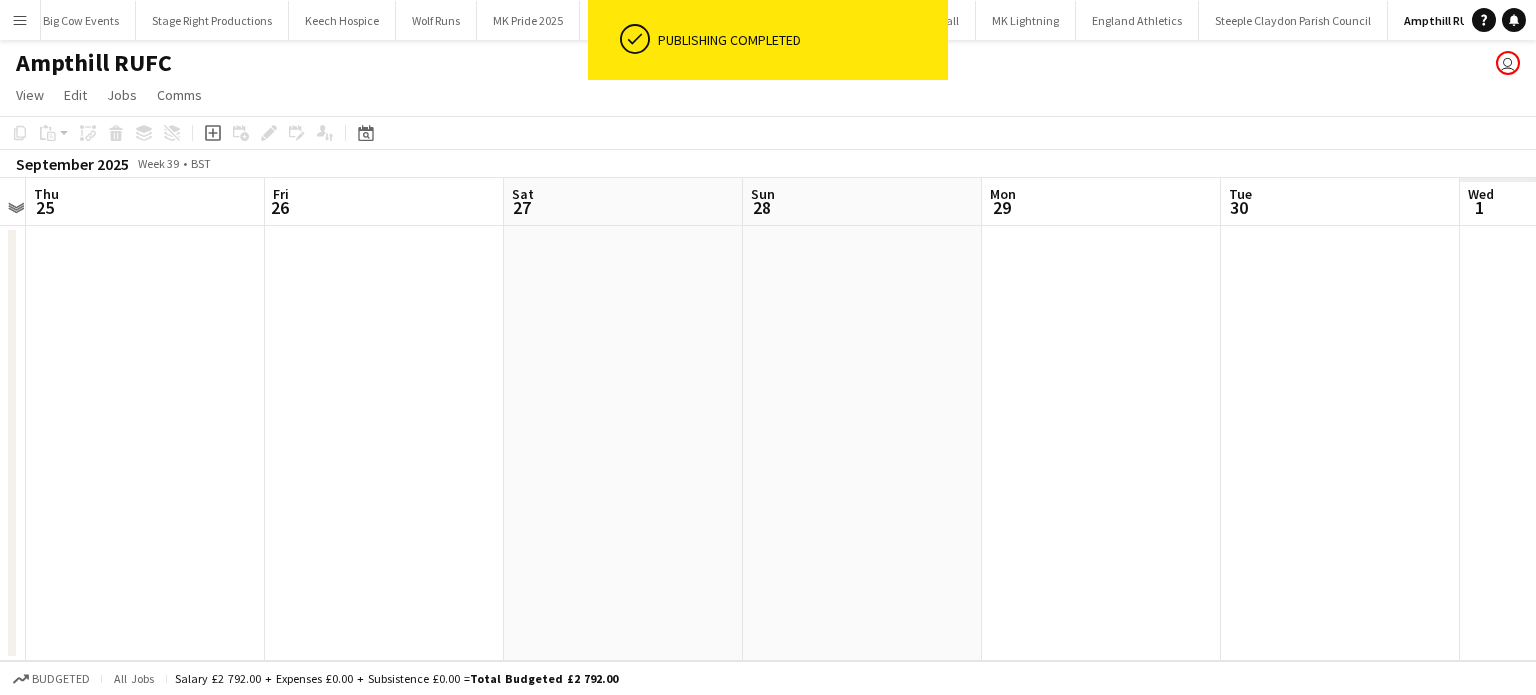 drag, startPoint x: 467, startPoint y: 448, endPoint x: 993, endPoint y: 423, distance: 526.59375 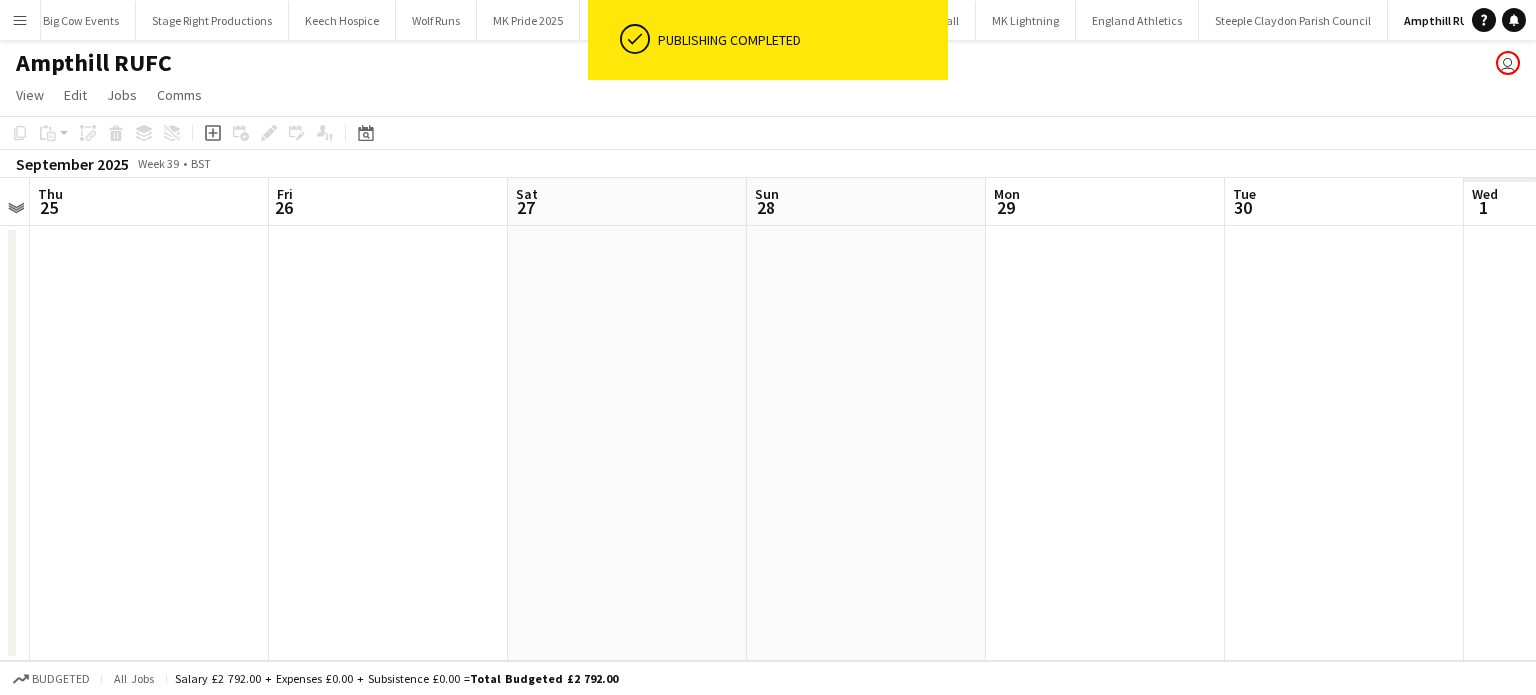 click on "Sun   21   Mon   22   Tue   23   Wed   24   Thu   25   Fri   26   Sat   27   Sun   28   Mon   29   Tue   30   Wed   1   Thu   2" at bounding box center (768, 419) 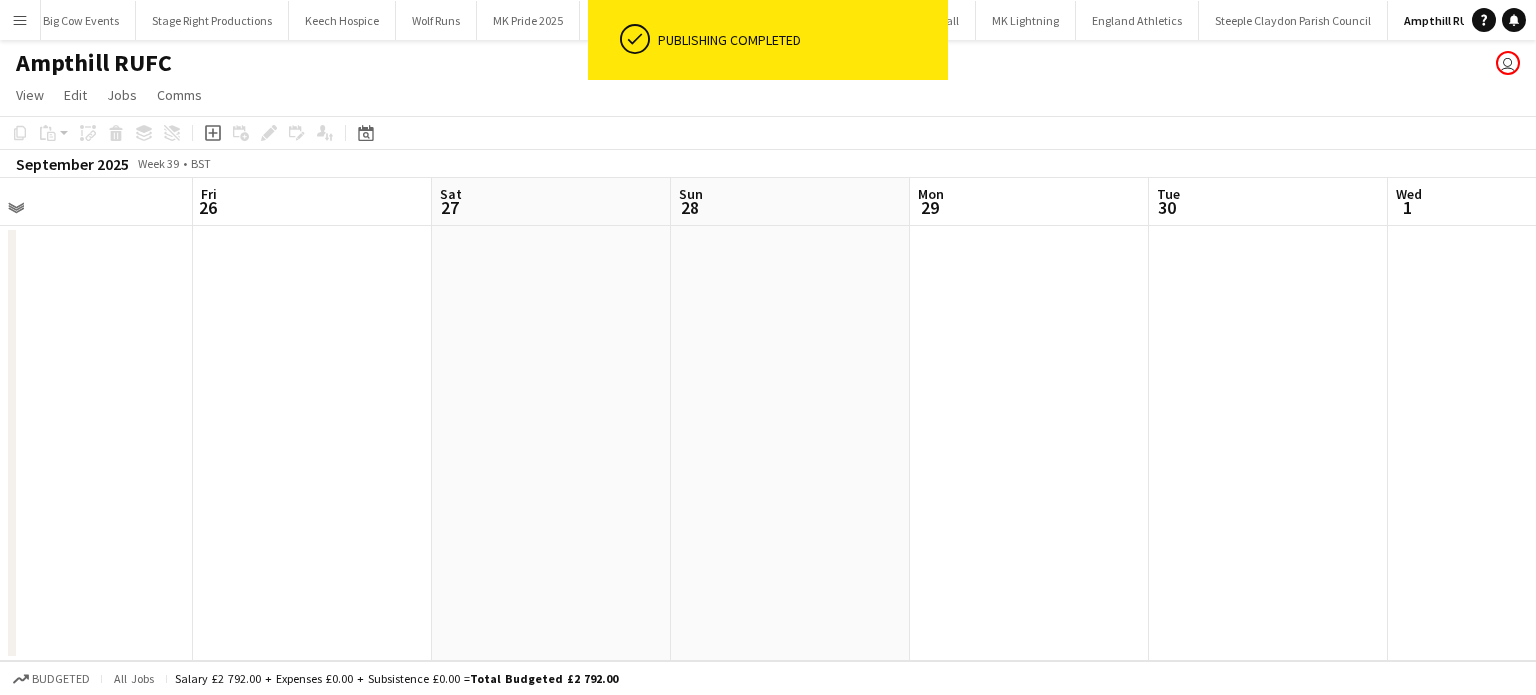 drag, startPoint x: 1202, startPoint y: 428, endPoint x: 485, endPoint y: 428, distance: 717 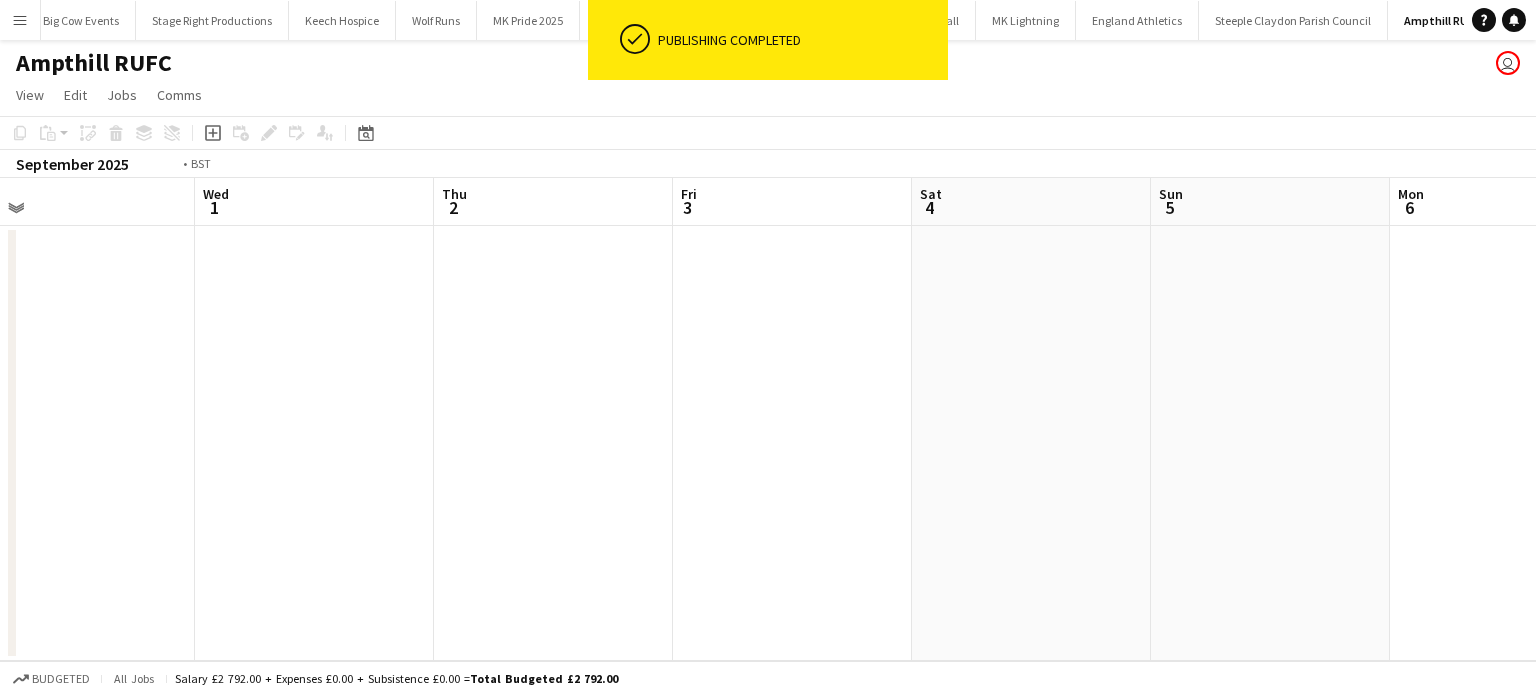drag, startPoint x: 1126, startPoint y: 413, endPoint x: 688, endPoint y: 391, distance: 438.55215 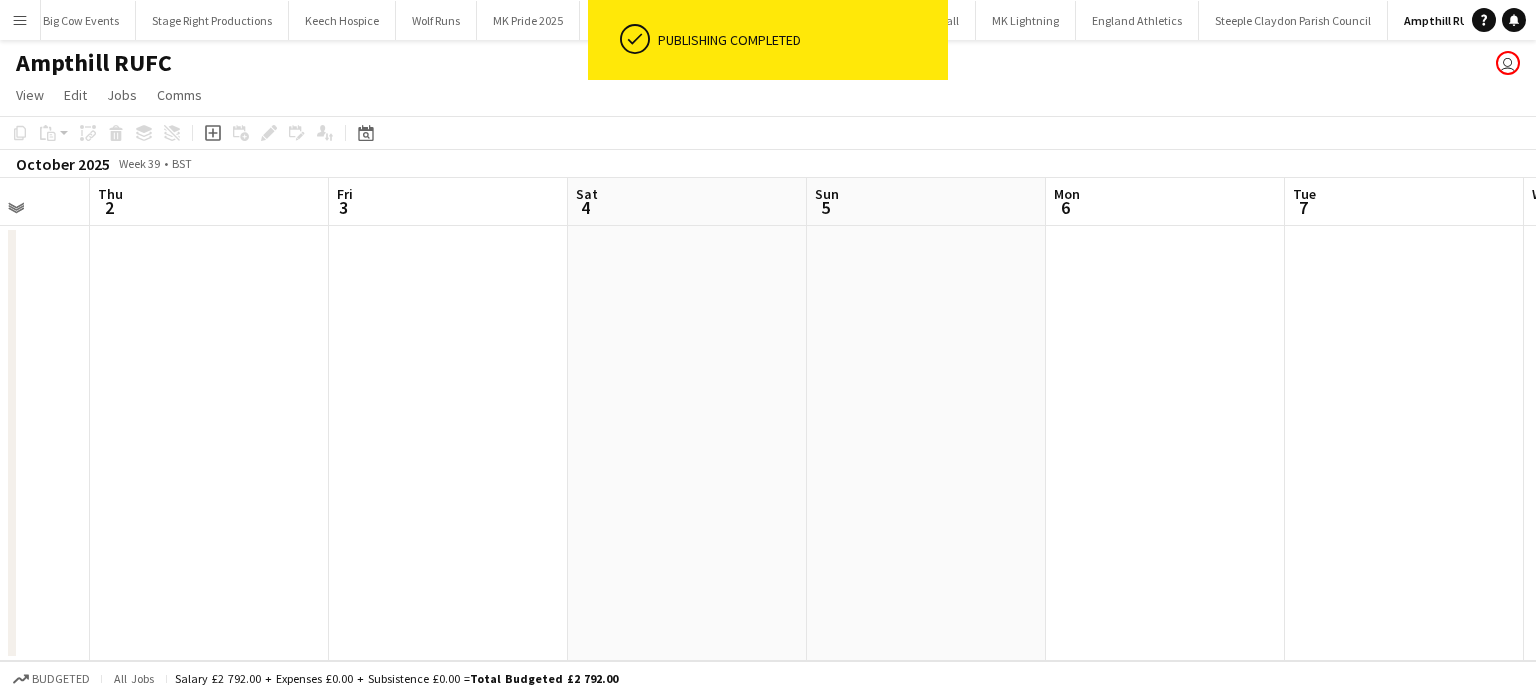 drag, startPoint x: 1088, startPoint y: 391, endPoint x: 542, endPoint y: 391, distance: 546 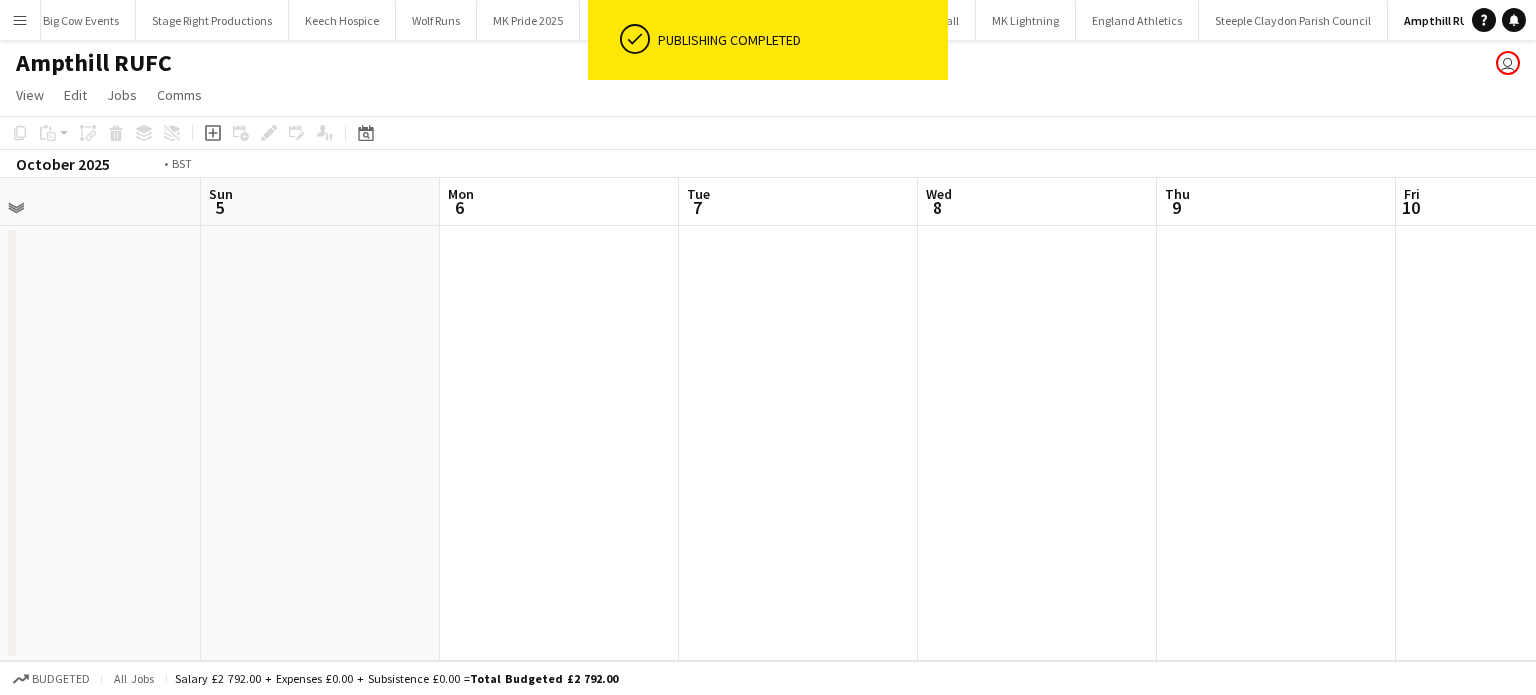 click on "Thu   2   Fri   3   Sat   4   Sun   5   Mon   6   Tue   7   Wed   8   Thu   9   Fri   10   Sat   11   0/2   1 Job   Sun   12   Mon   13      13:30-17:30 (4h)    0/2   Cornish Pirates
pin
ARUFC   2 Roles   Emergency Care Assistant (Medical)   0/1   13:30-17:30 (4h)
single-neutral-actions
Paramedic (Medical)   0/1   13:30-17:30 (4h)
single-neutral-actions" at bounding box center [768, 419] 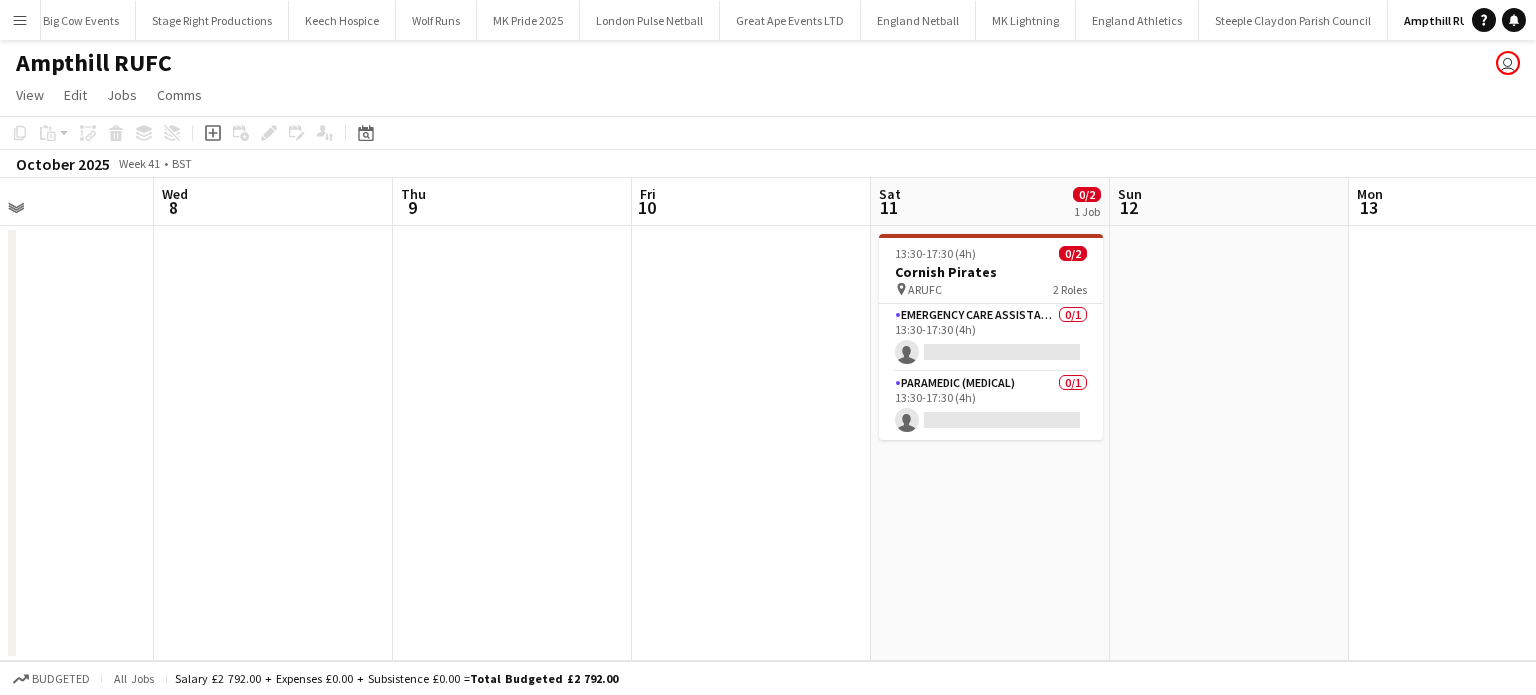 drag, startPoint x: 1000, startPoint y: 360, endPoint x: 833, endPoint y: 360, distance: 167 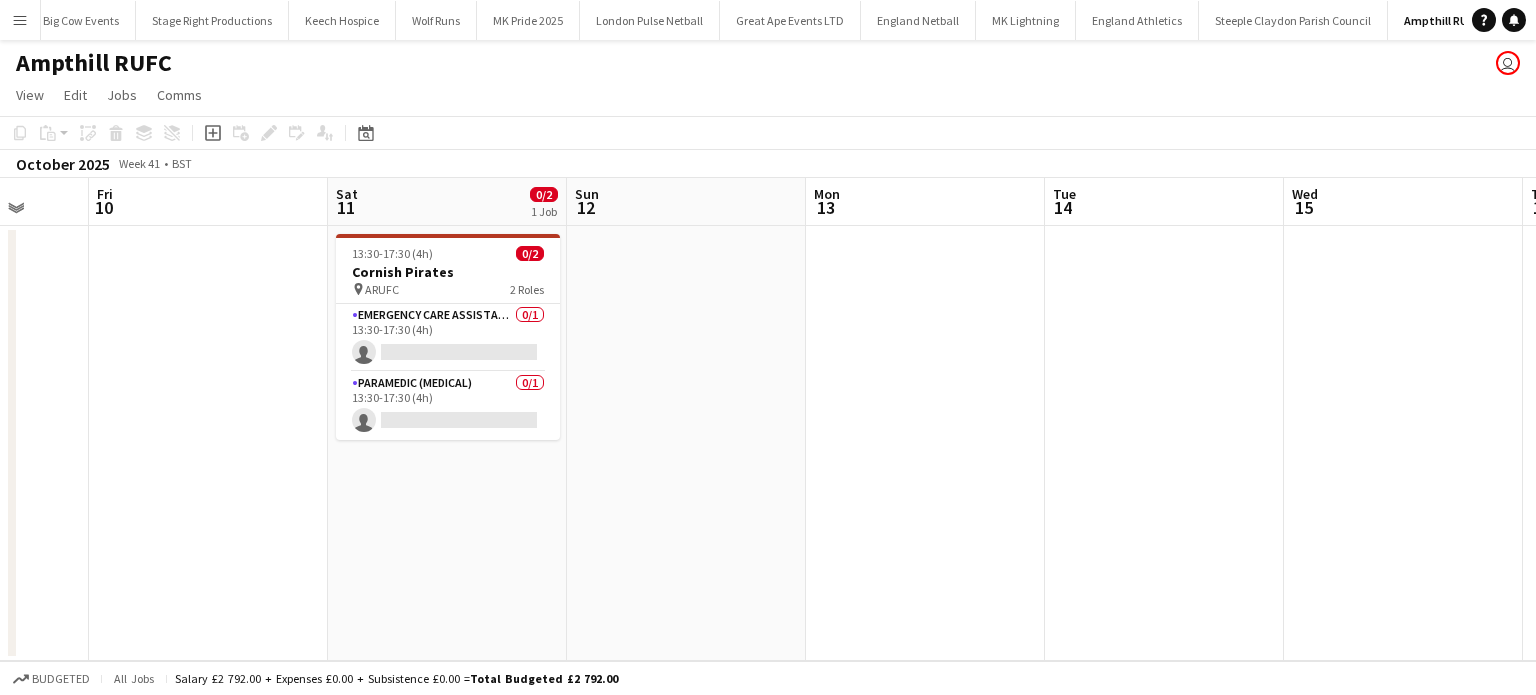 drag, startPoint x: 1272, startPoint y: 360, endPoint x: 721, endPoint y: 360, distance: 551 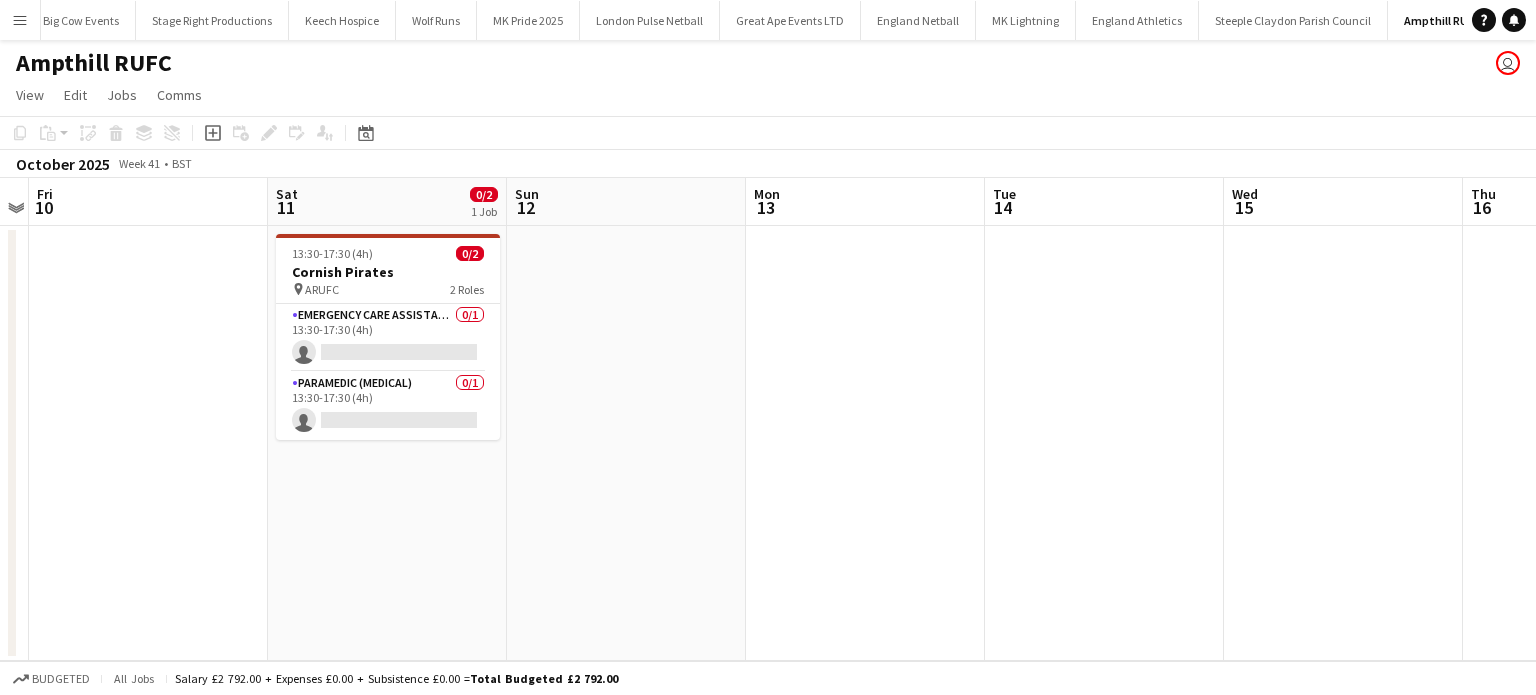 drag, startPoint x: 767, startPoint y: 364, endPoint x: 619, endPoint y: 358, distance: 148.12157 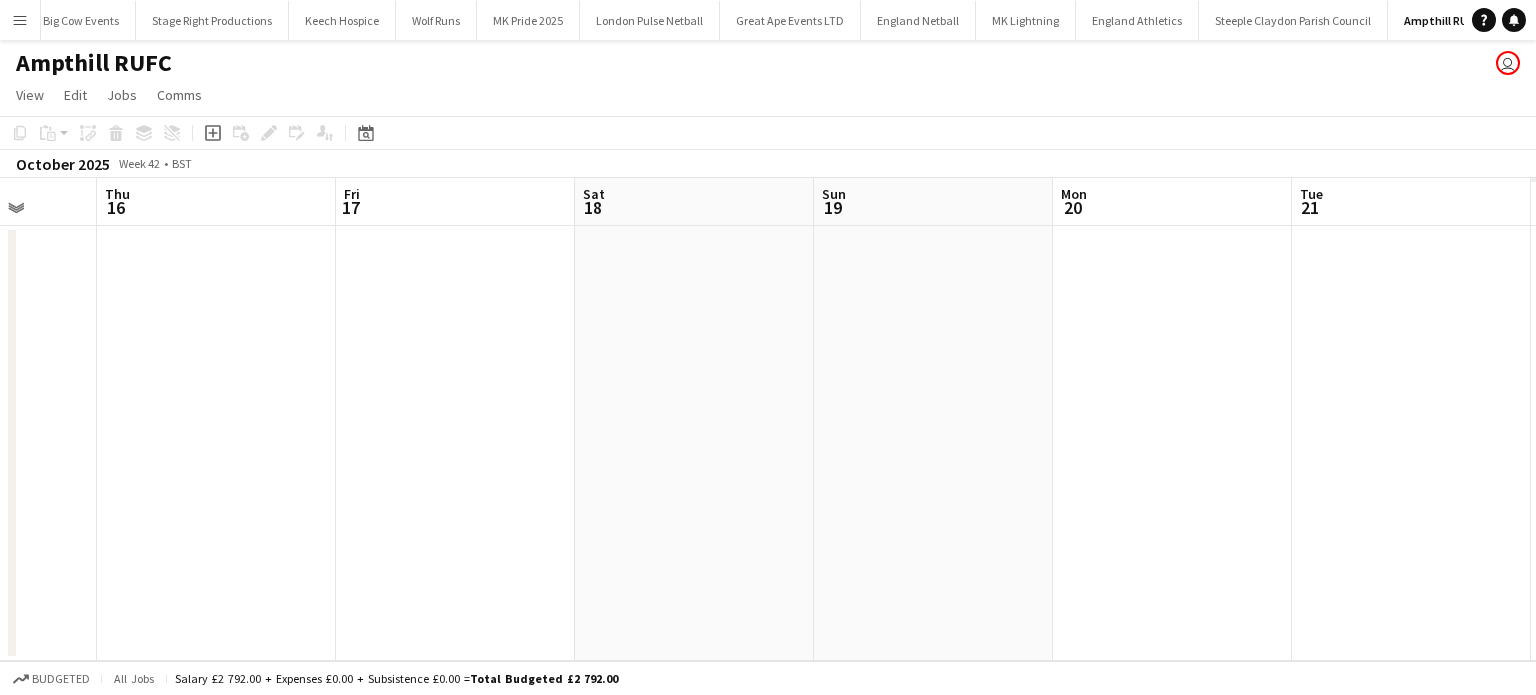 drag, startPoint x: 1104, startPoint y: 359, endPoint x: 470, endPoint y: 358, distance: 634.0008 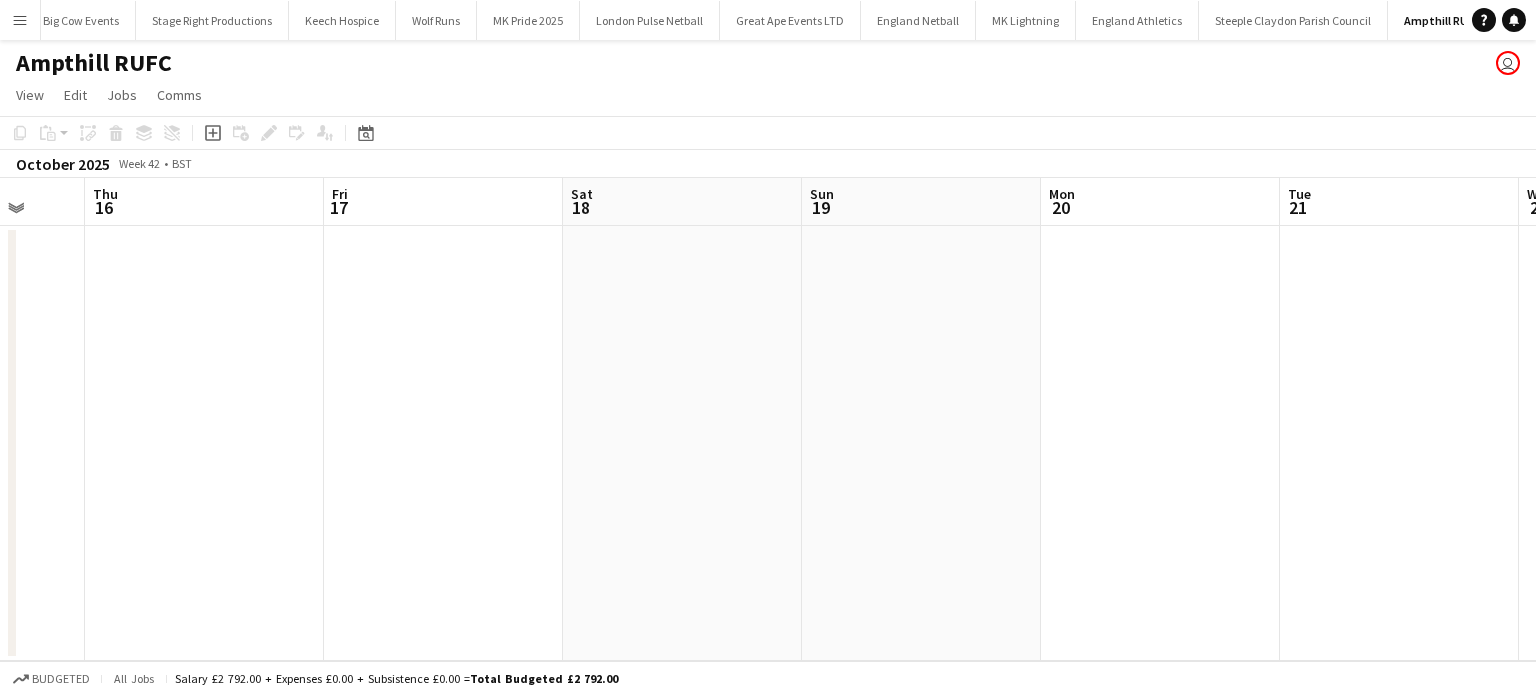 drag, startPoint x: 518, startPoint y: 347, endPoint x: 480, endPoint y: 341, distance: 38.470768 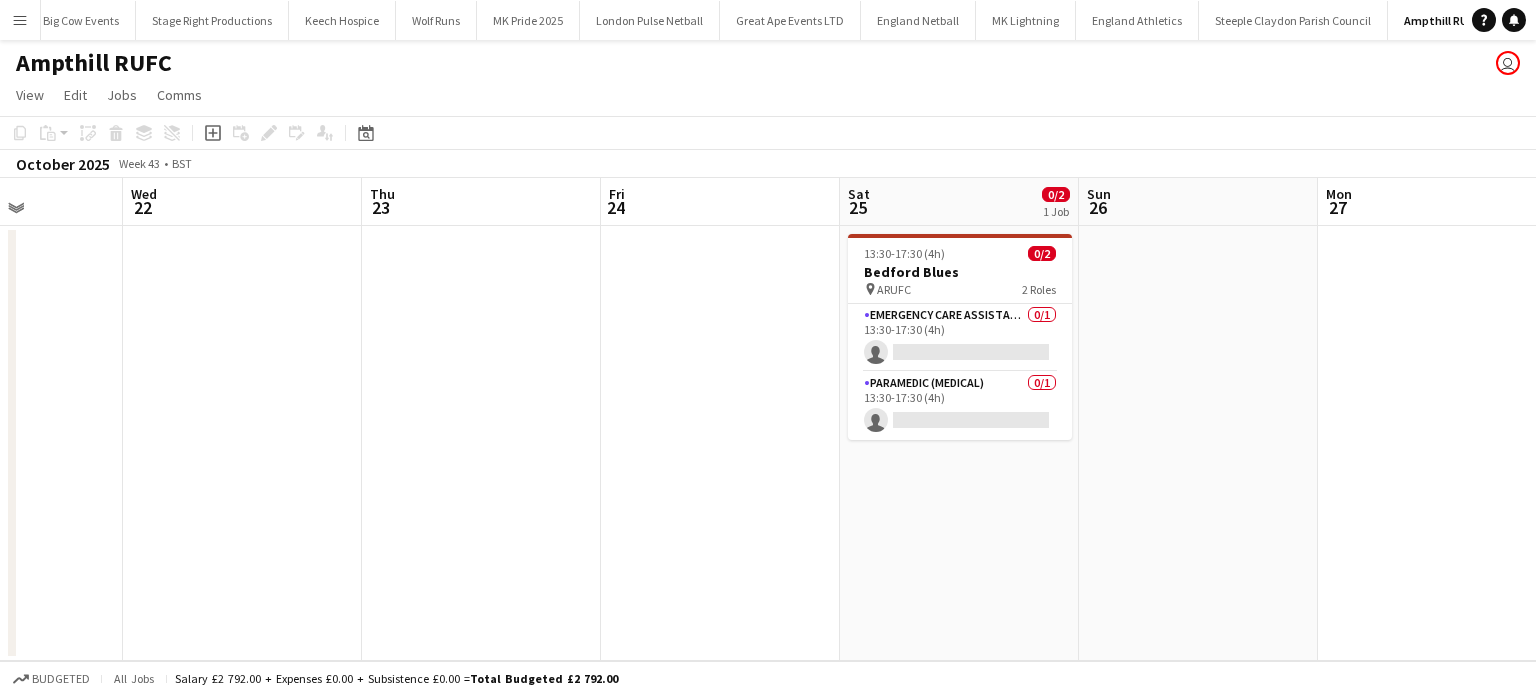 drag, startPoint x: 931, startPoint y: 337, endPoint x: 473, endPoint y: 337, distance: 458 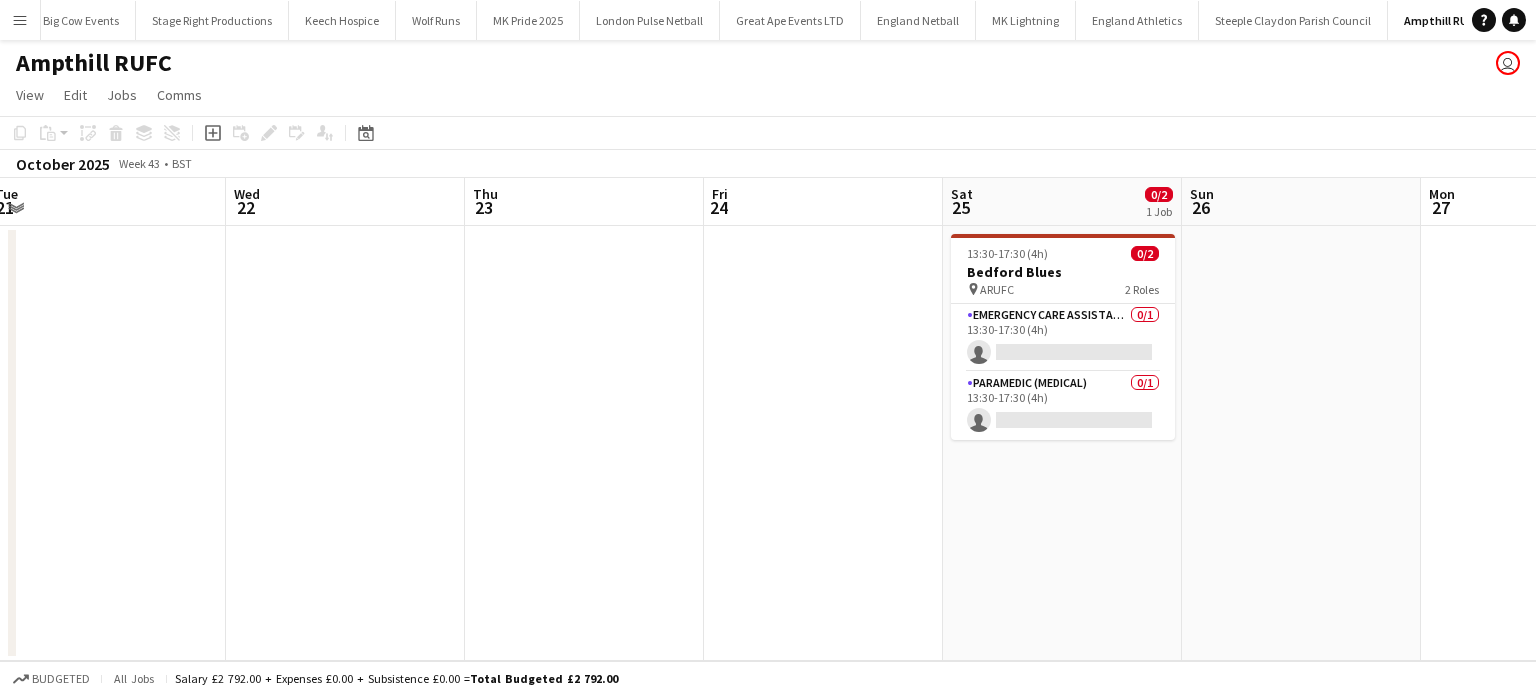 drag, startPoint x: 1264, startPoint y: 335, endPoint x: 557, endPoint y: 340, distance: 707.0177 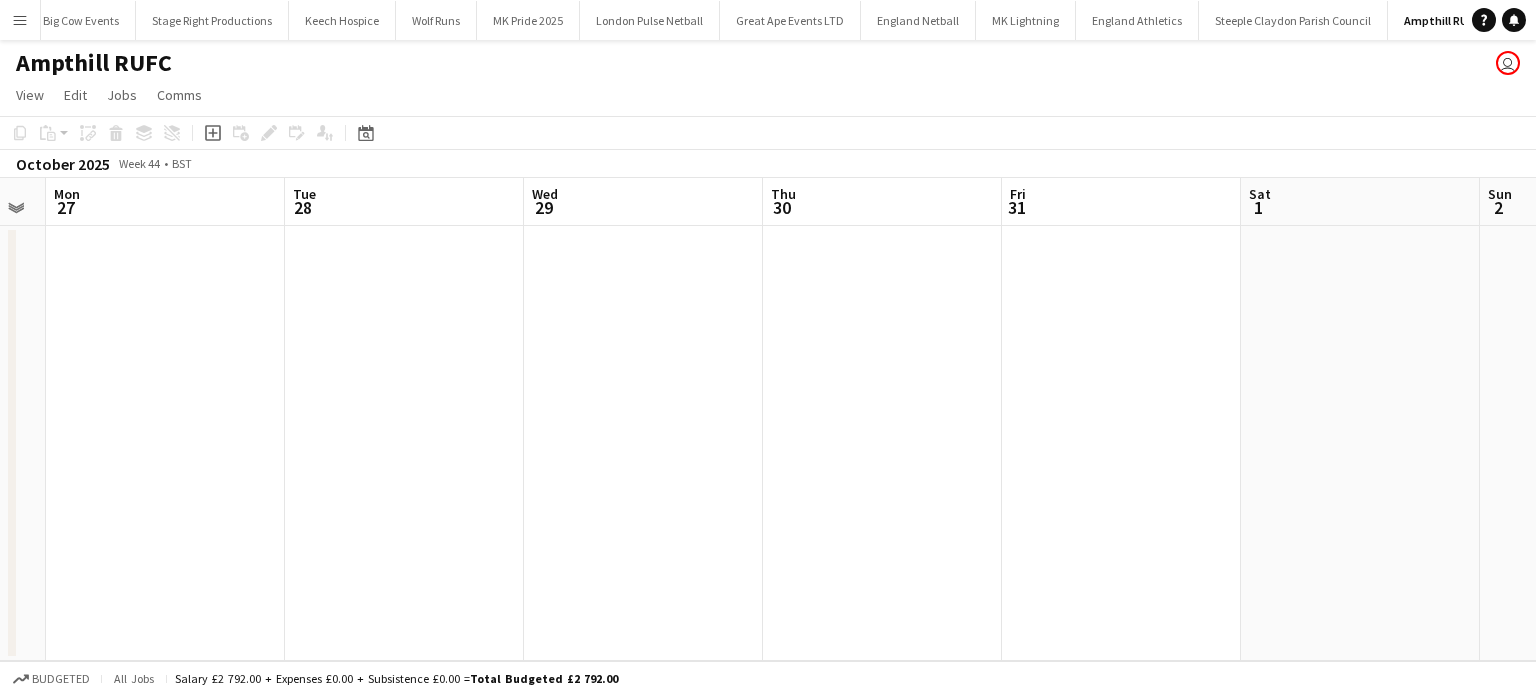 drag, startPoint x: 732, startPoint y: 332, endPoint x: 601, endPoint y: 332, distance: 131 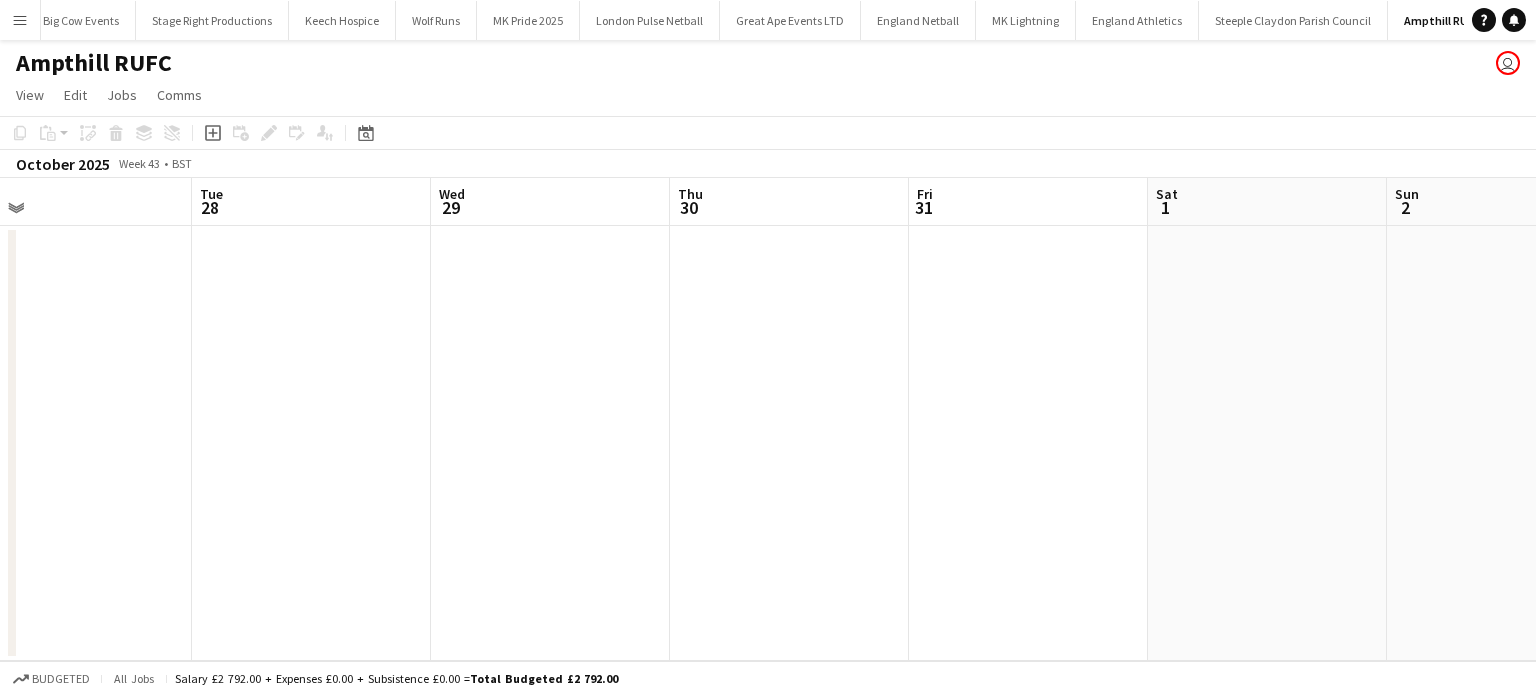 drag, startPoint x: 1296, startPoint y: 329, endPoint x: 612, endPoint y: 329, distance: 684 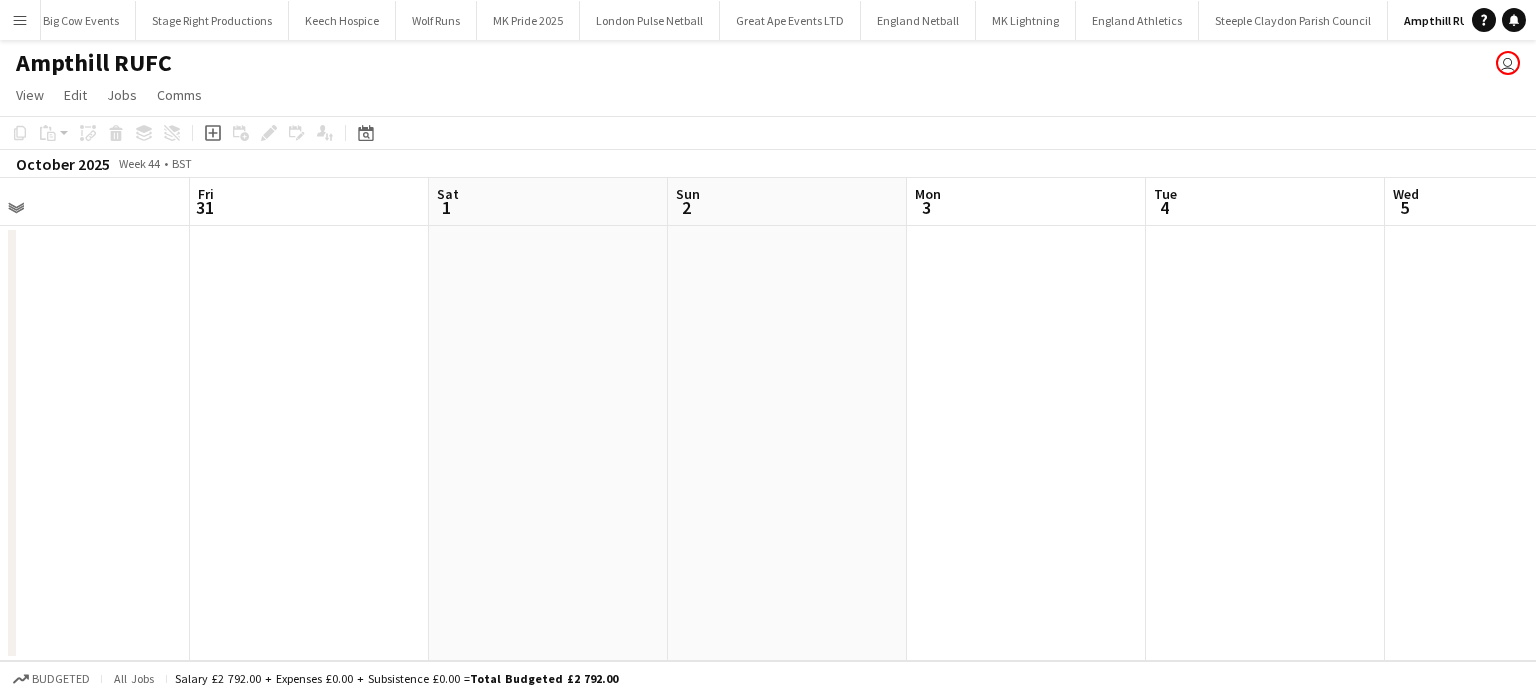 drag, startPoint x: 1171, startPoint y: 351, endPoint x: 455, endPoint y: 353, distance: 716.0028 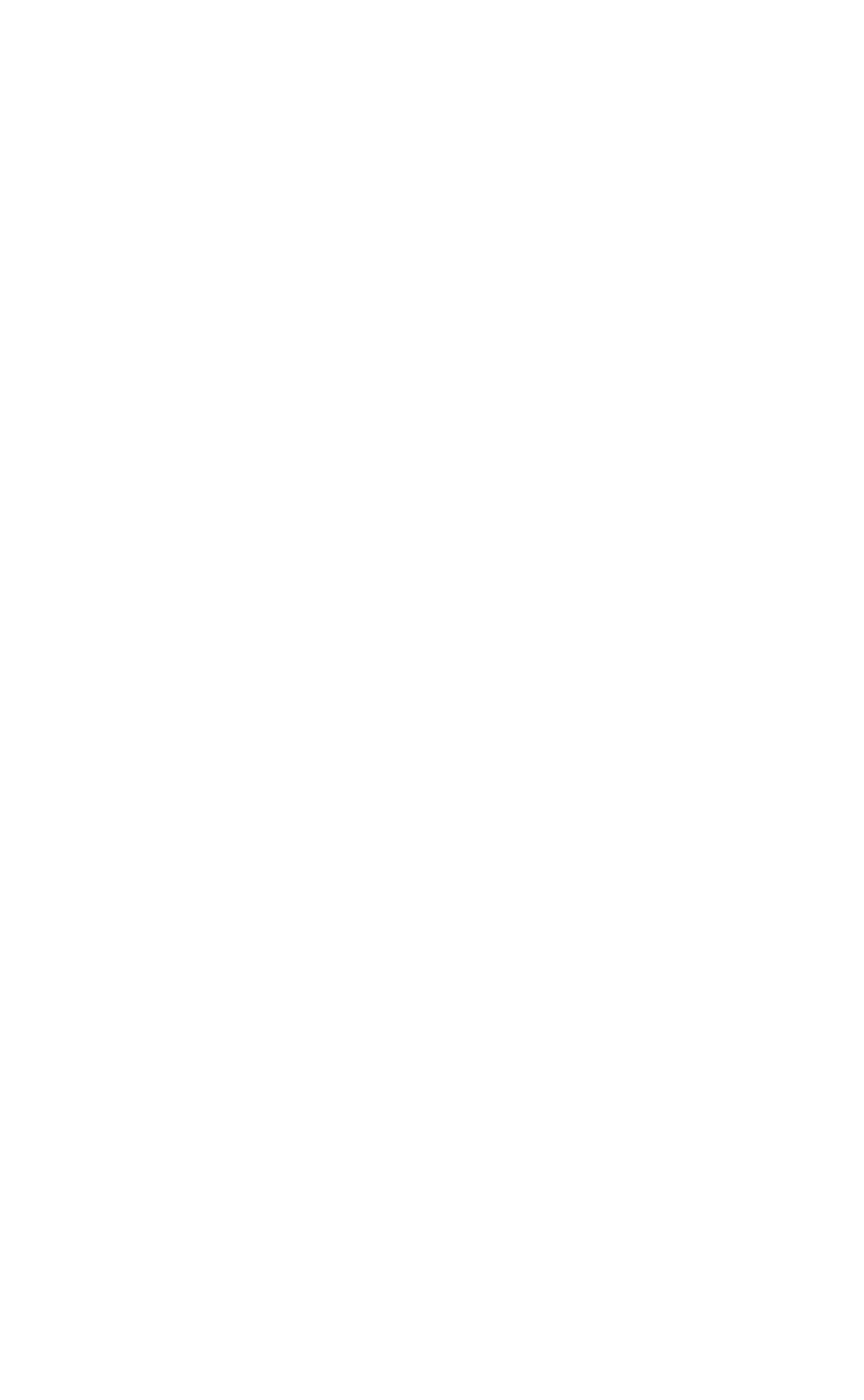 scroll, scrollTop: 0, scrollLeft: 0, axis: both 